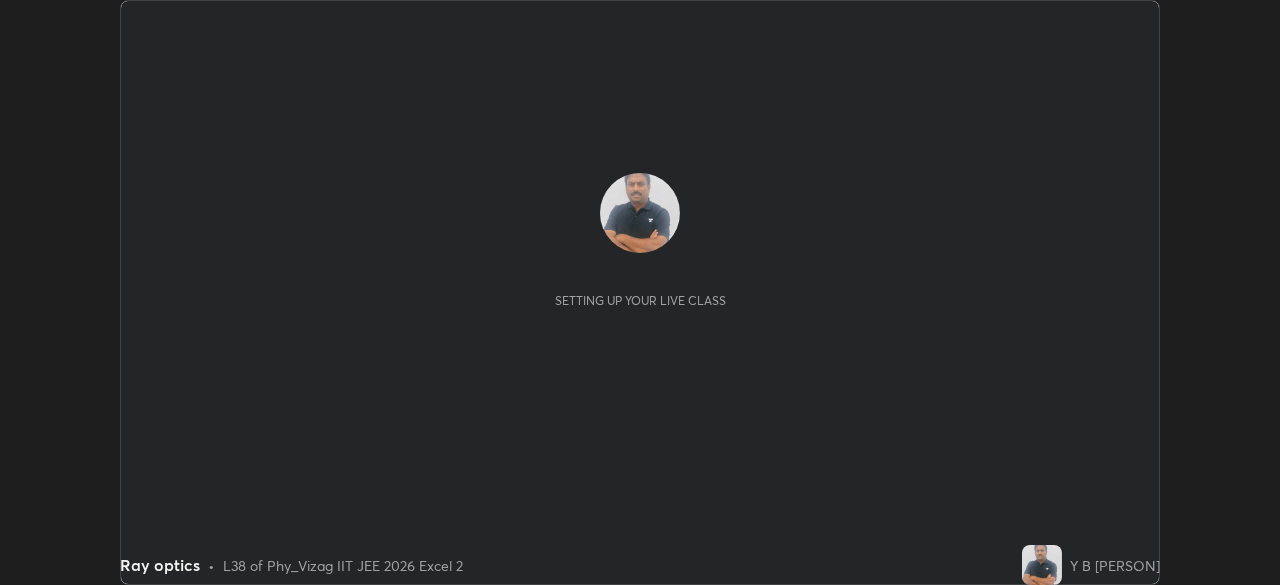 scroll, scrollTop: 0, scrollLeft: 0, axis: both 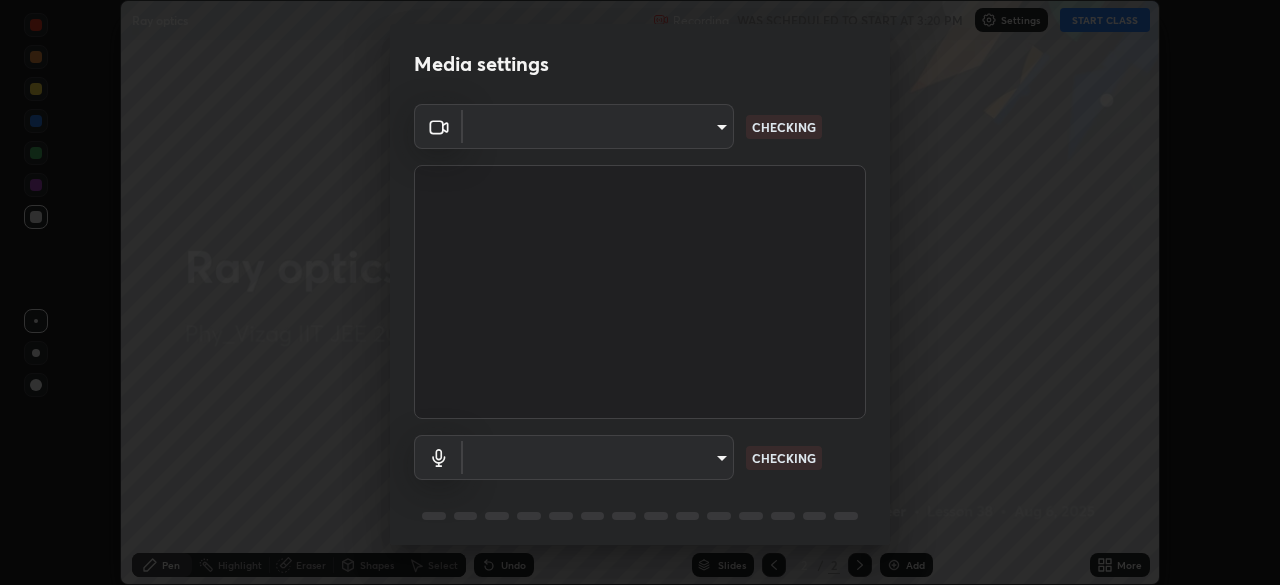 type on "fab681ba750bf75f06921e7f17ca069de0a3581fc79c581edb37af7783f8bcbb" 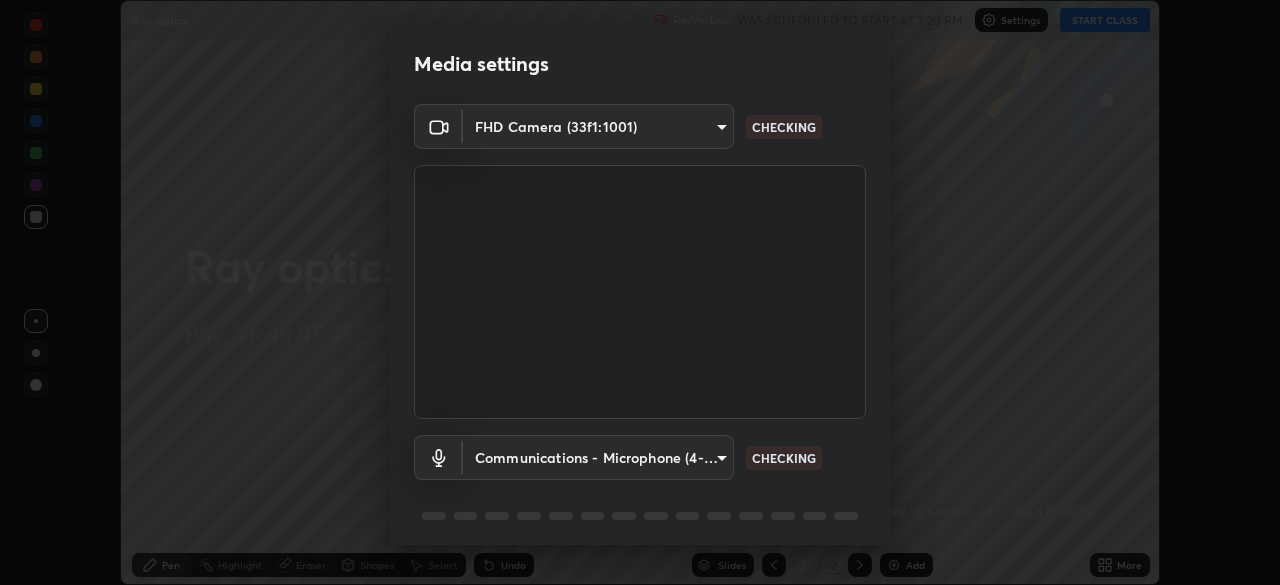 scroll, scrollTop: 71, scrollLeft: 0, axis: vertical 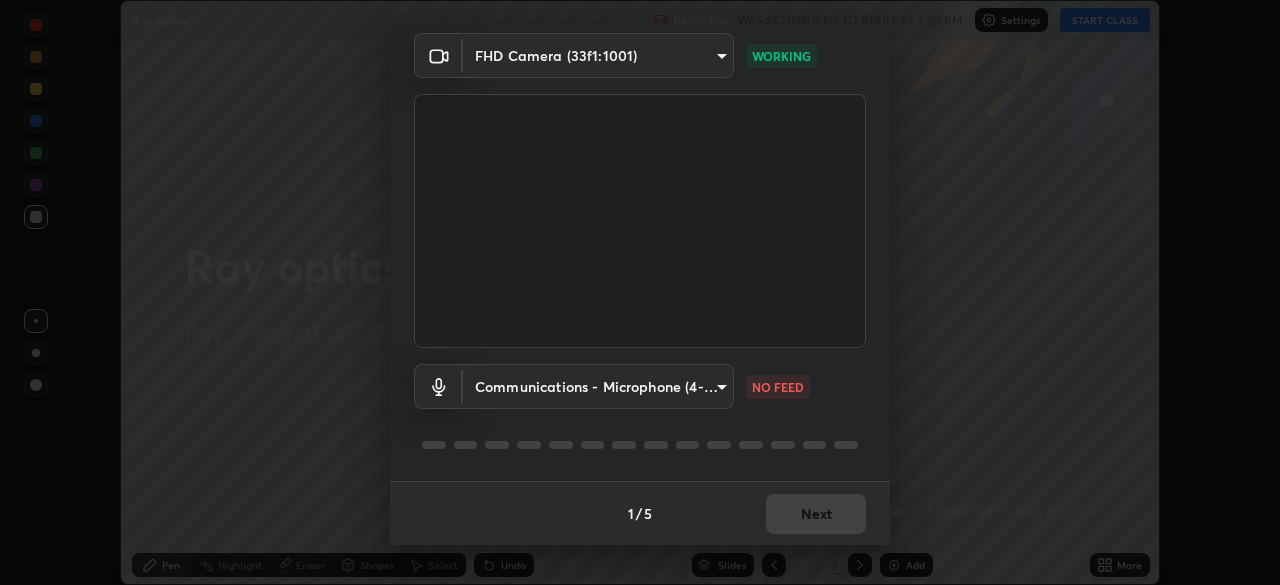 click on "Erase all Ray optics Recording WAS SCHEDULED TO START AT  3:20 PM Settings START CLASS Setting up your live class Ray optics • L38 of Phy_Vizag IIT JEE 2026 Excel 2 Y B [PERSON] Pen Highlight Eraser Shapes Select Undo Slides 2 / 2 Add More No doubts shared Encourage your learners to ask a doubt for better clarity Report an issue Reason for reporting Buffering Chat not working Audio - Video sync issue Educator video quality low ​ Attach an image Report Media settings FHD Camera (33f1:1001) fab681ba750bf75f06921e7f17ca069de0a3581fc79c581edb37af7783f8bcbb WORKING Communications - Microphone (4- USB Audio Device) communications NO FEED 1 / 5 Next" at bounding box center (640, 292) 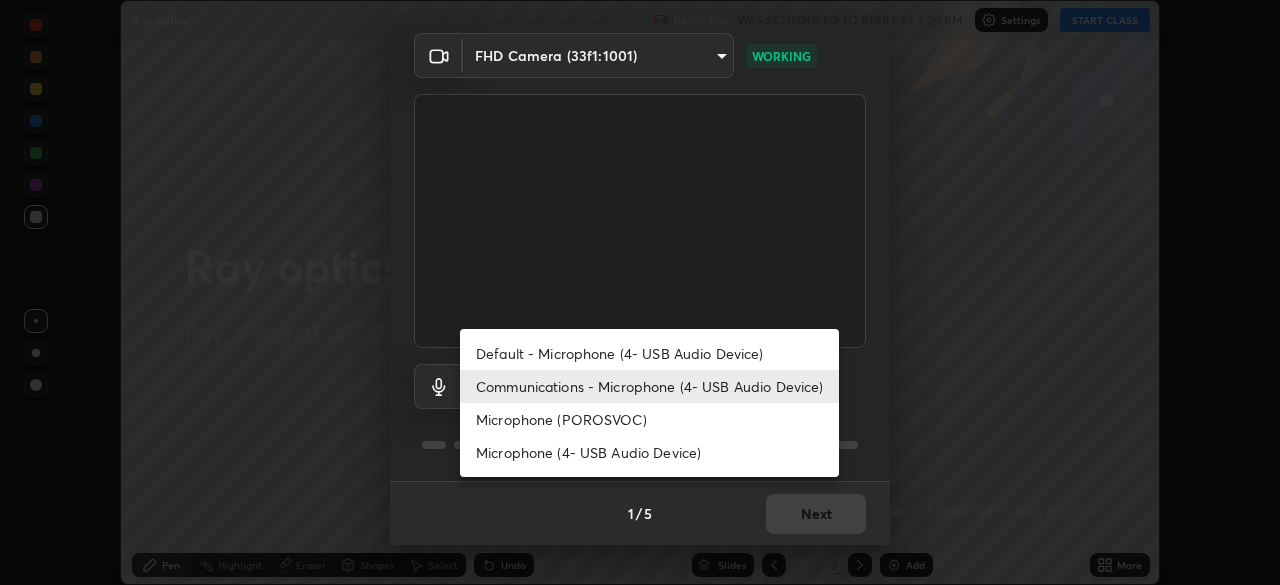 click on "Default - Microphone (4- USB Audio Device)" at bounding box center [649, 353] 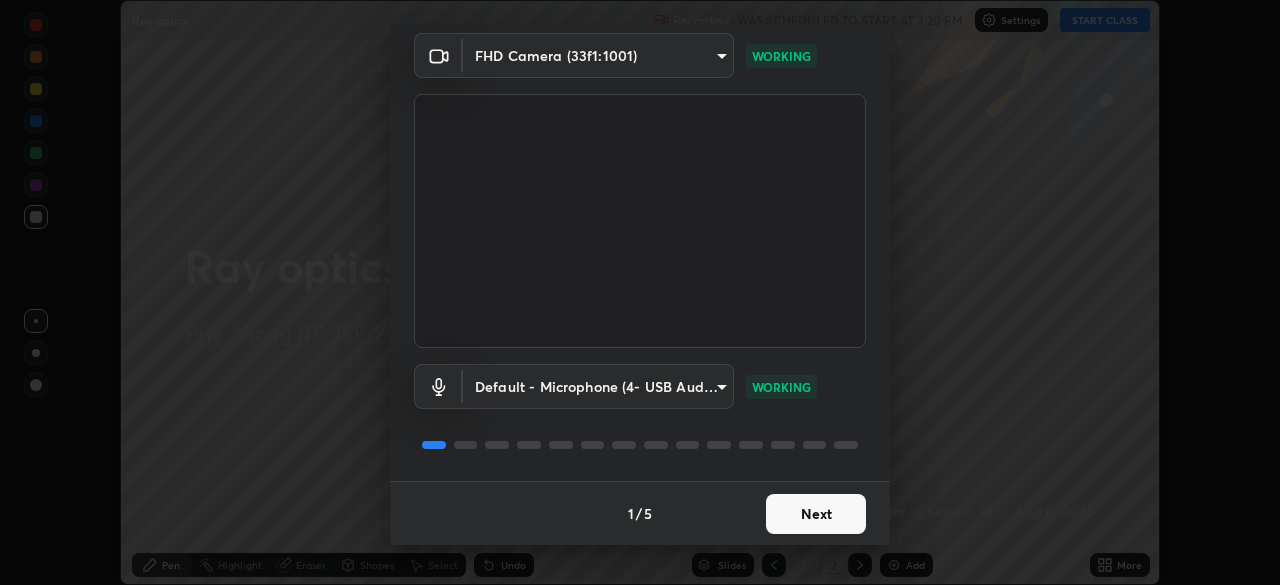 click on "Next" at bounding box center (816, 514) 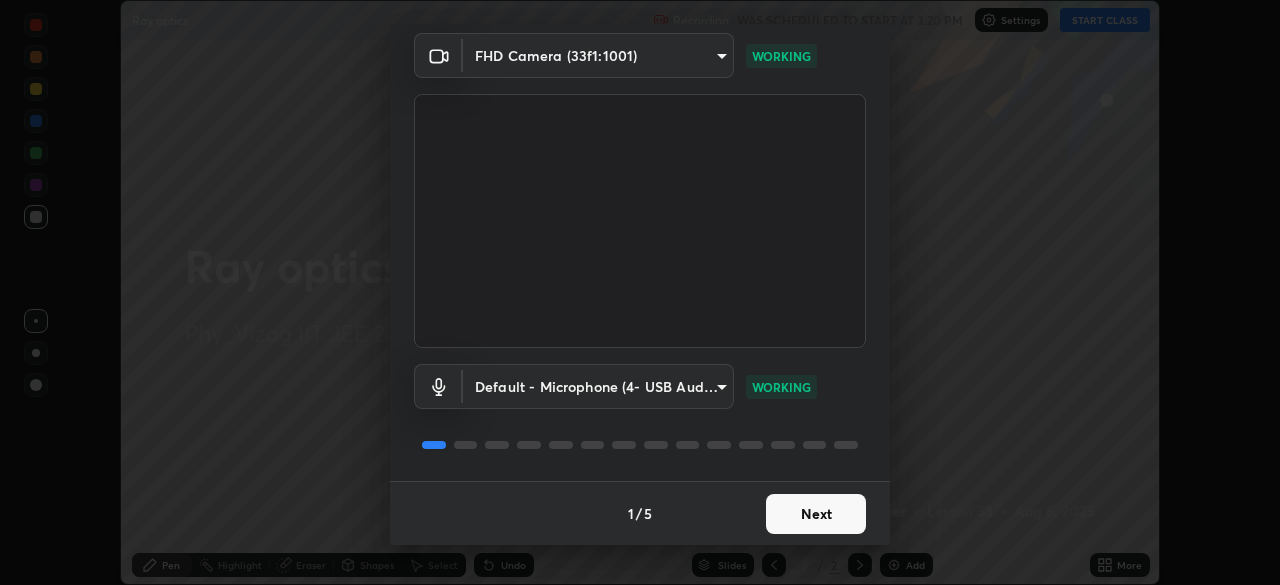 scroll, scrollTop: 0, scrollLeft: 0, axis: both 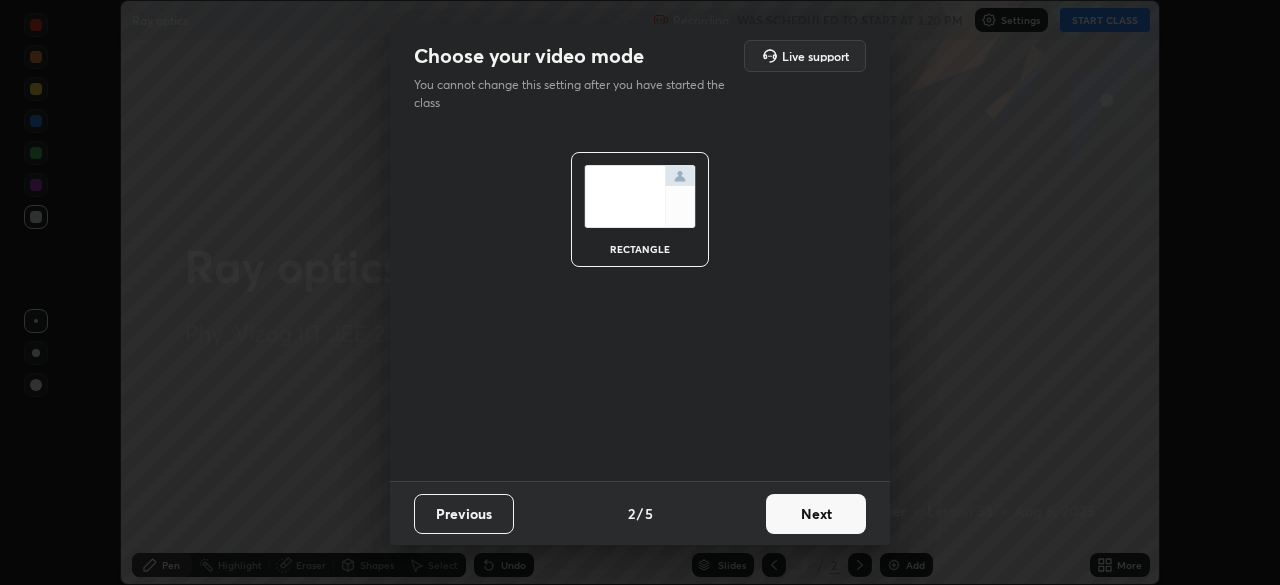 click on "Next" at bounding box center (816, 514) 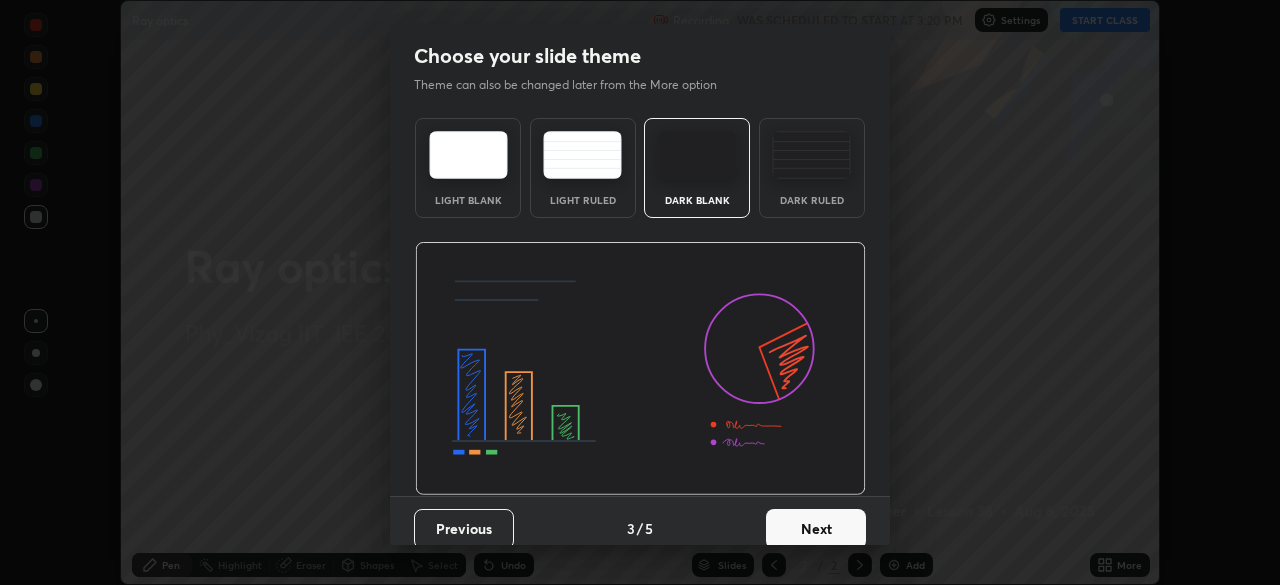 click on "Next" at bounding box center (816, 529) 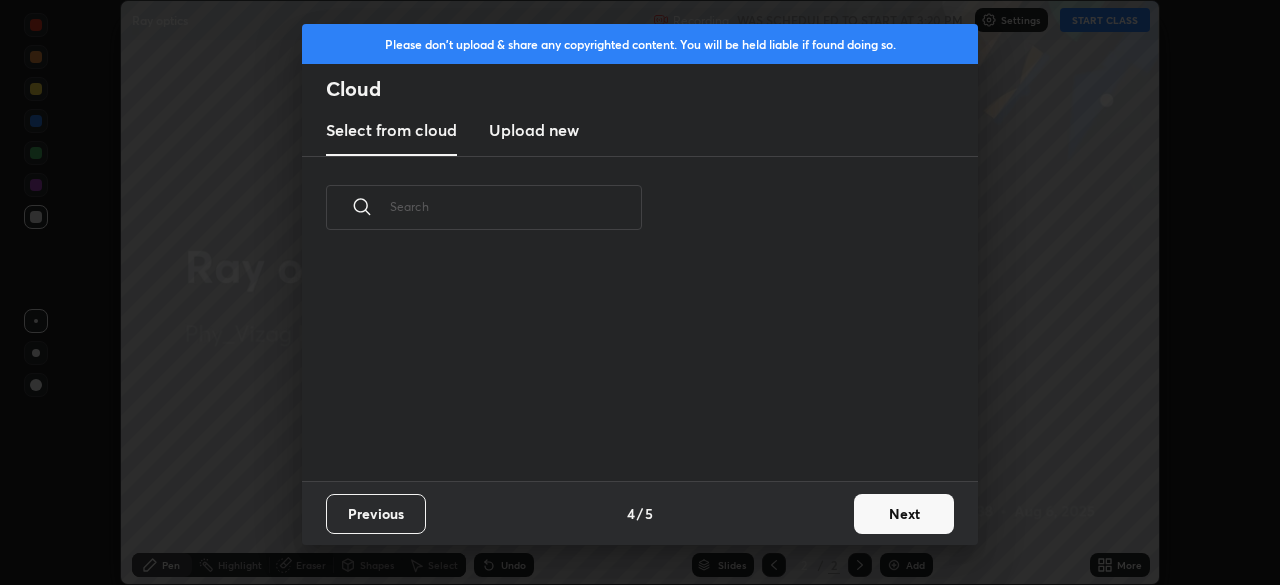 click on "Next" at bounding box center (904, 514) 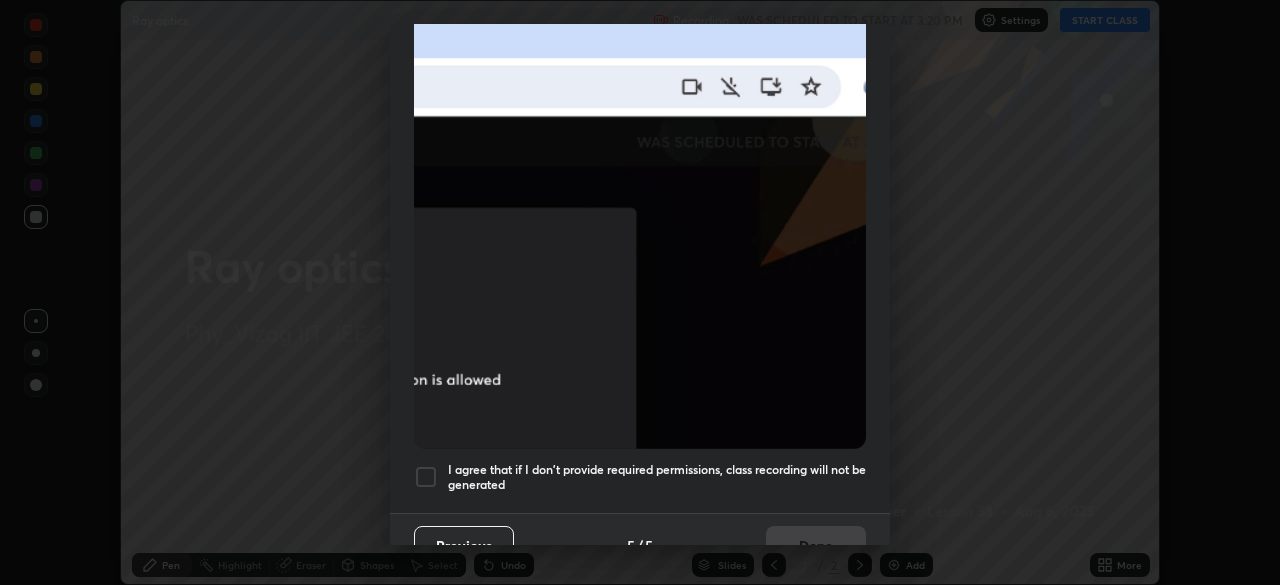 scroll, scrollTop: 479, scrollLeft: 0, axis: vertical 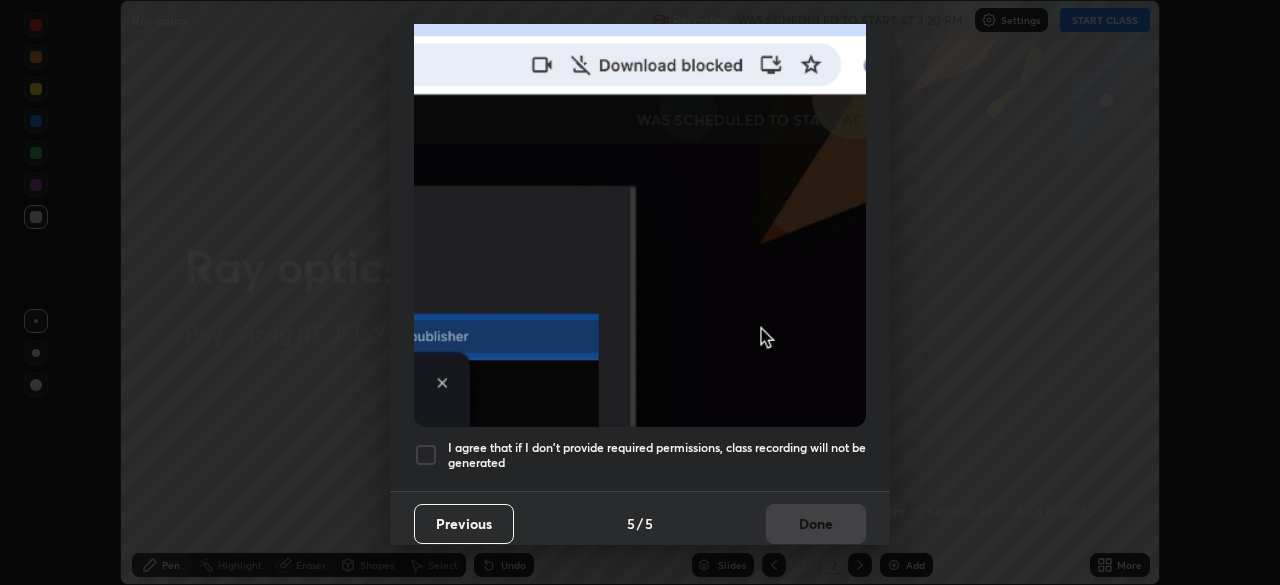 click at bounding box center [426, 455] 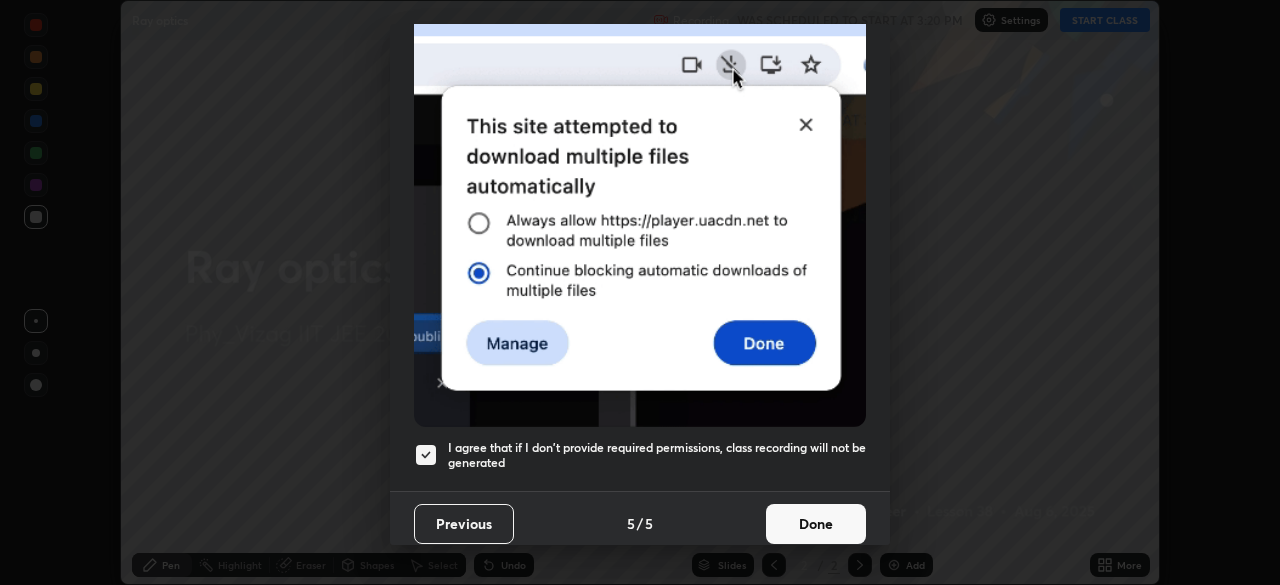 click at bounding box center (426, 455) 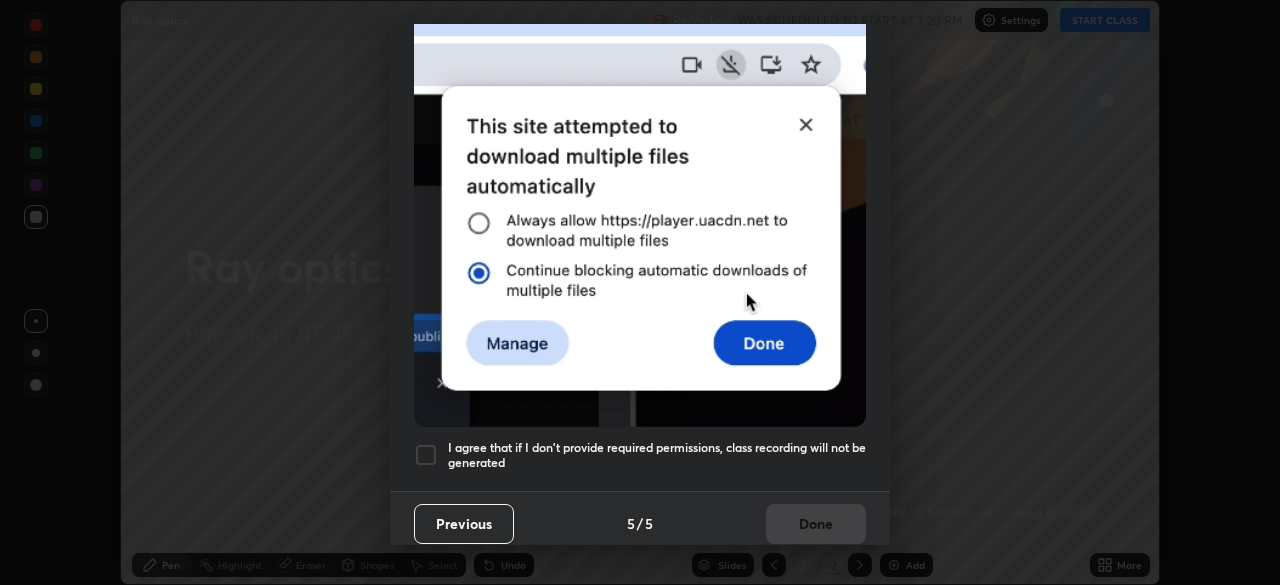 click on "Previous" at bounding box center (464, 524) 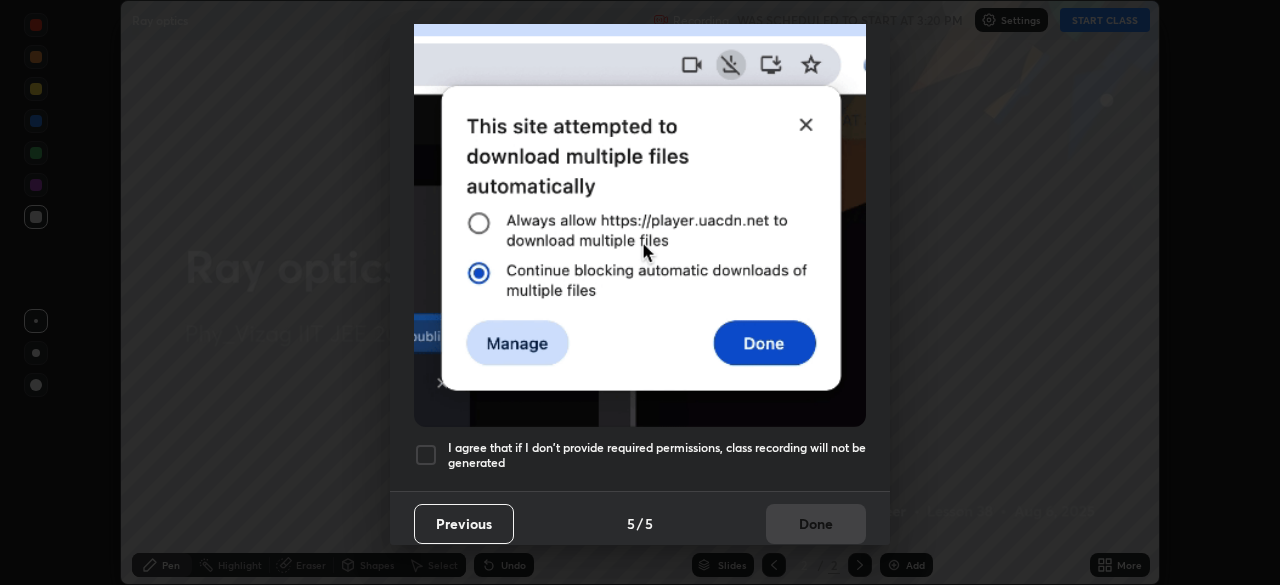 scroll, scrollTop: 0, scrollLeft: 0, axis: both 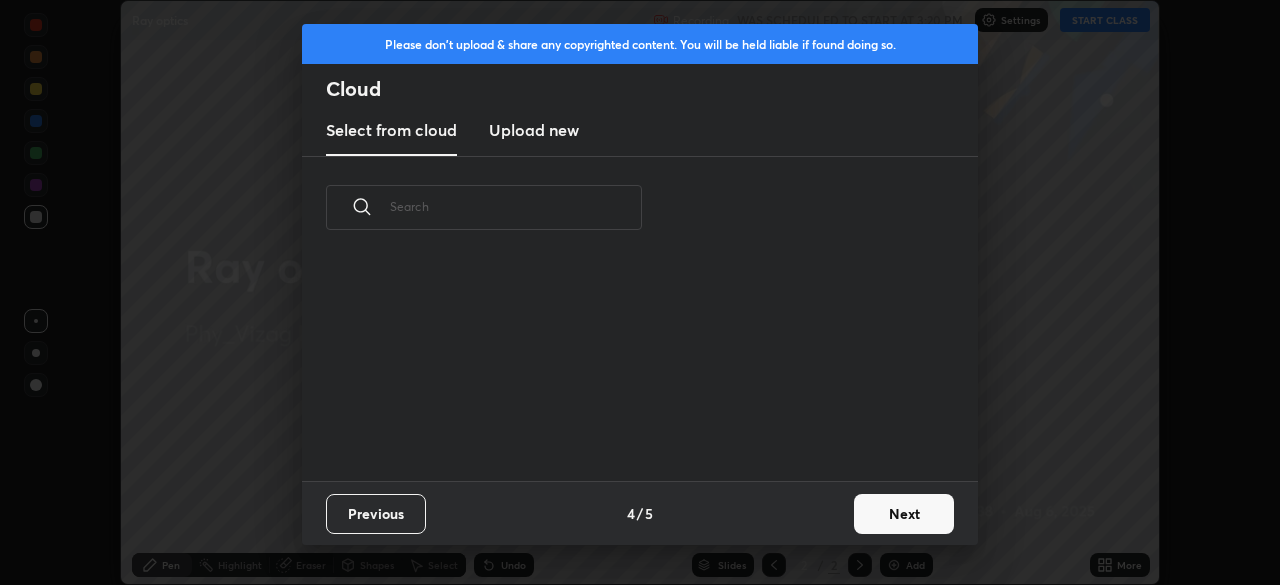 click on "Previous" at bounding box center (376, 514) 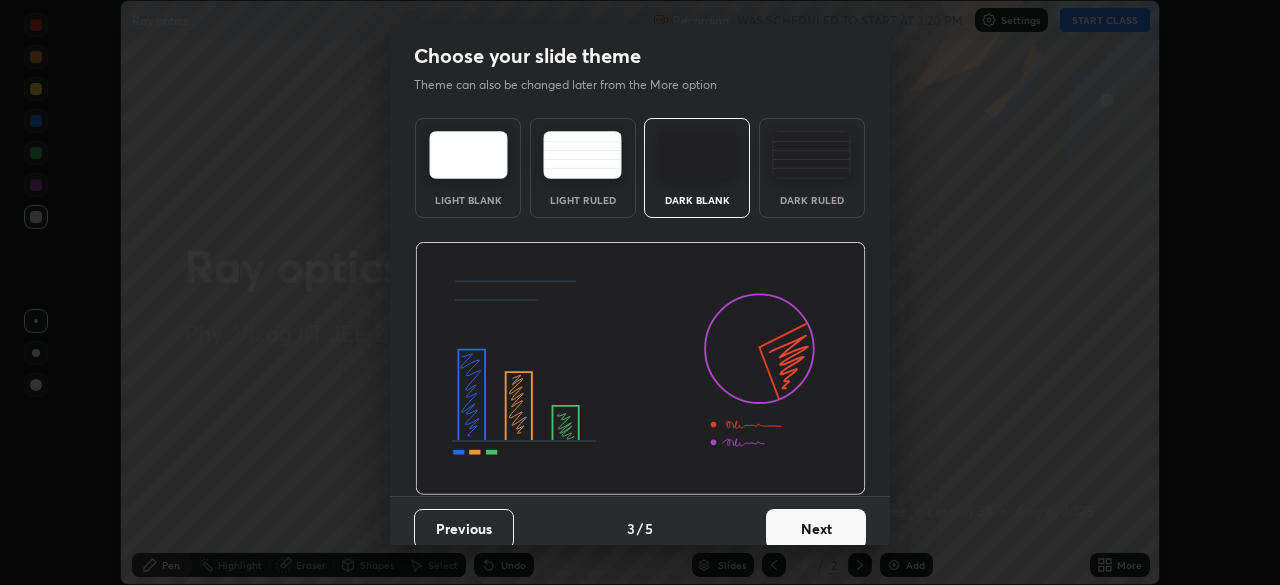 click at bounding box center (811, 155) 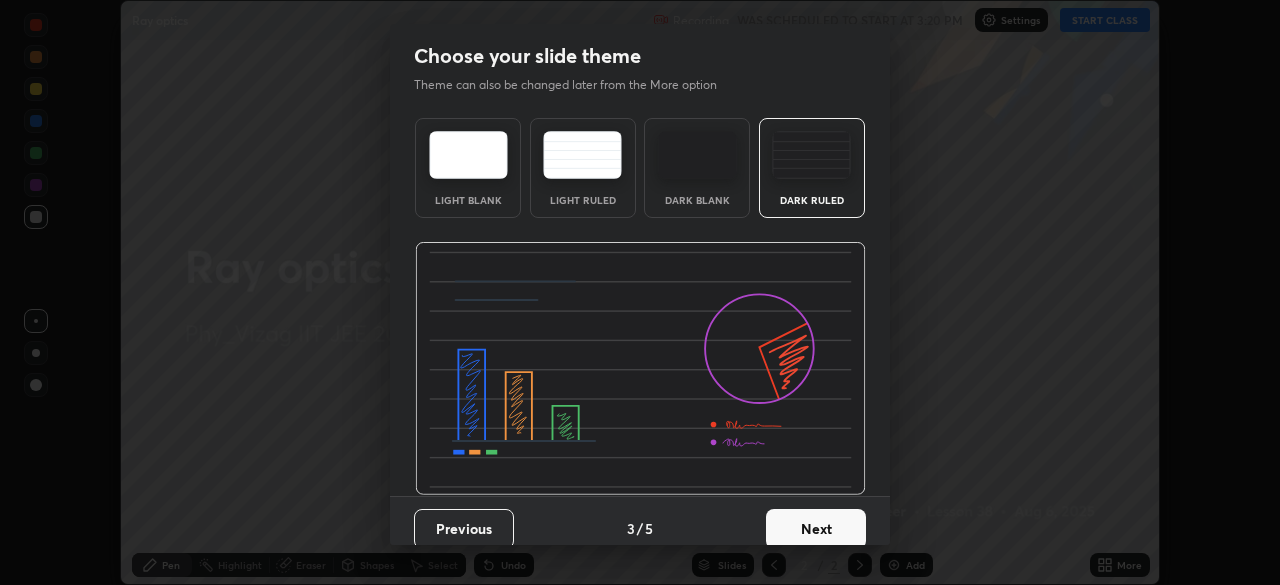 scroll, scrollTop: 15, scrollLeft: 0, axis: vertical 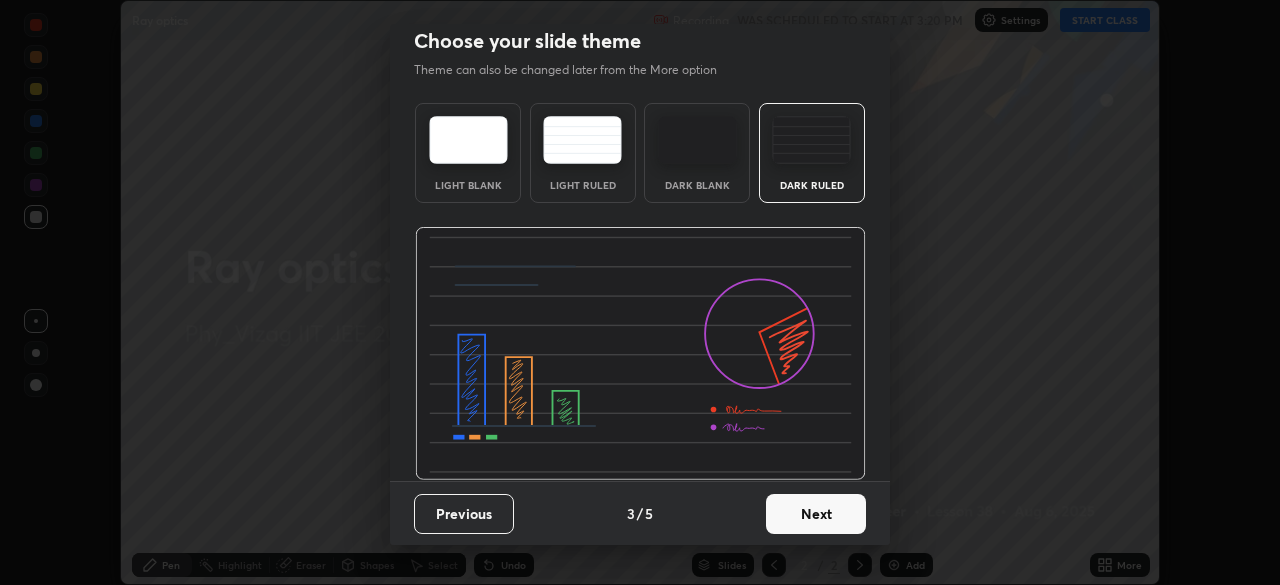 click on "Next" at bounding box center [816, 514] 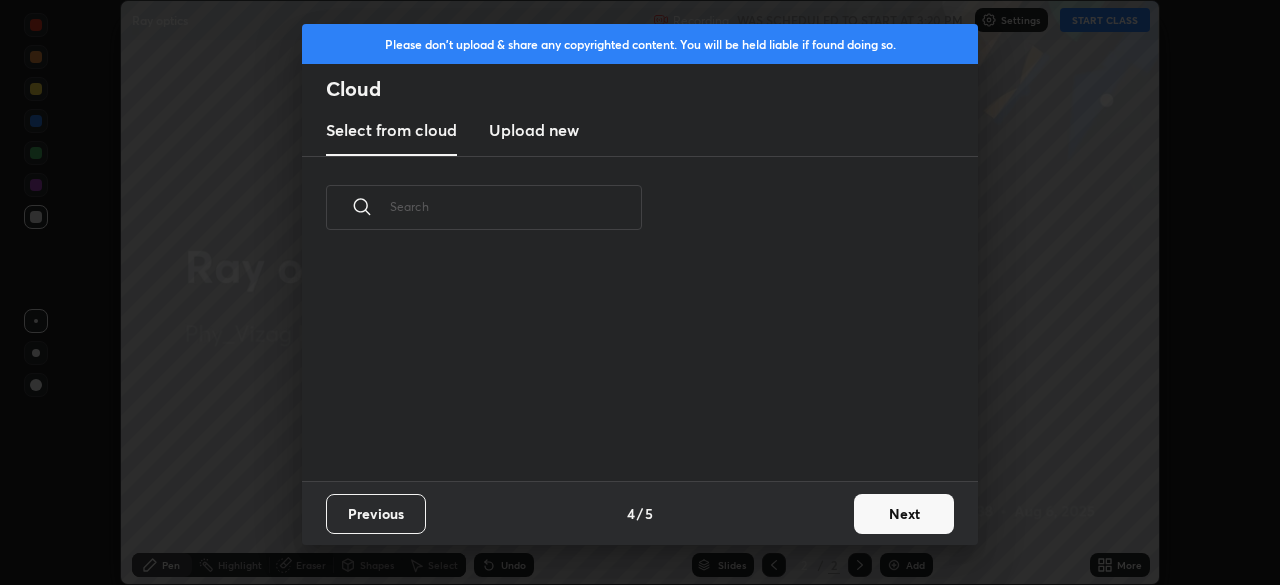 scroll, scrollTop: 7, scrollLeft: 11, axis: both 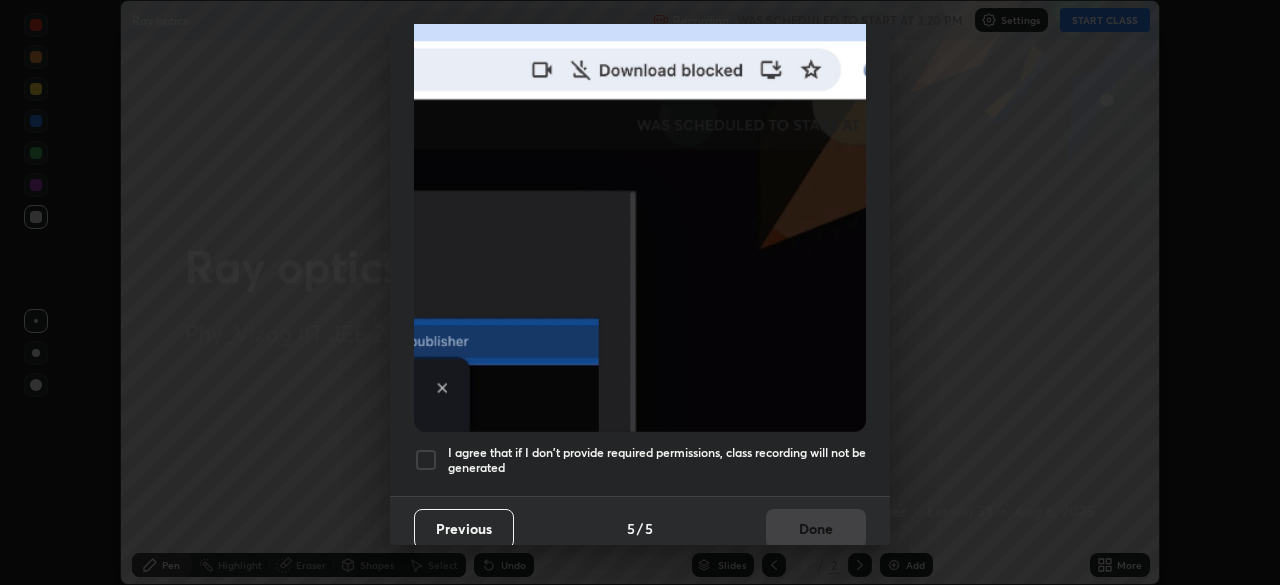 click at bounding box center [426, 460] 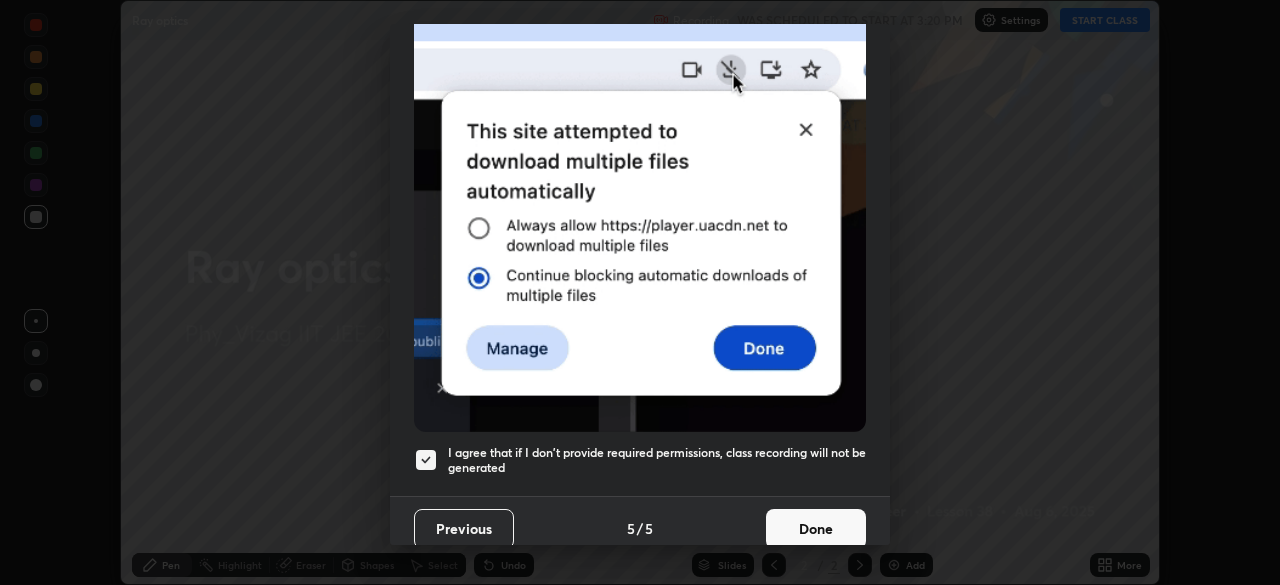 click on "Done" at bounding box center [816, 529] 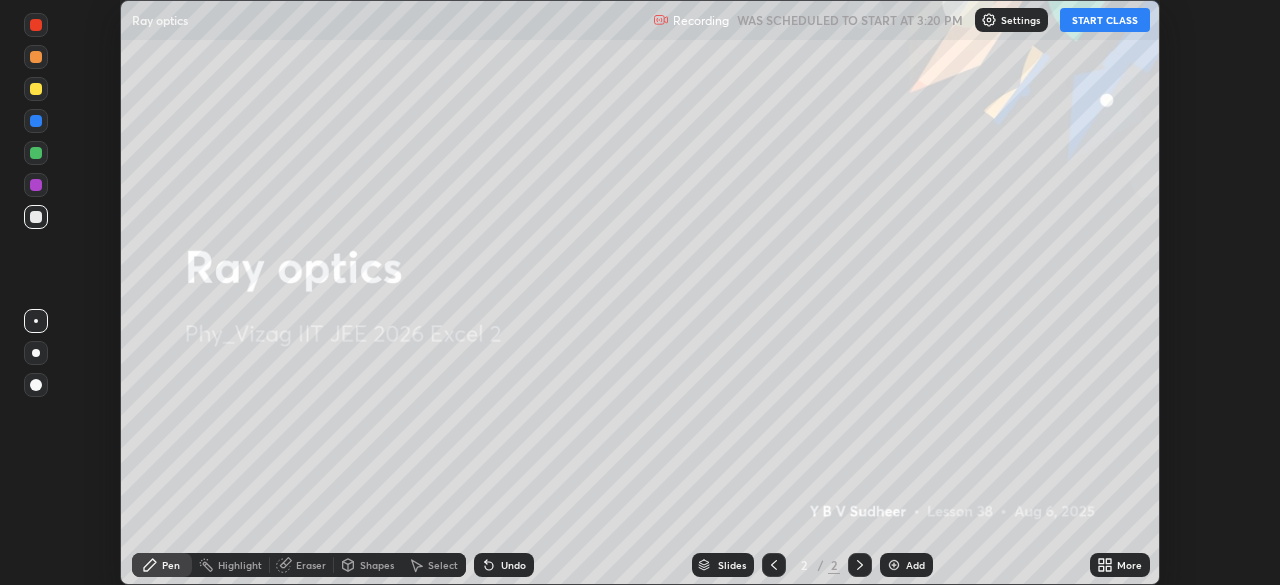 click on "START CLASS" at bounding box center (1105, 20) 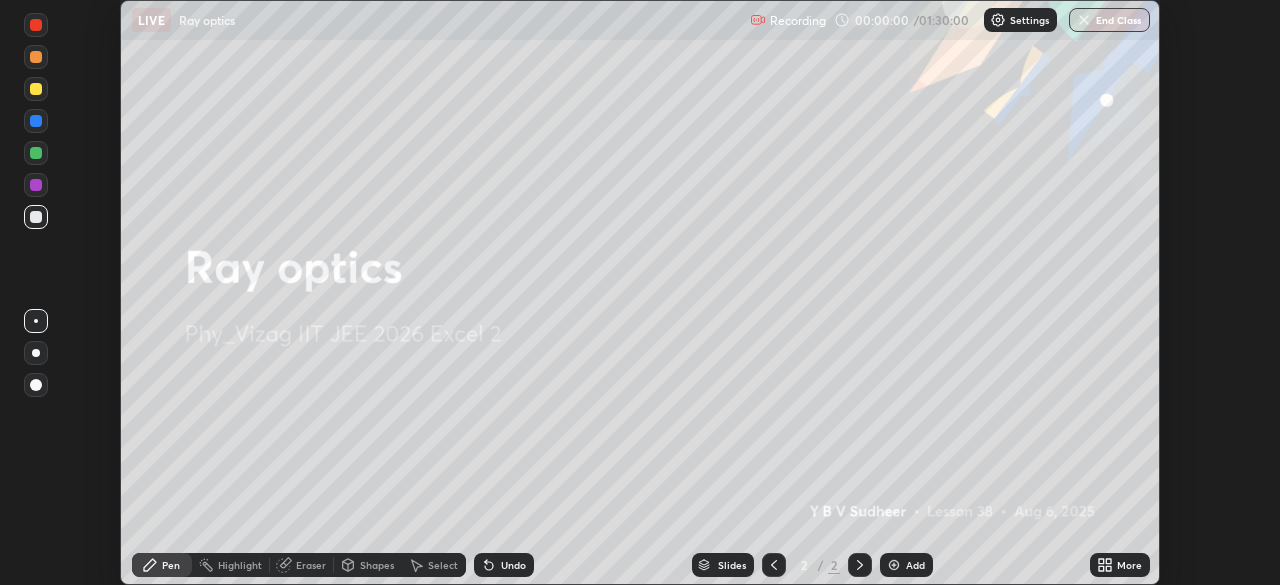 click 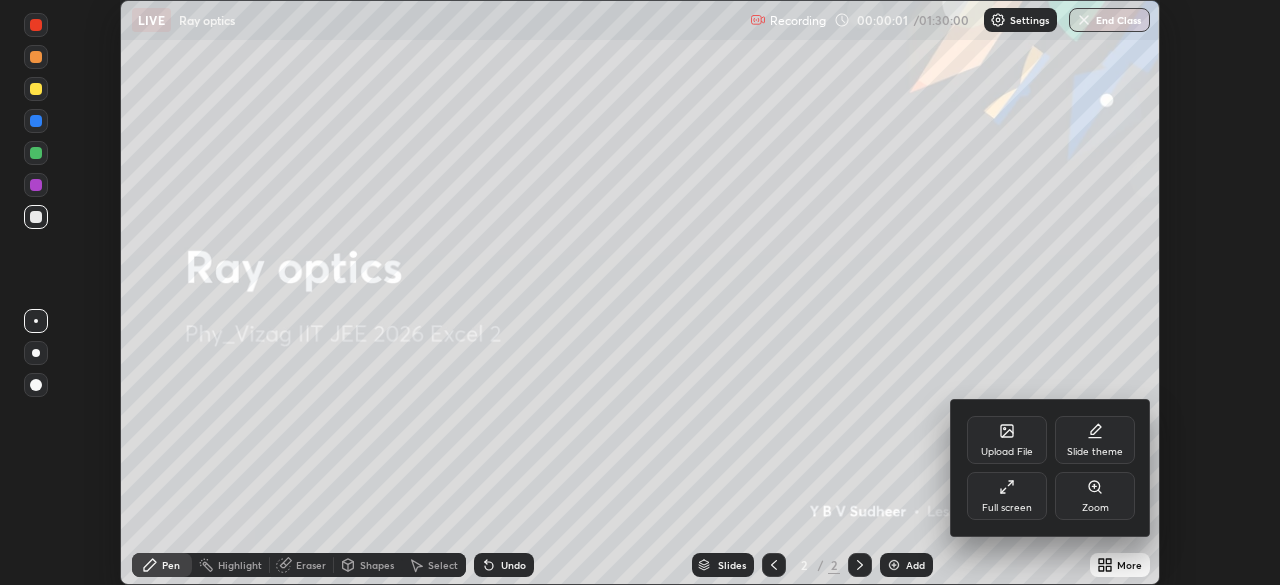 click 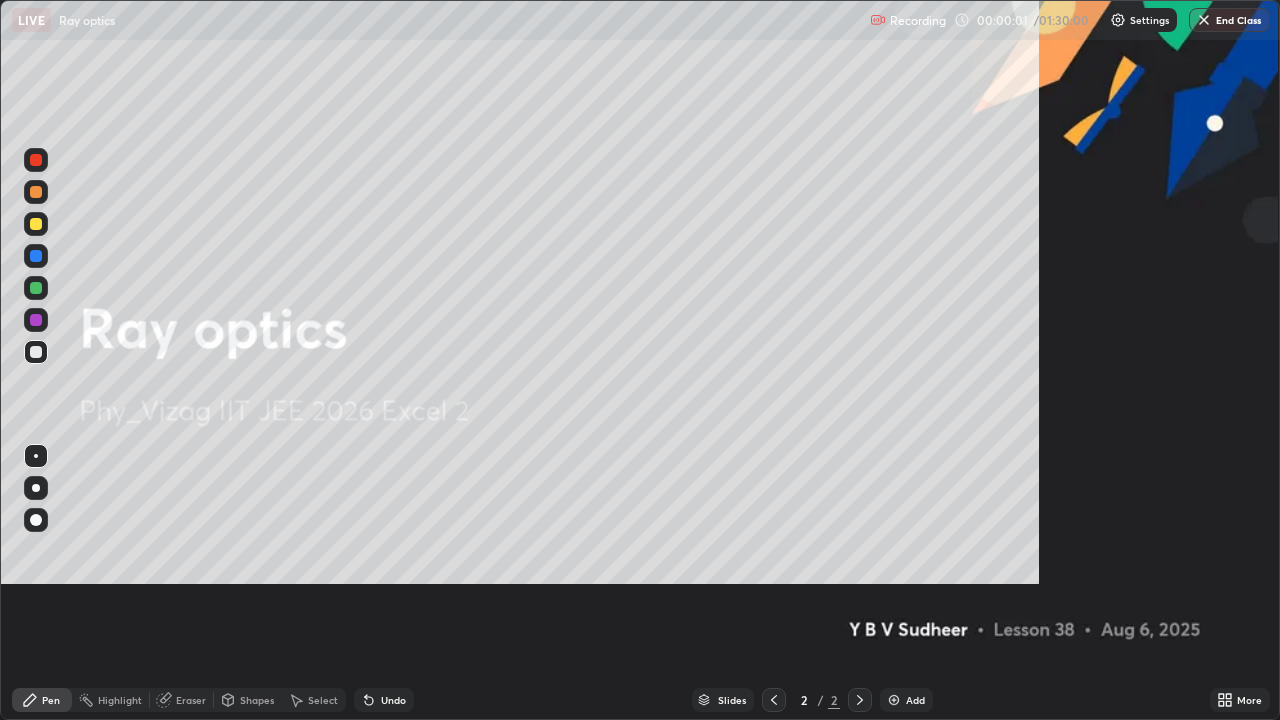 scroll, scrollTop: 99280, scrollLeft: 98720, axis: both 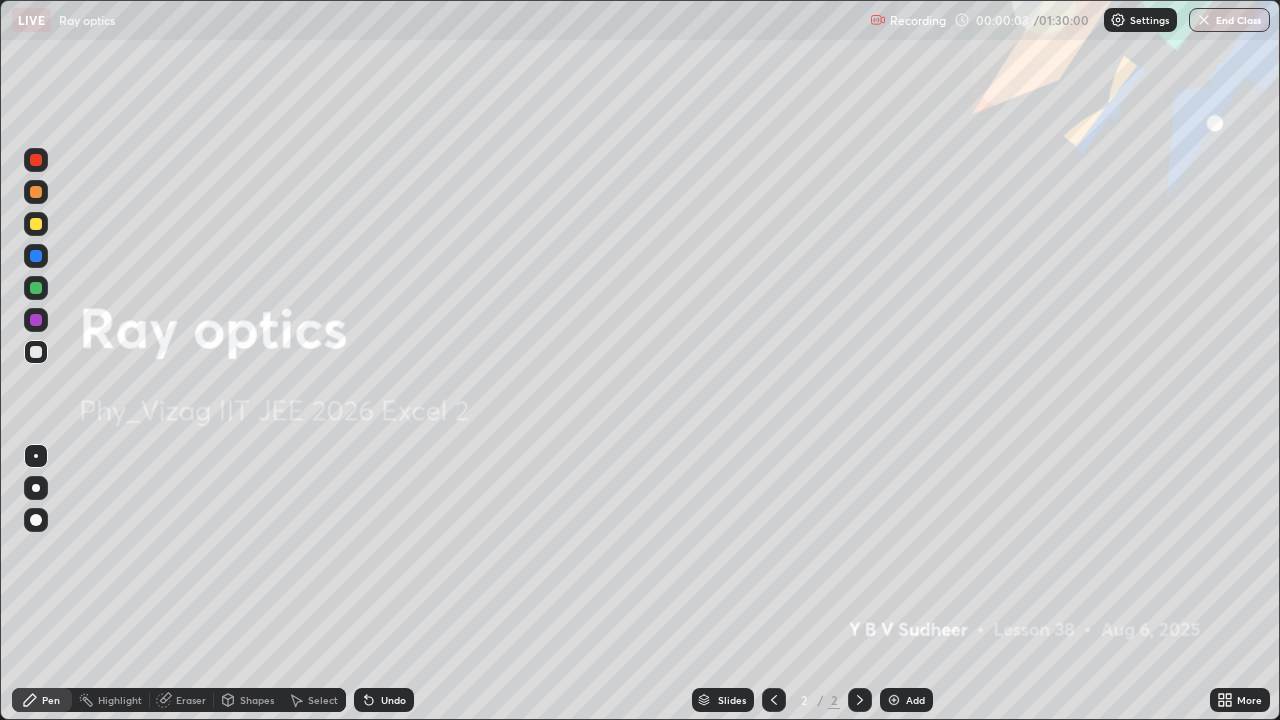 click at bounding box center [894, 700] 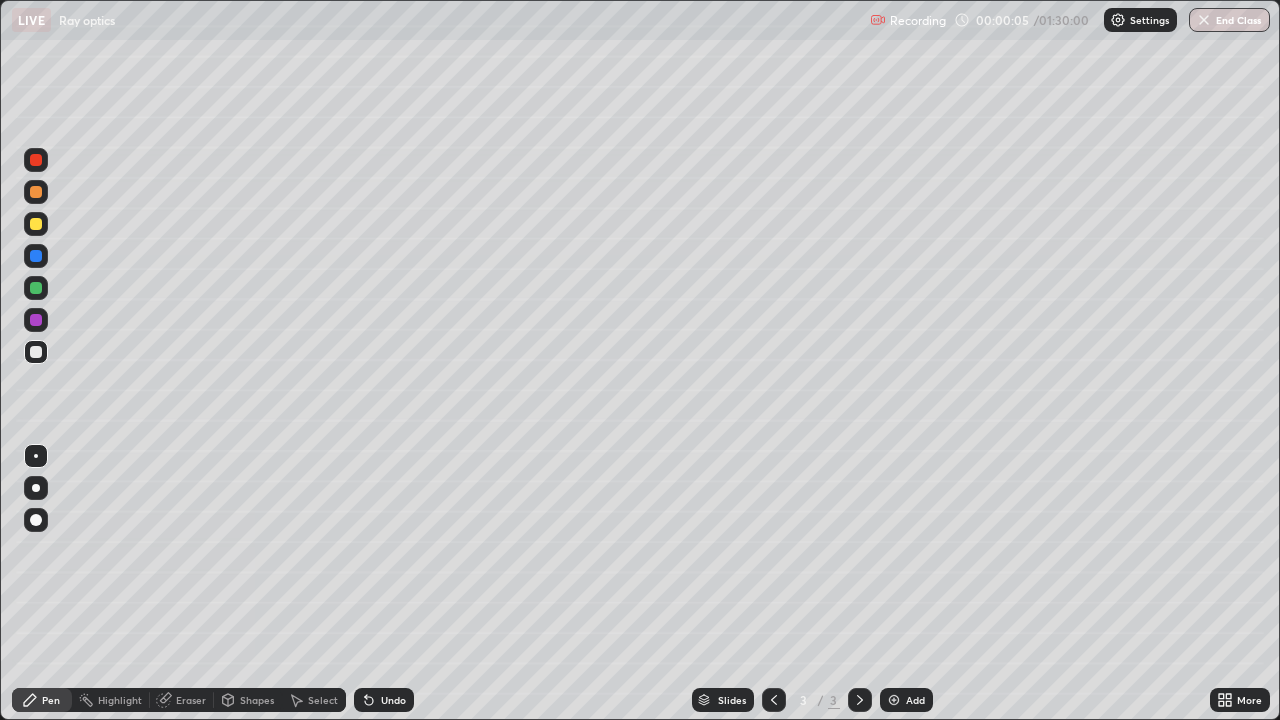click 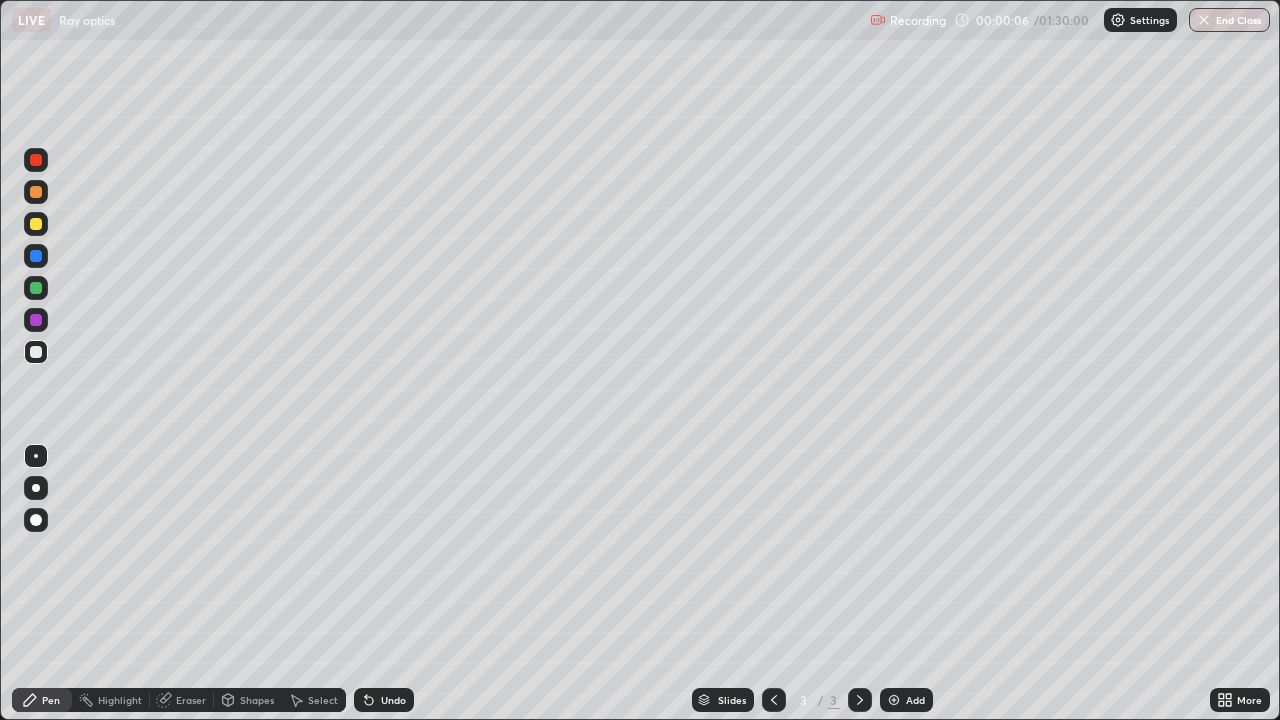click on "Add" at bounding box center [906, 700] 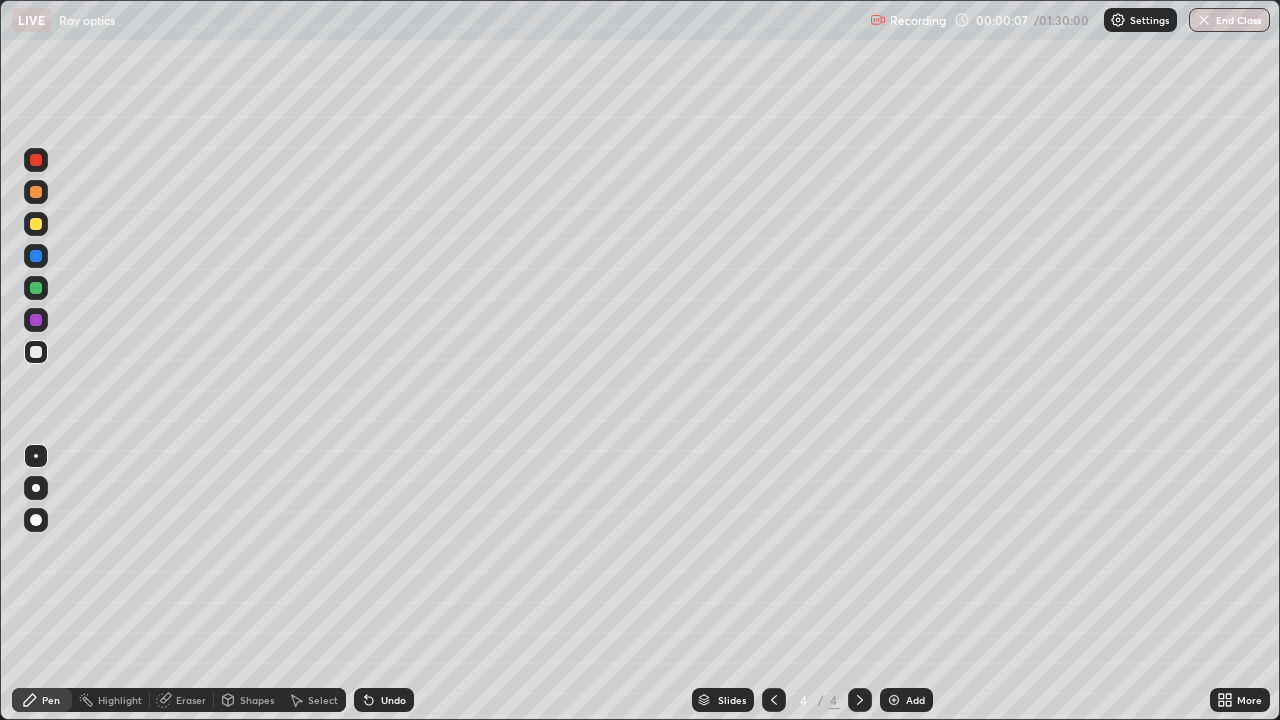 click 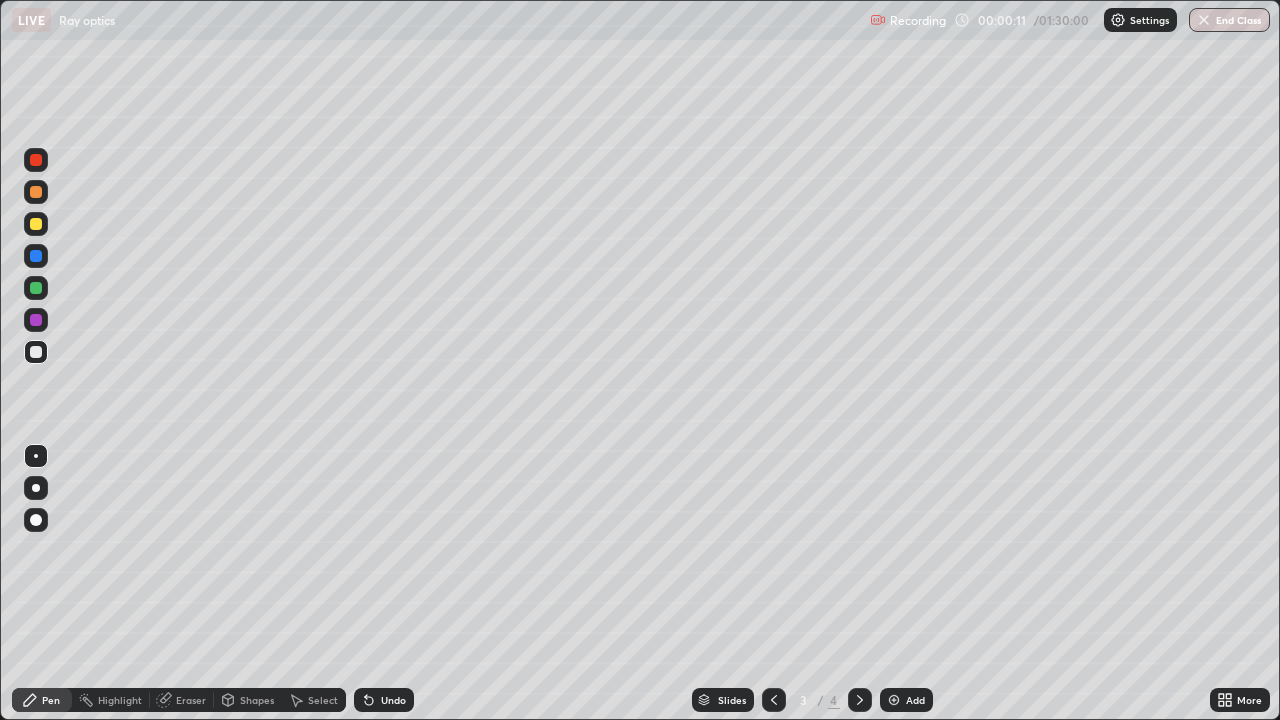 click at bounding box center [36, 488] 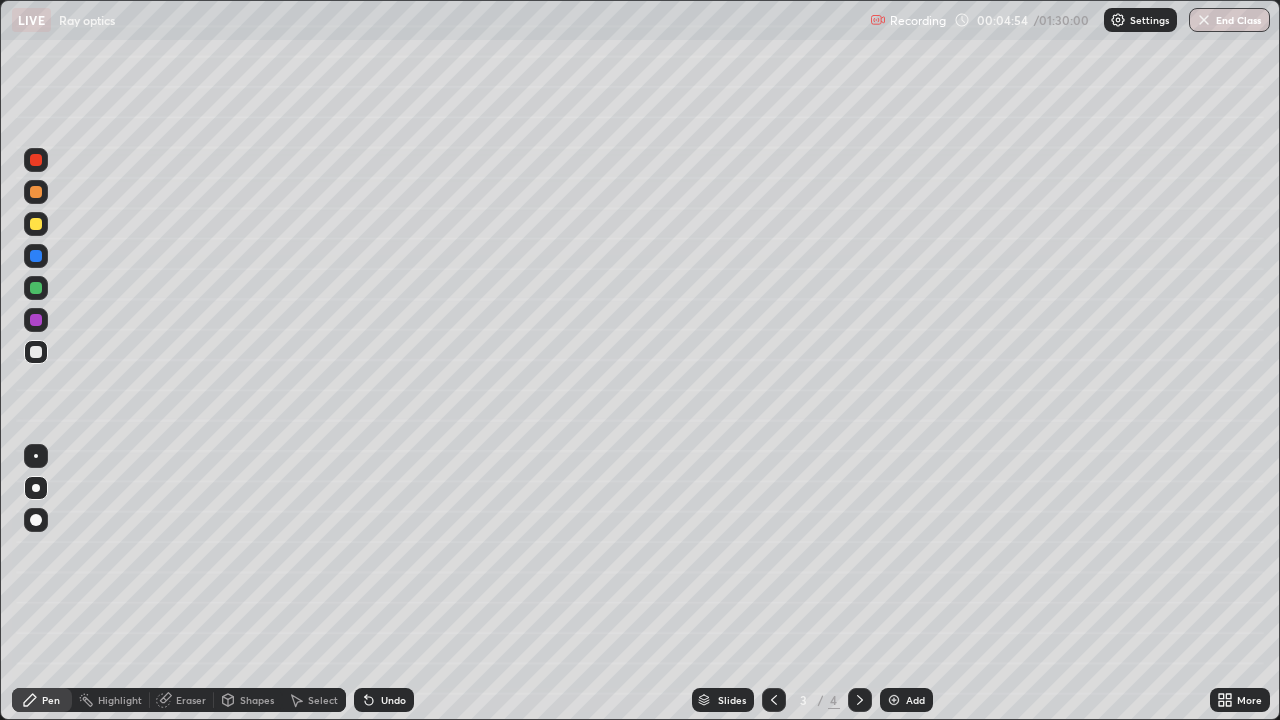 click at bounding box center [36, 224] 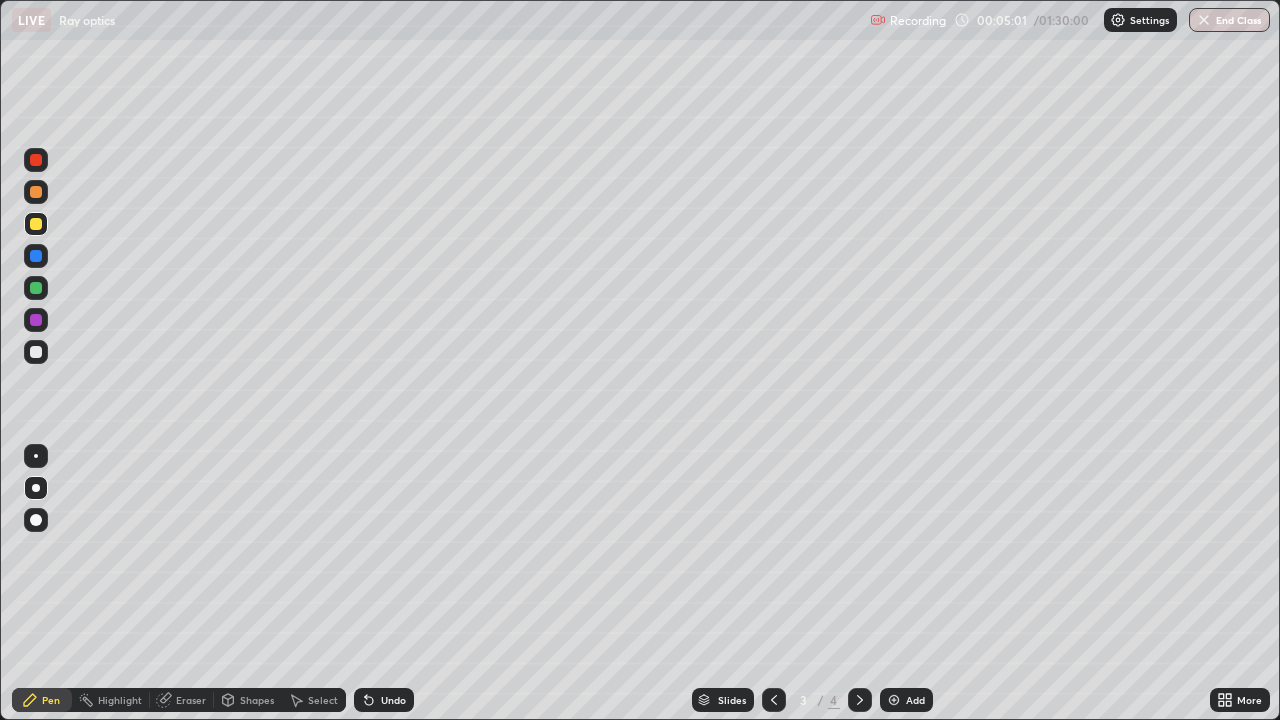 click on "Shapes" at bounding box center (257, 700) 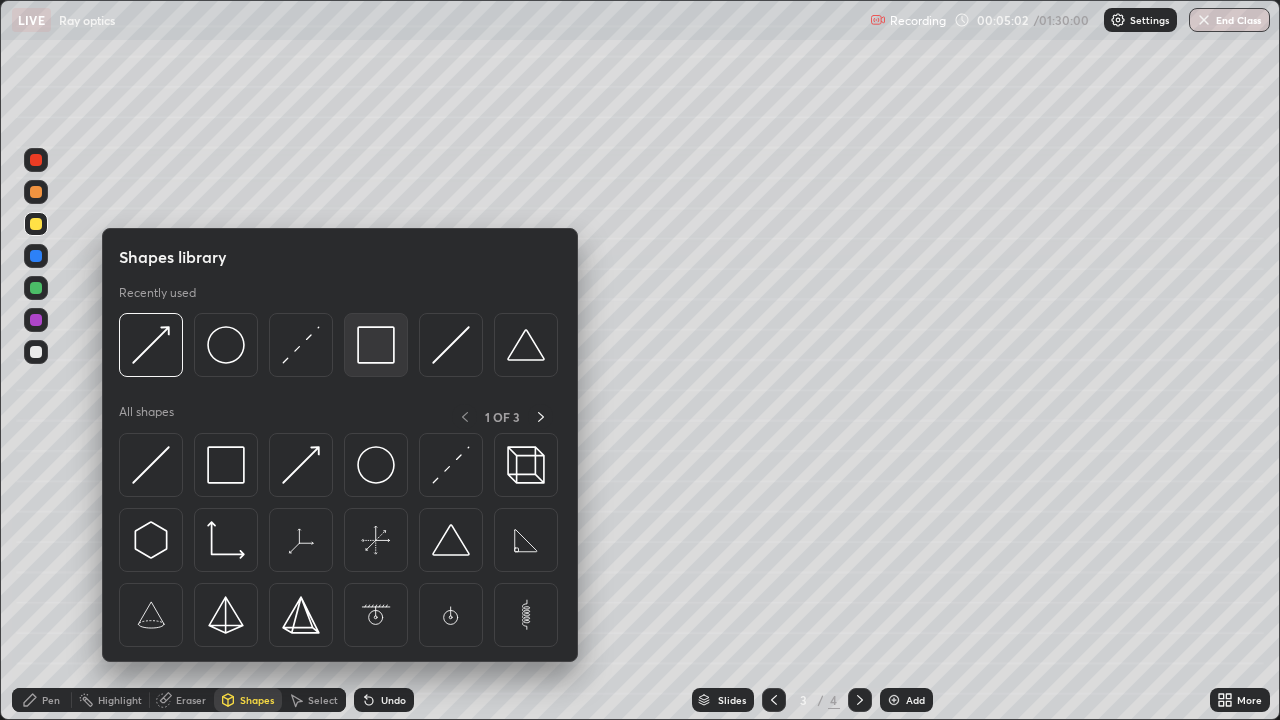 click at bounding box center [376, 345] 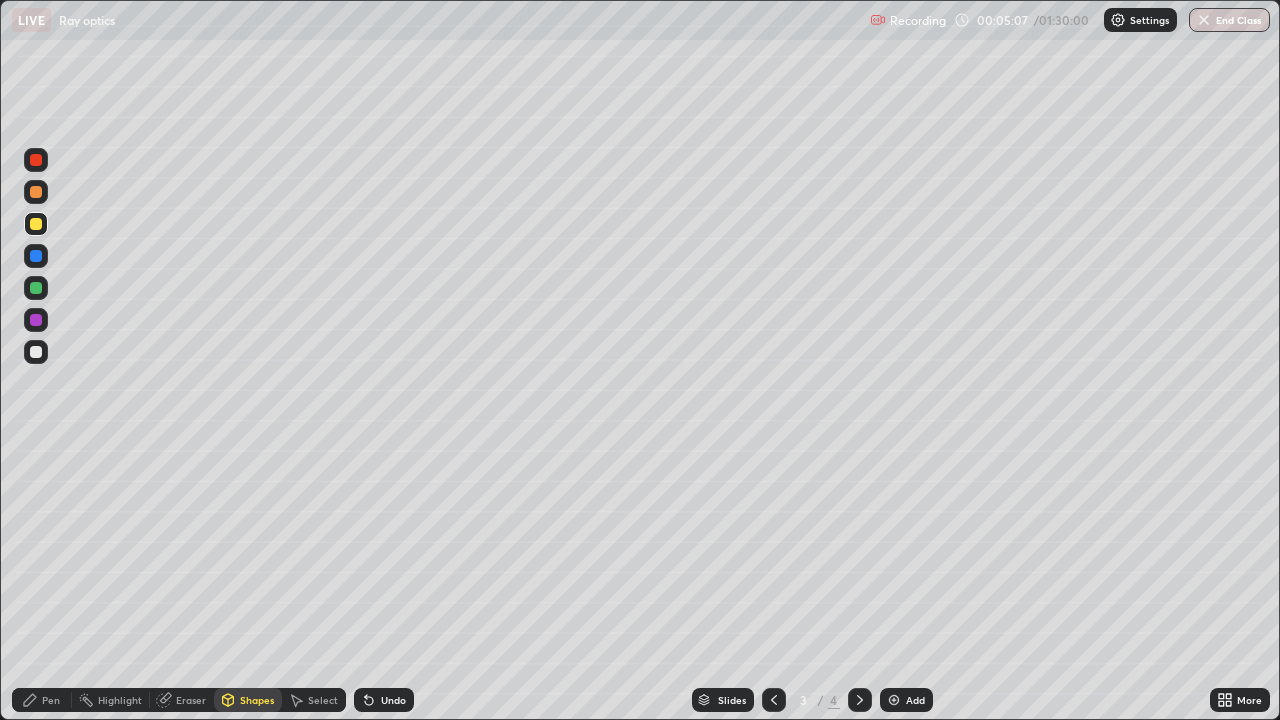 click on "Pen" at bounding box center [51, 700] 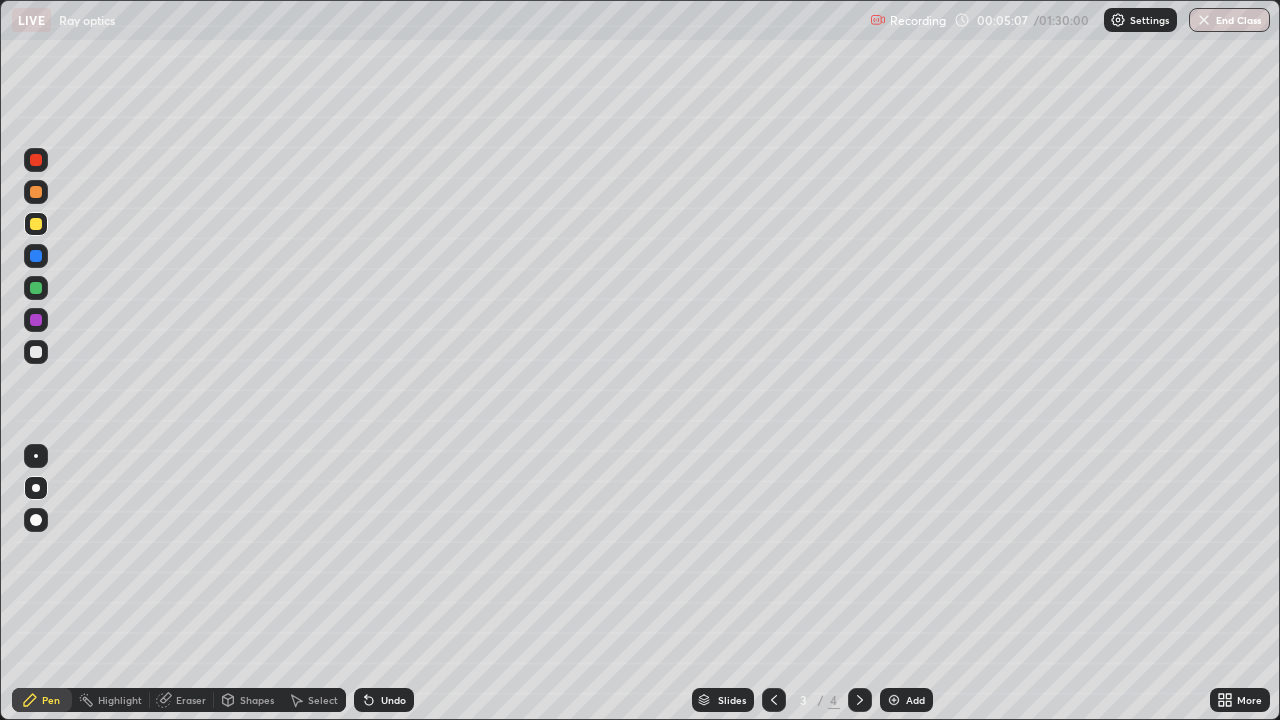 click at bounding box center (36, 160) 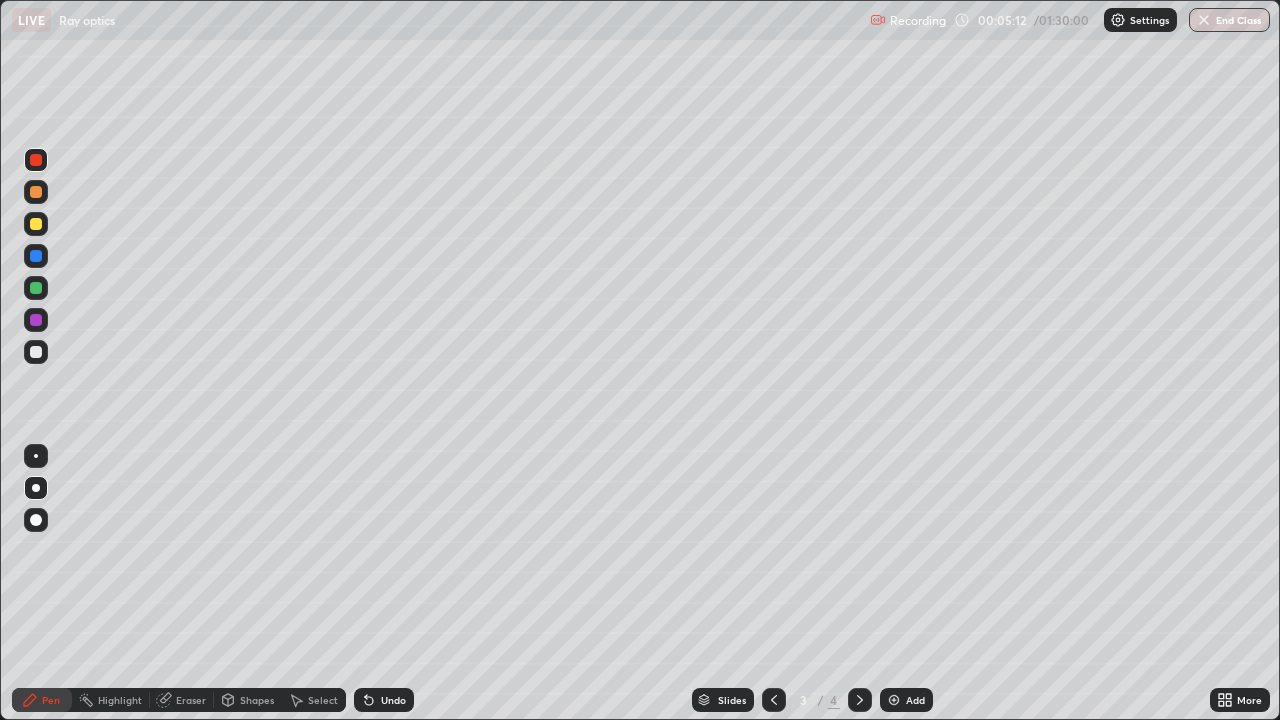 click on "Shapes" at bounding box center [248, 700] 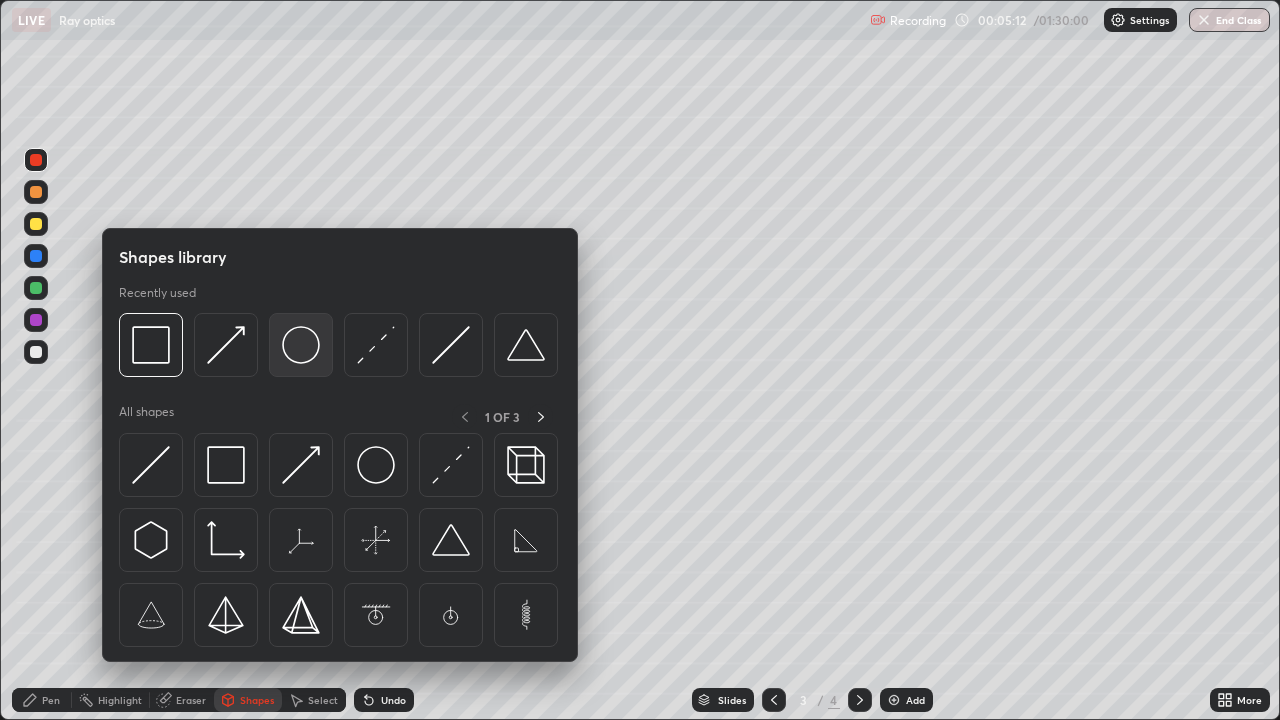 click at bounding box center [301, 345] 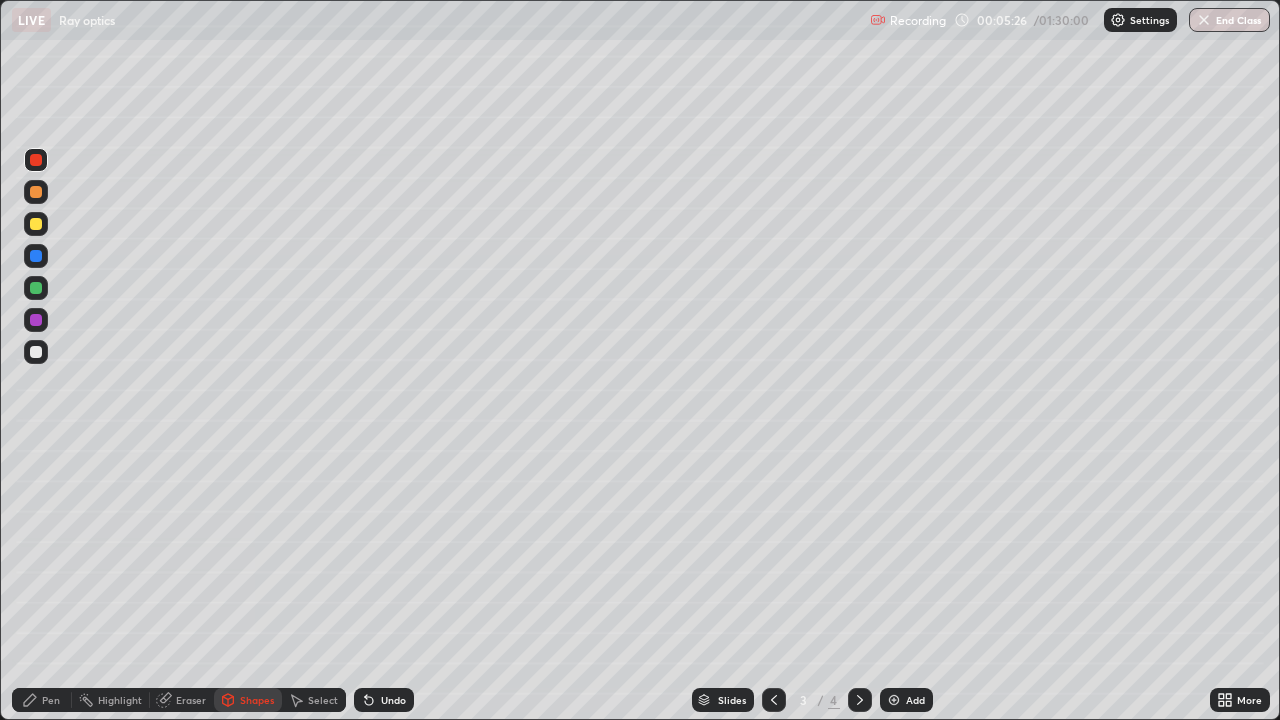 click at bounding box center (36, 352) 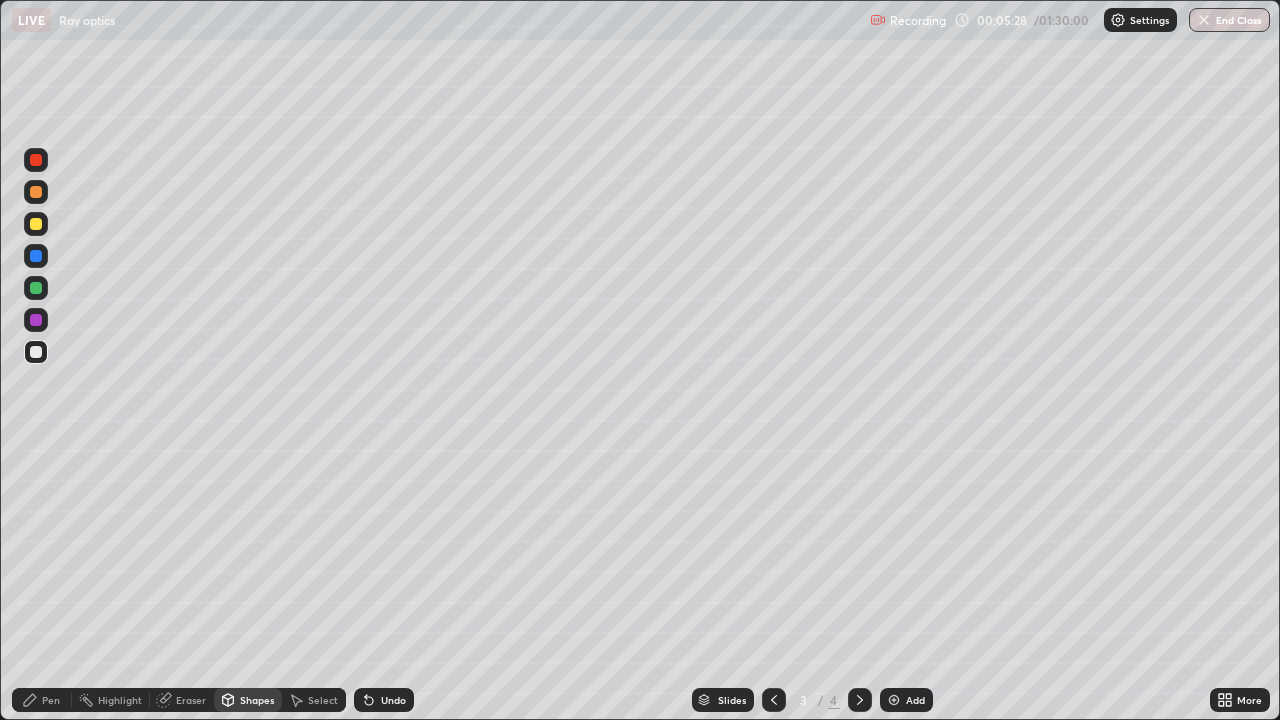 click on "Shapes" at bounding box center (257, 700) 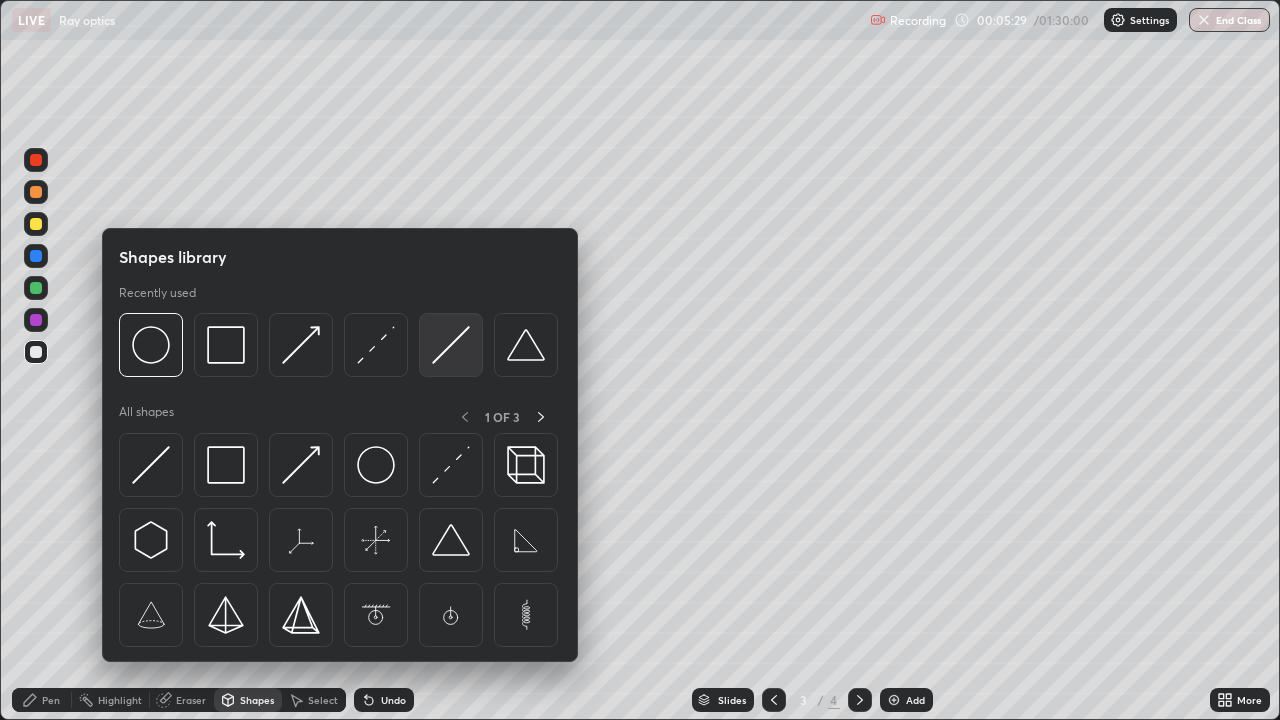 click at bounding box center (451, 345) 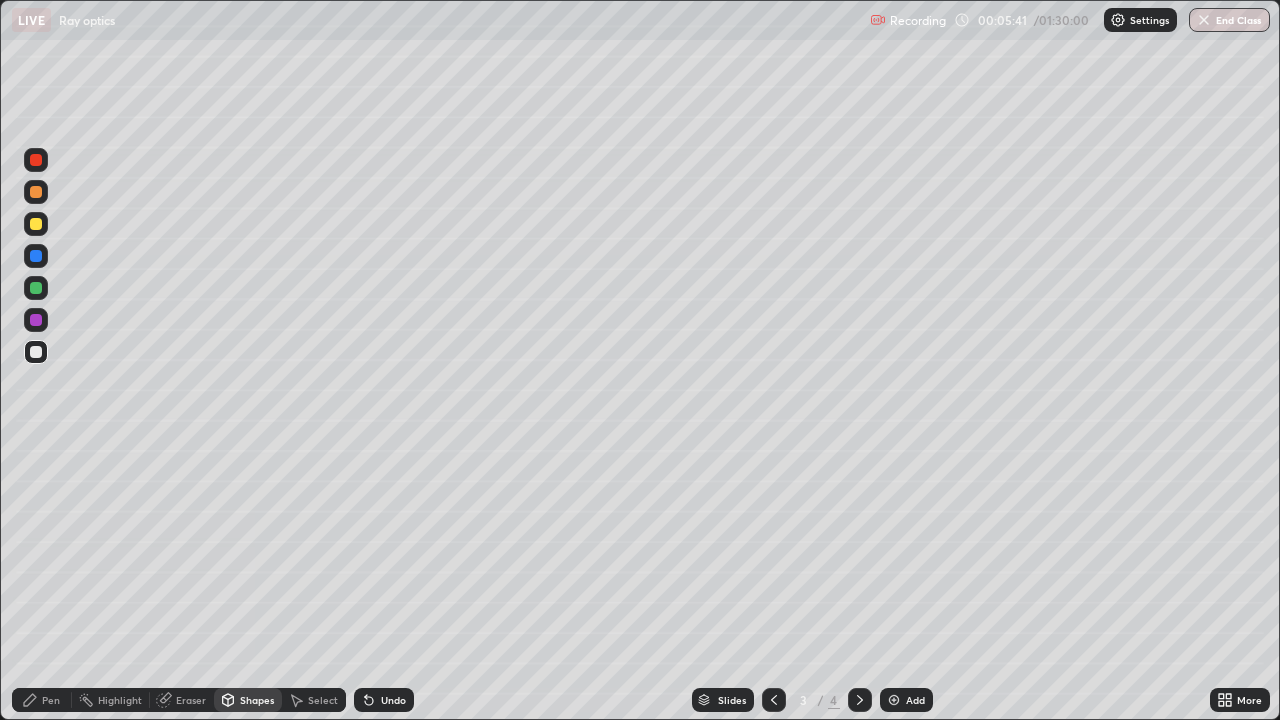 click on "Shapes" at bounding box center (248, 700) 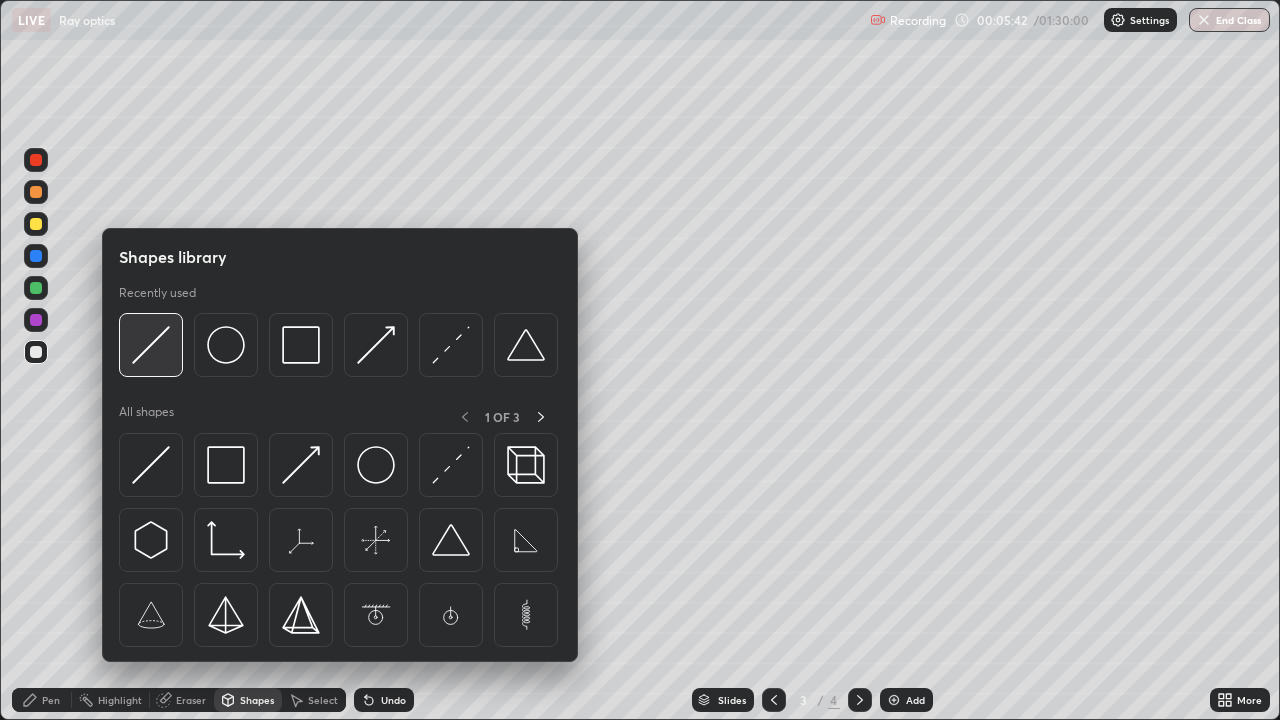 click at bounding box center (151, 345) 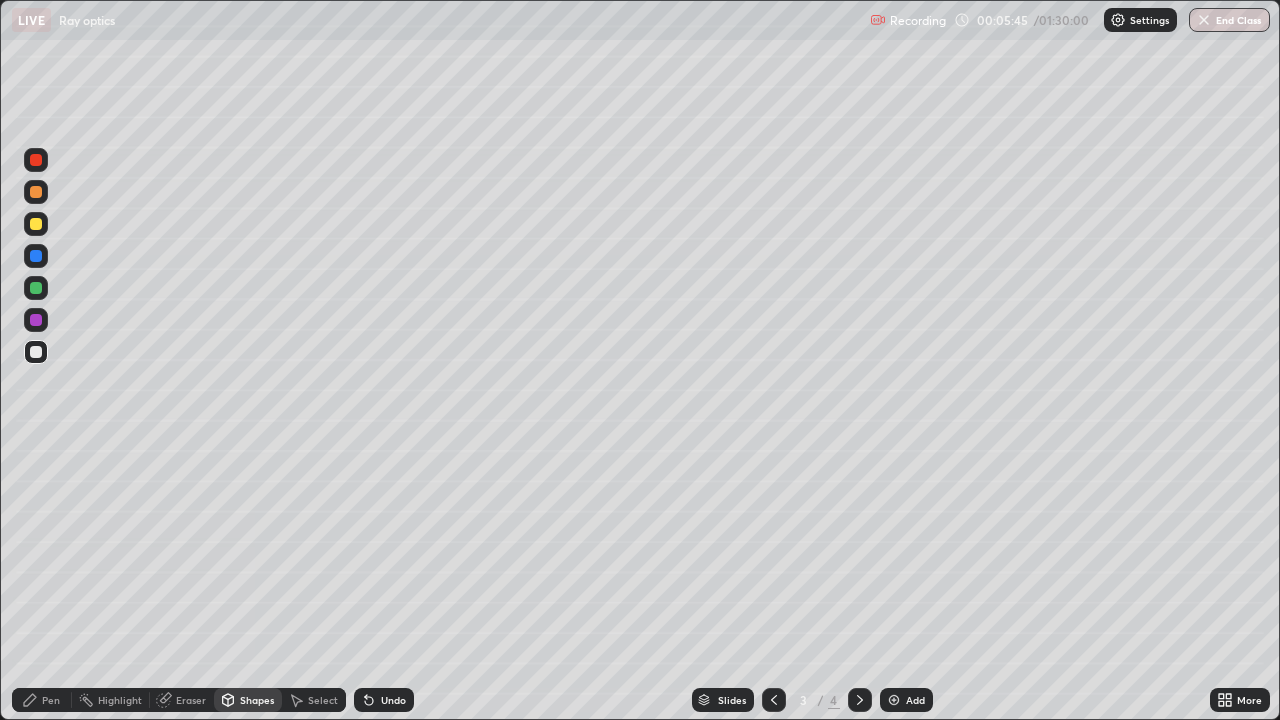 click on "Eraser" at bounding box center (182, 700) 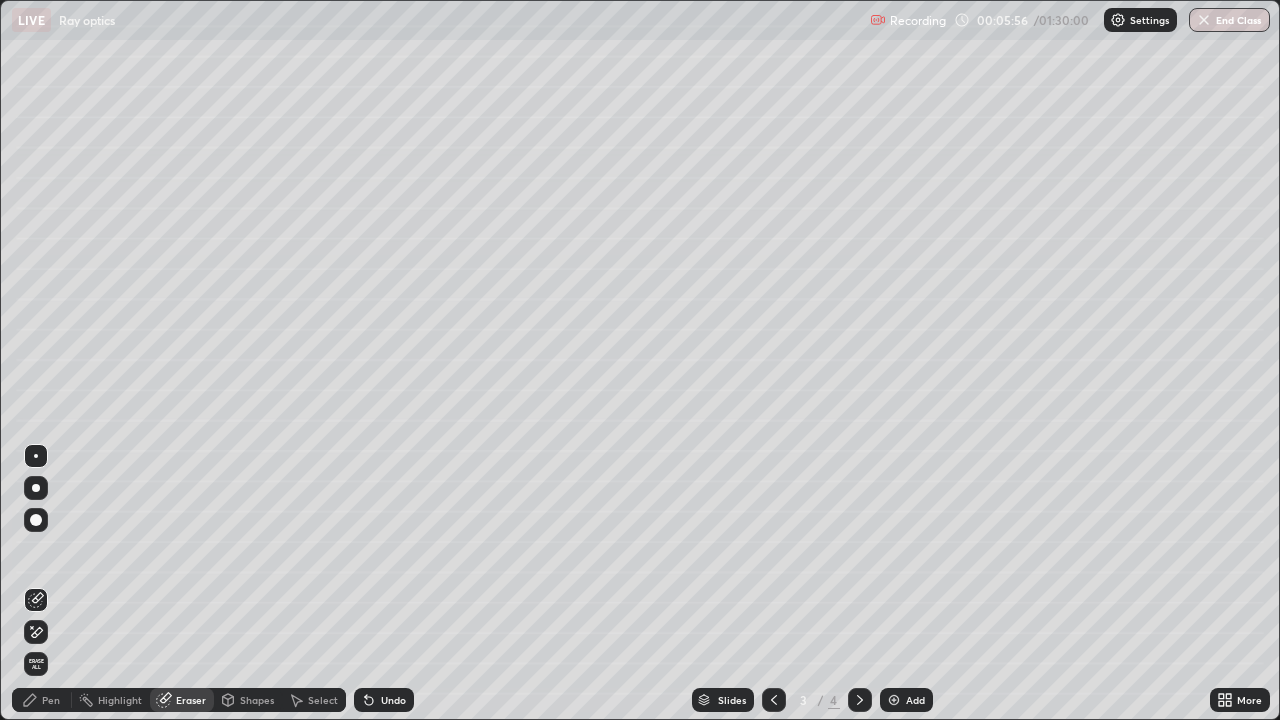 click on "Shapes" at bounding box center [257, 700] 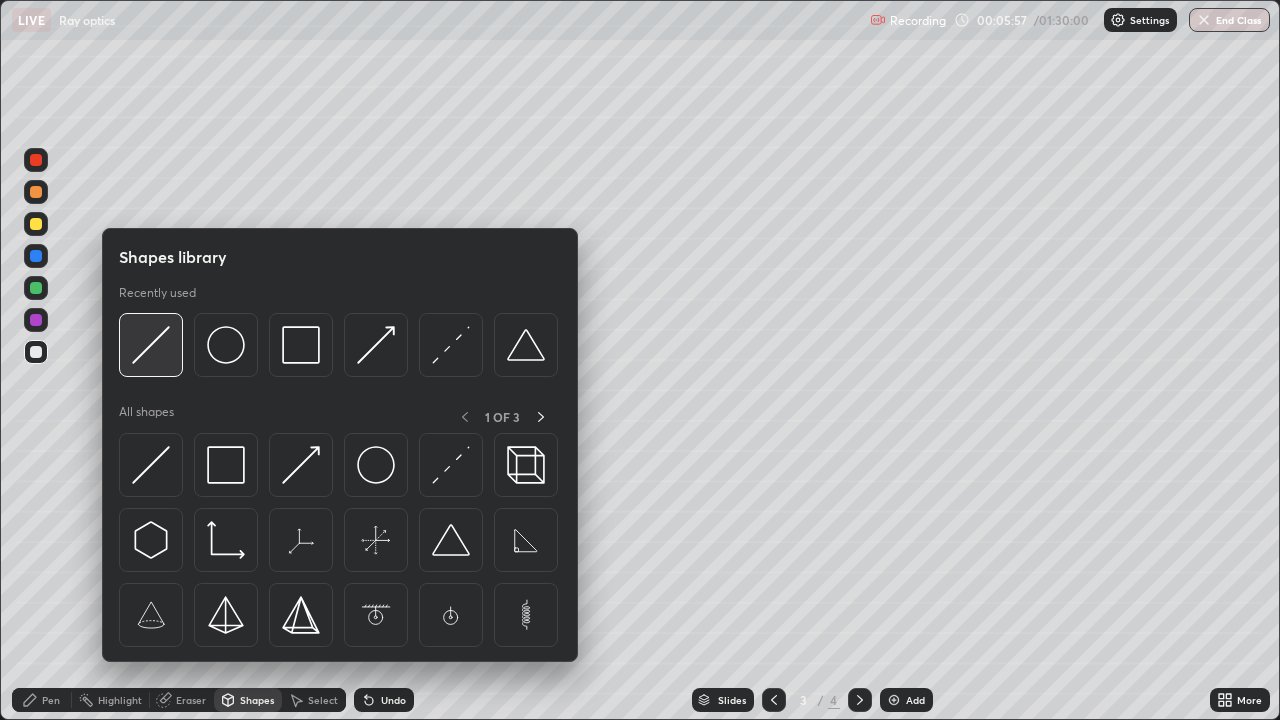 click at bounding box center [151, 345] 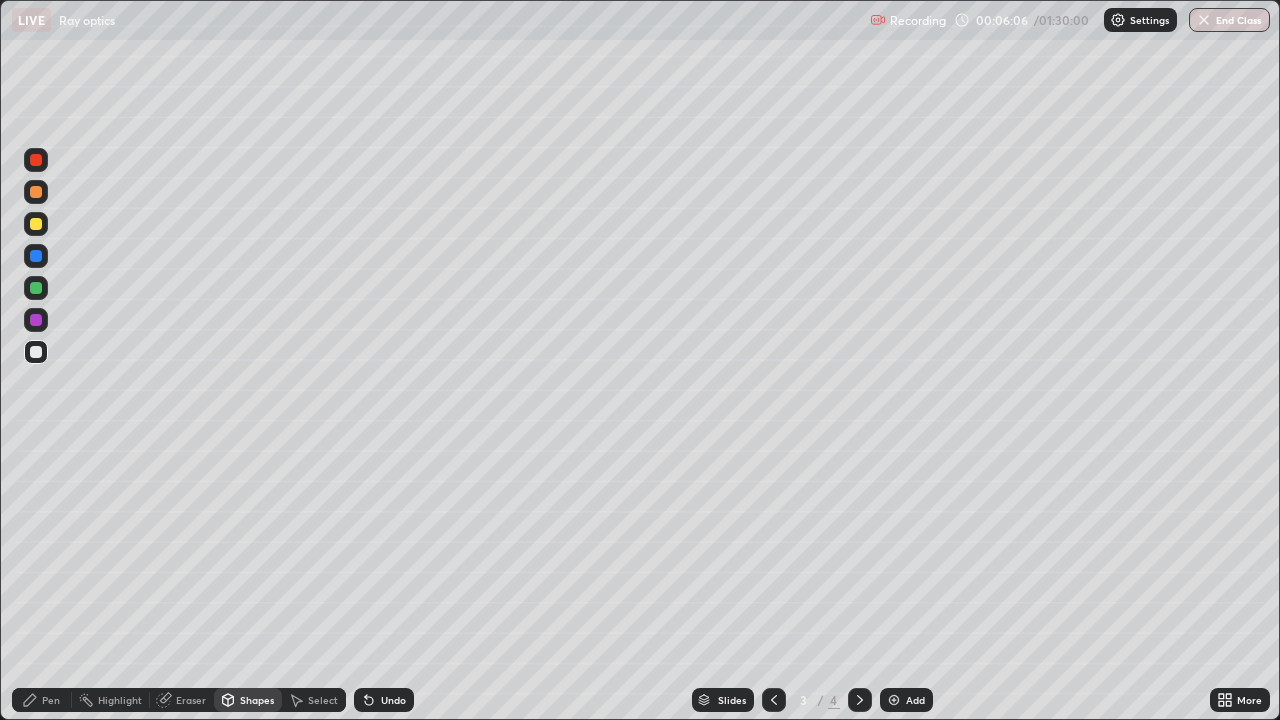 click on "Eraser" at bounding box center (191, 700) 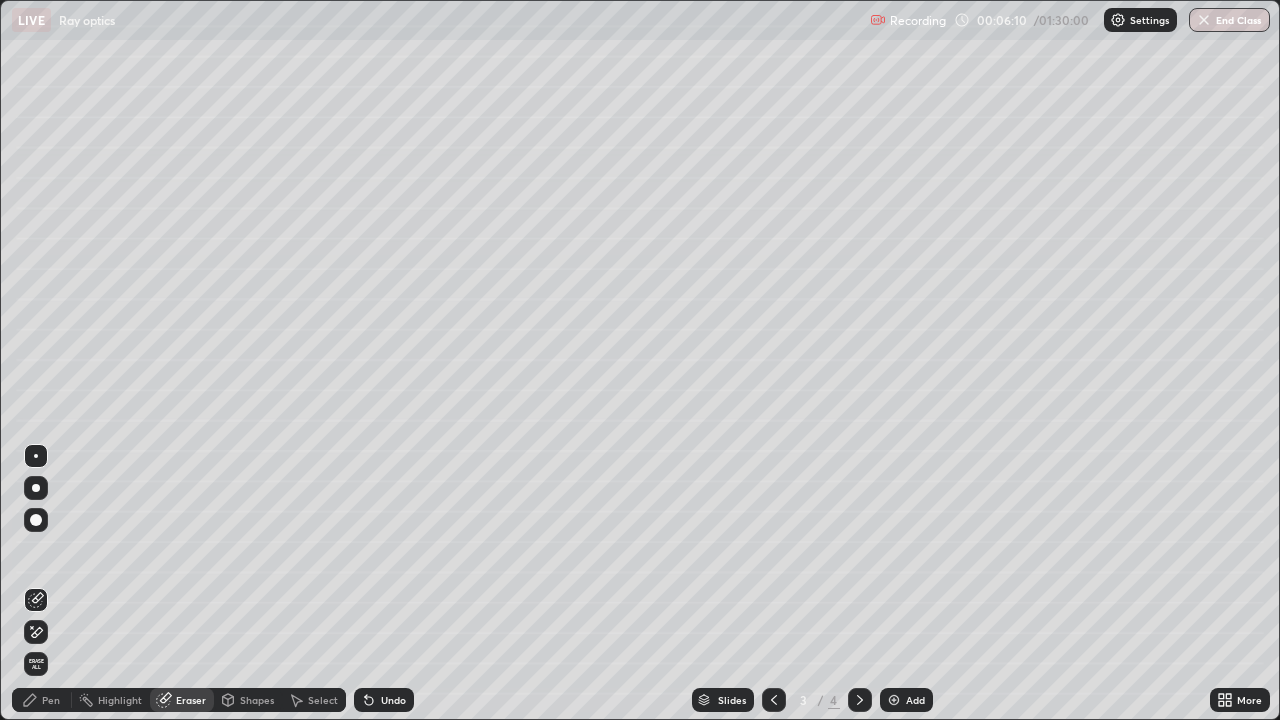 click on "Shapes" at bounding box center (248, 700) 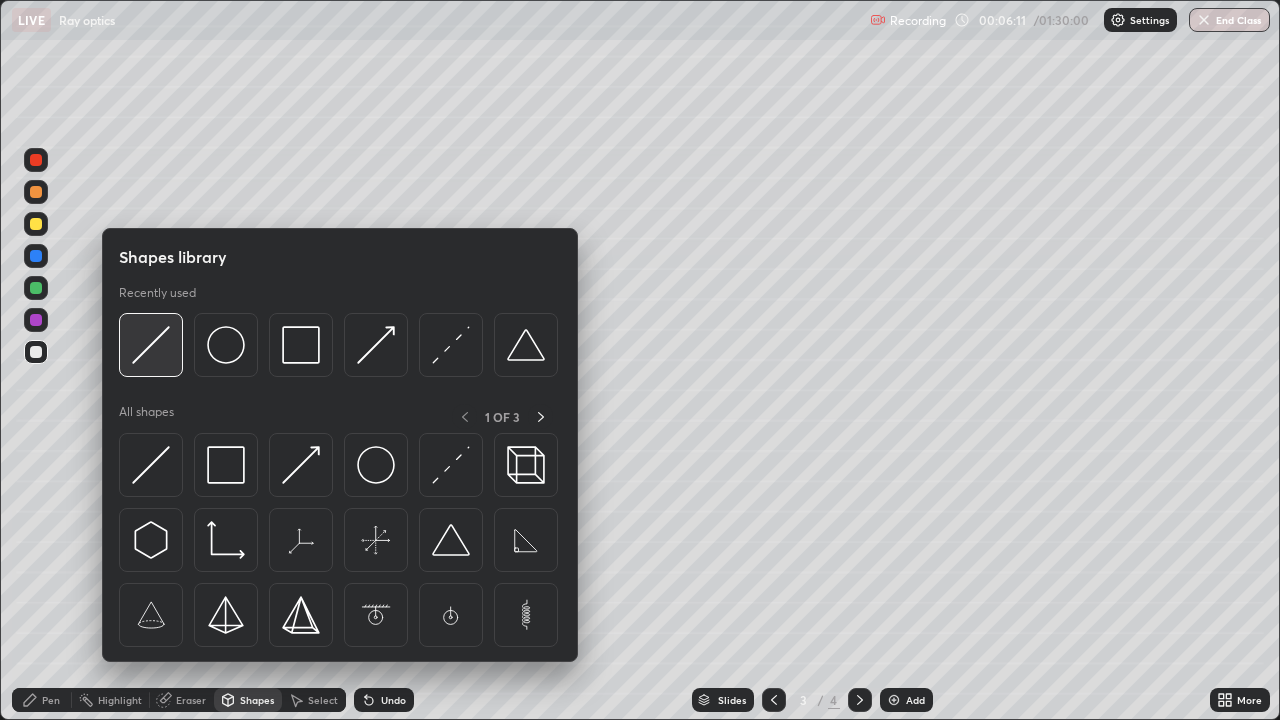 click at bounding box center (151, 345) 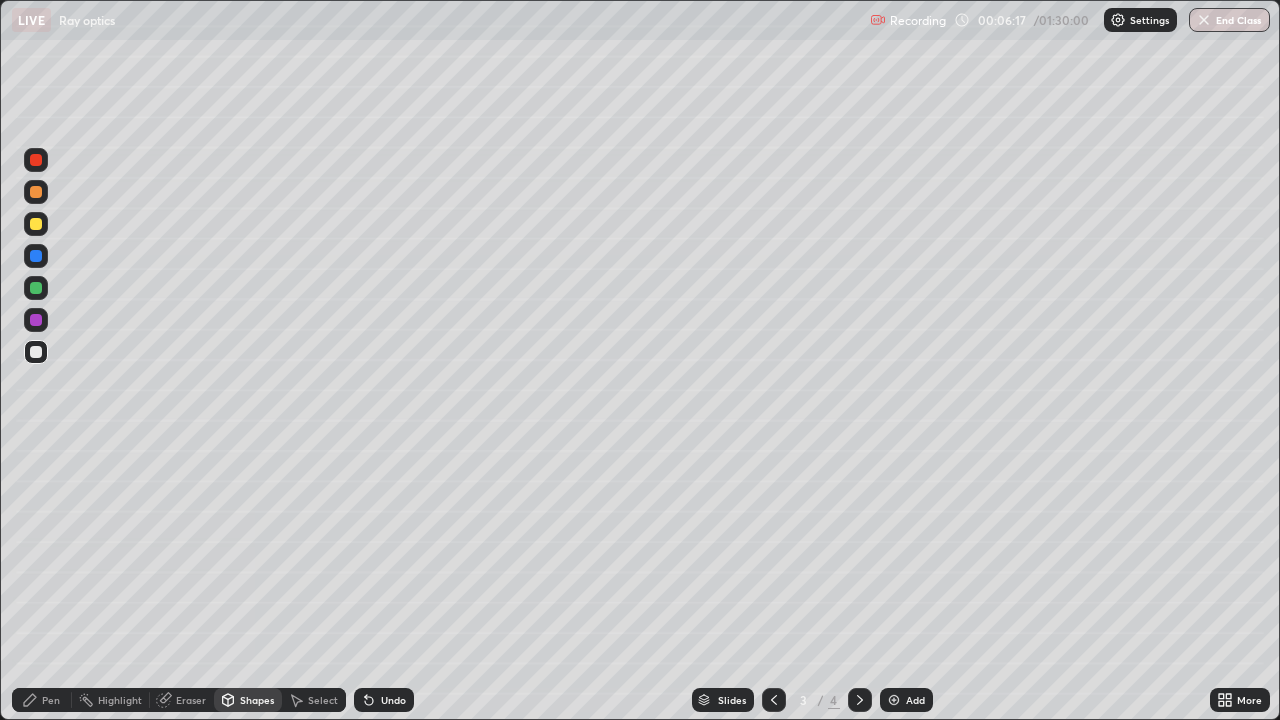 click at bounding box center [36, 224] 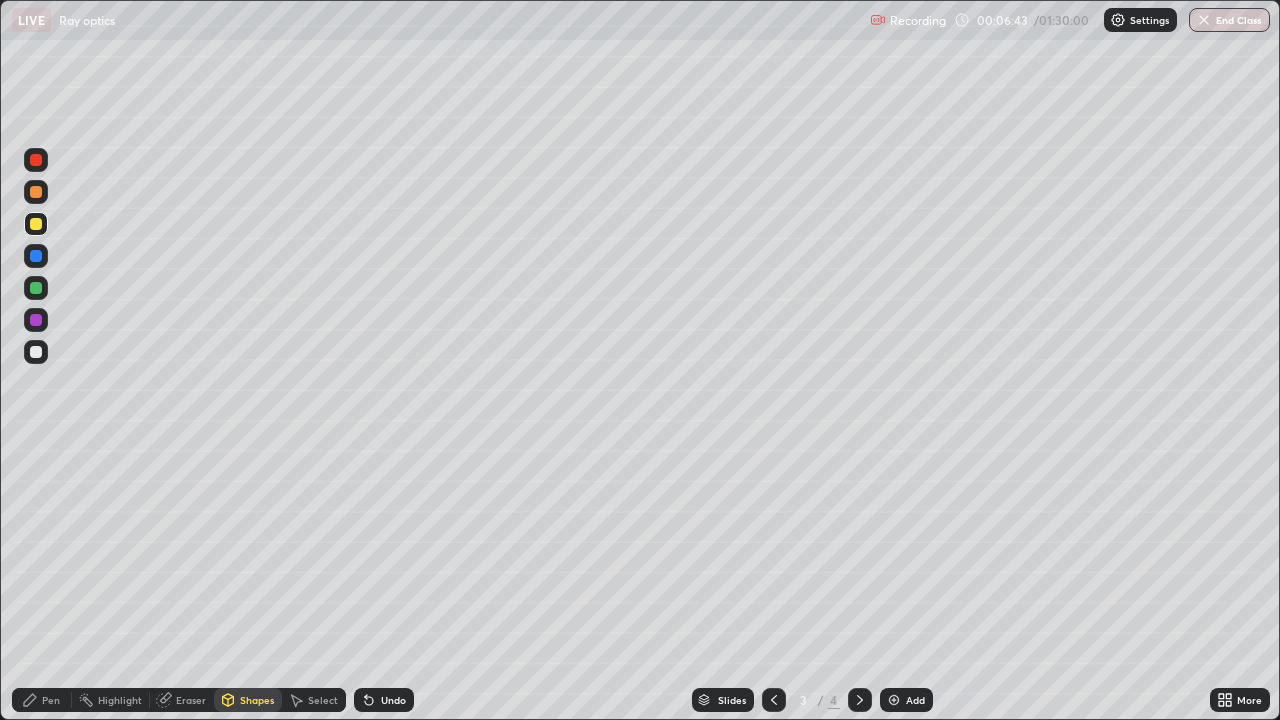 click on "Shapes" at bounding box center (248, 700) 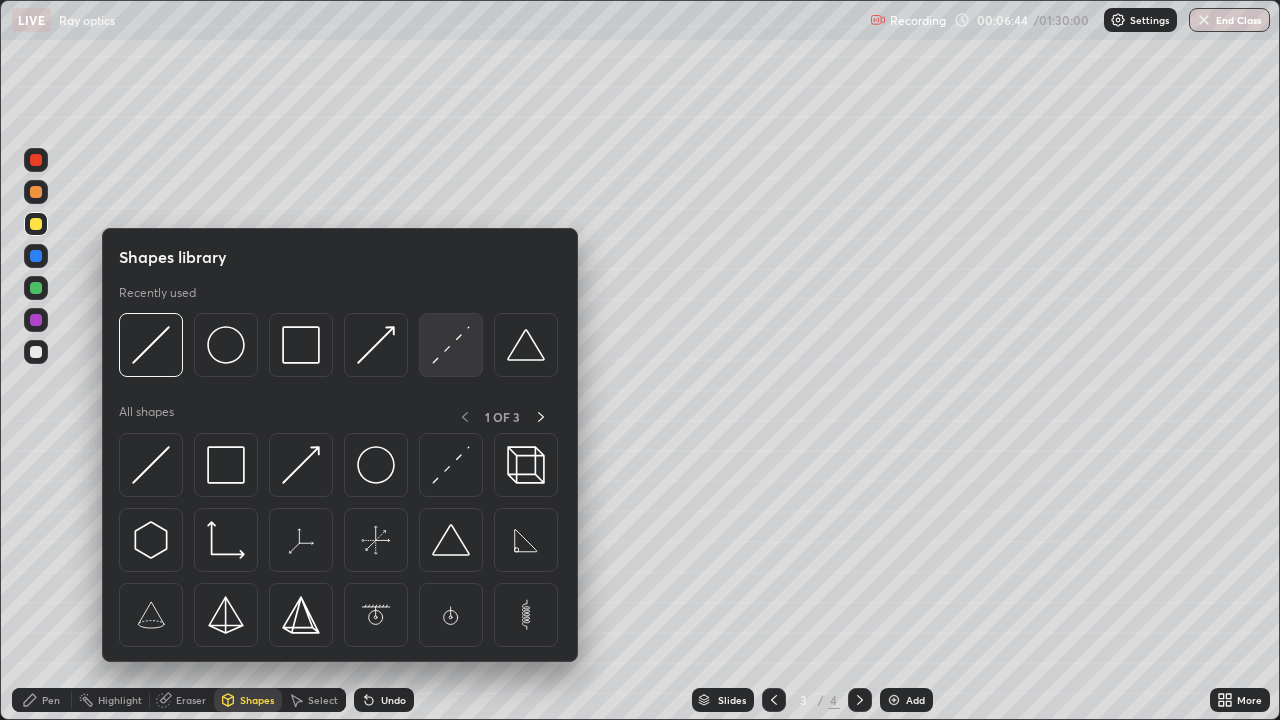 click at bounding box center [451, 345] 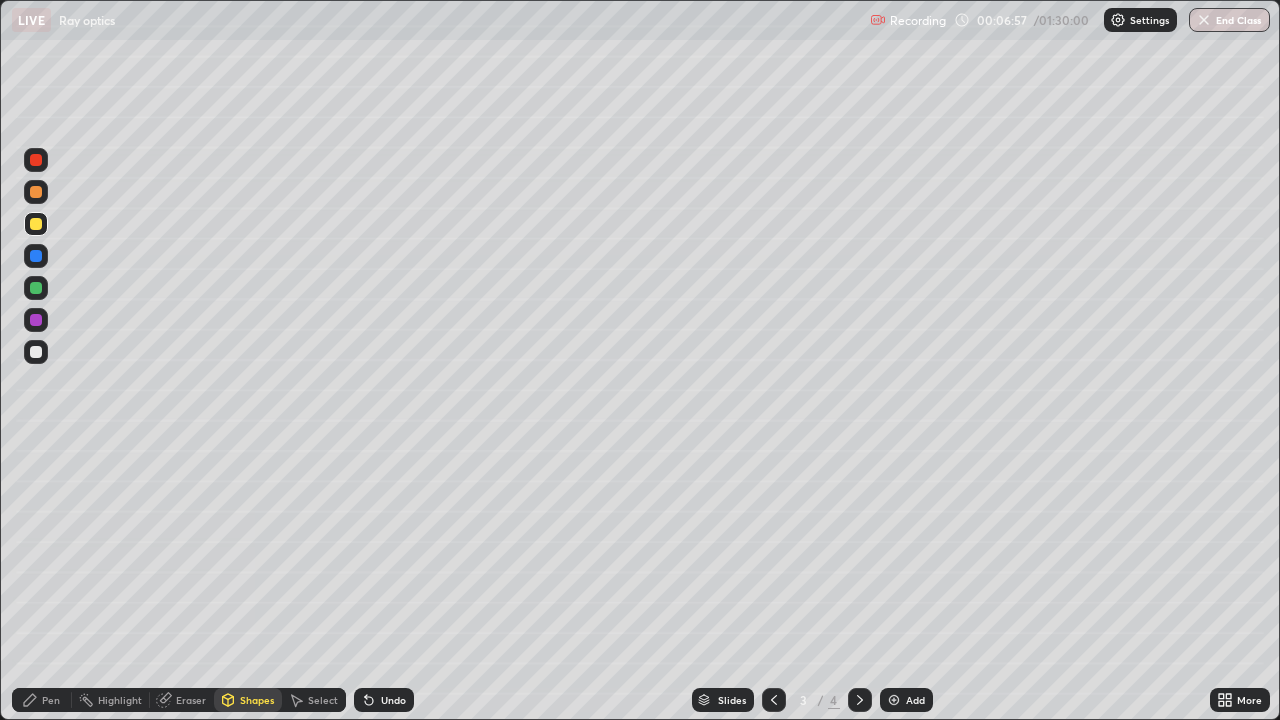 click on "Undo" at bounding box center (384, 700) 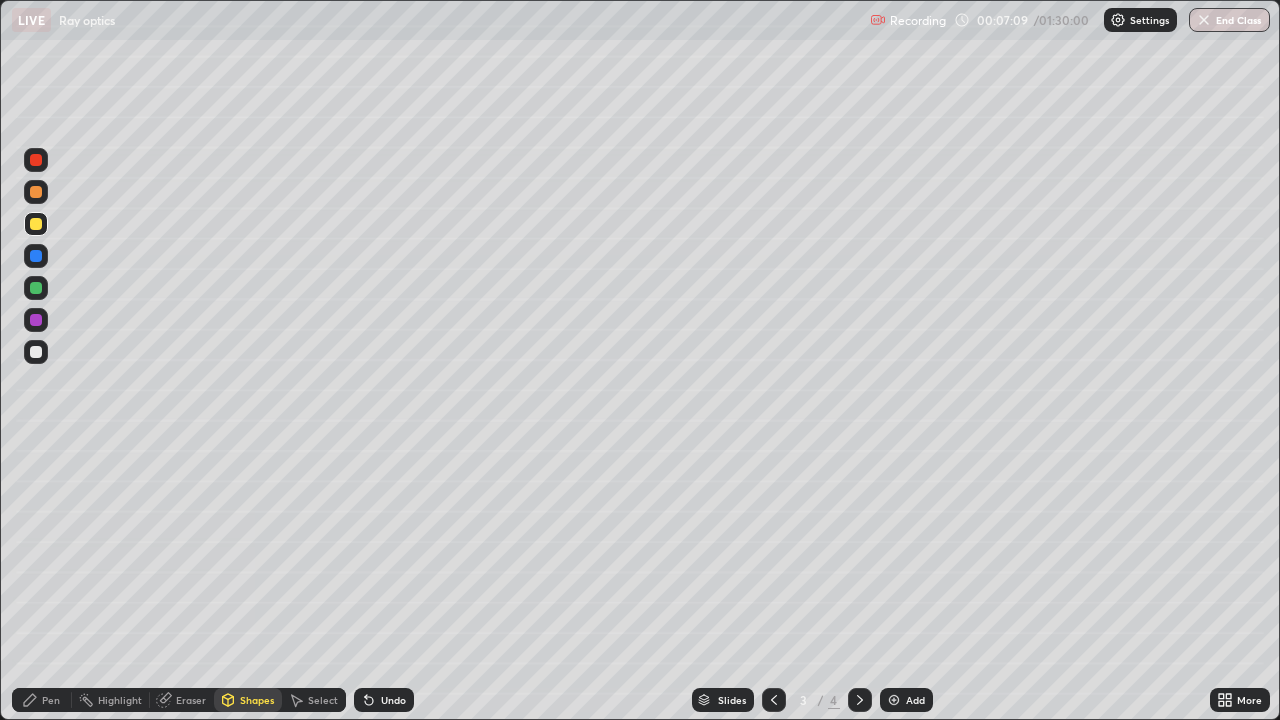 click on "Pen" at bounding box center [51, 700] 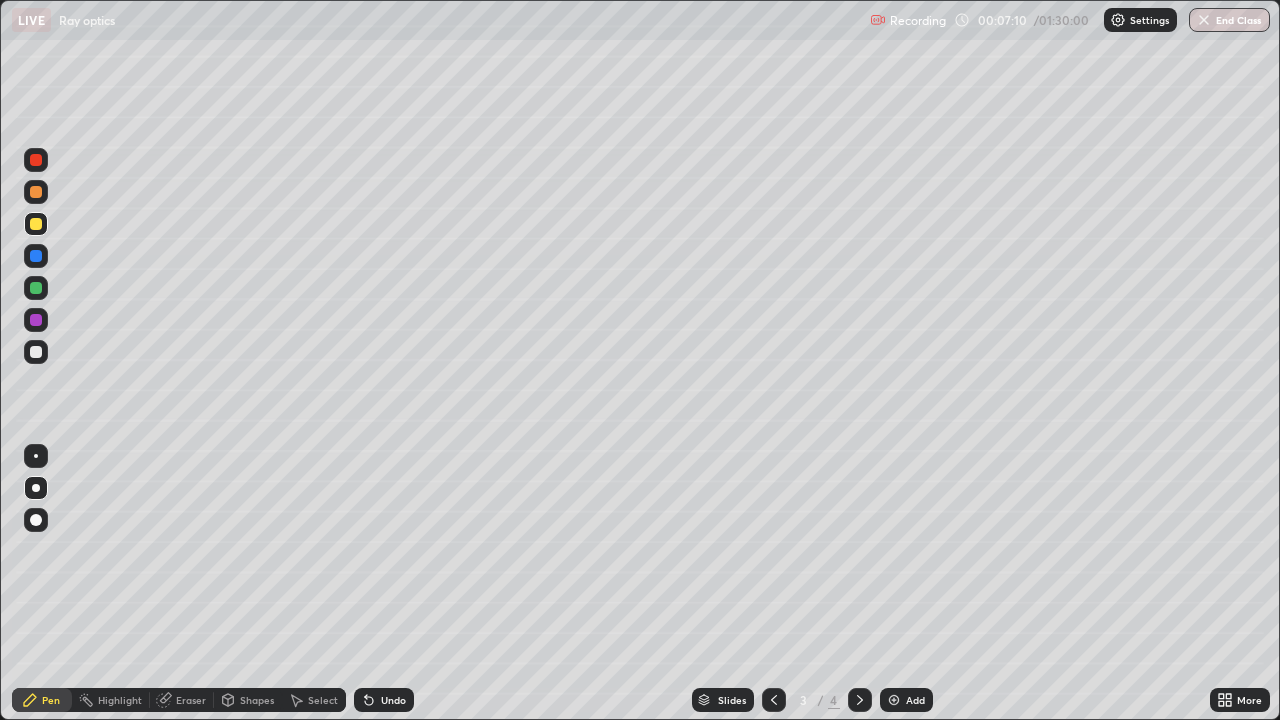 click at bounding box center [36, 352] 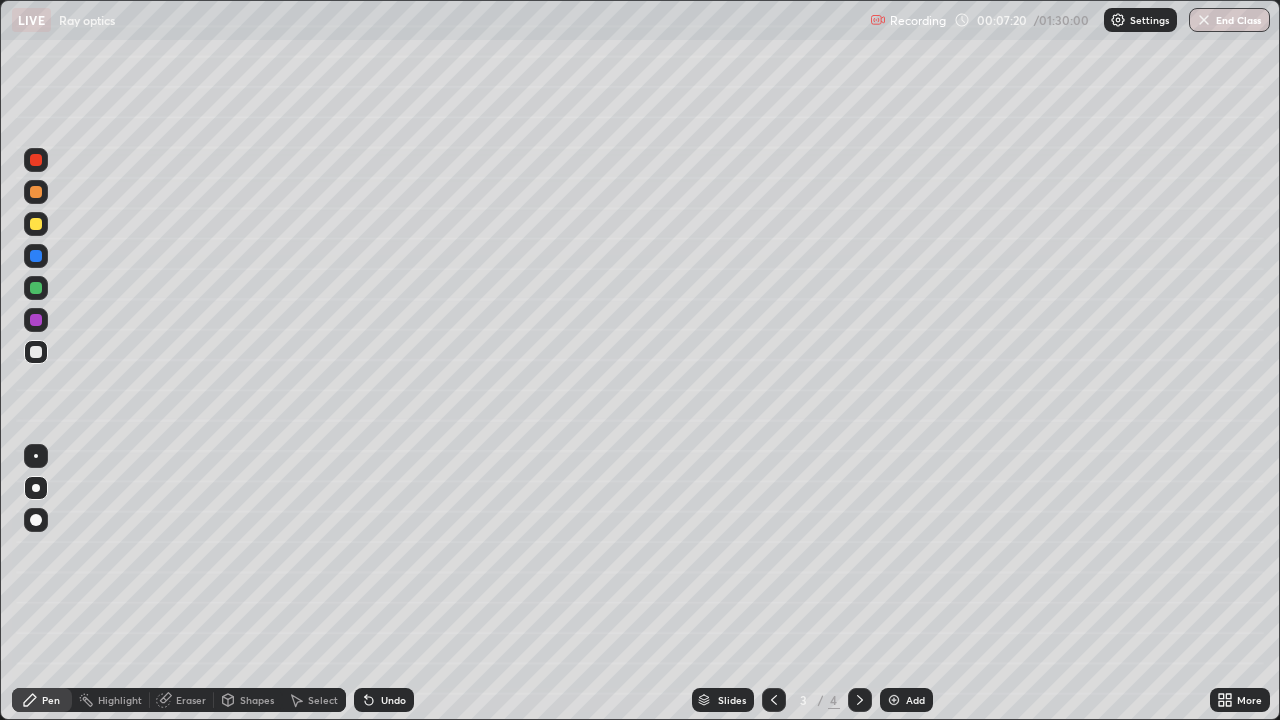 click on "Undo" at bounding box center (393, 700) 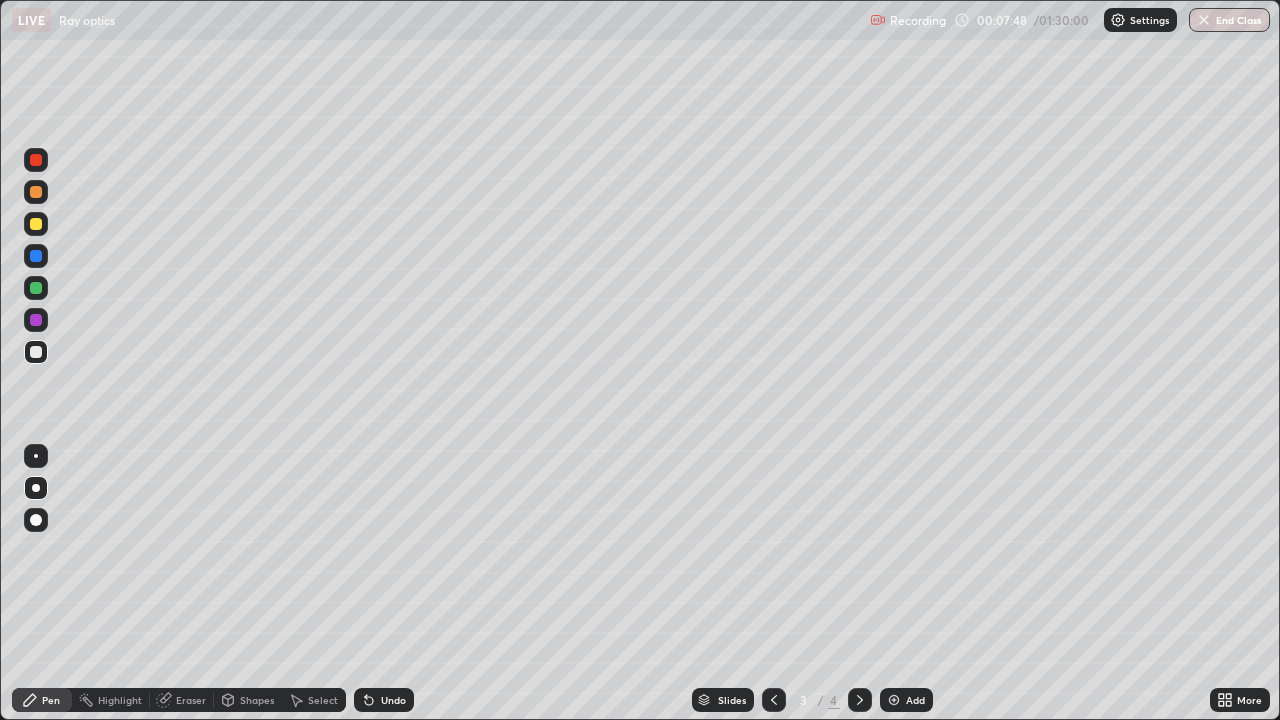 click on "Shapes" at bounding box center [257, 700] 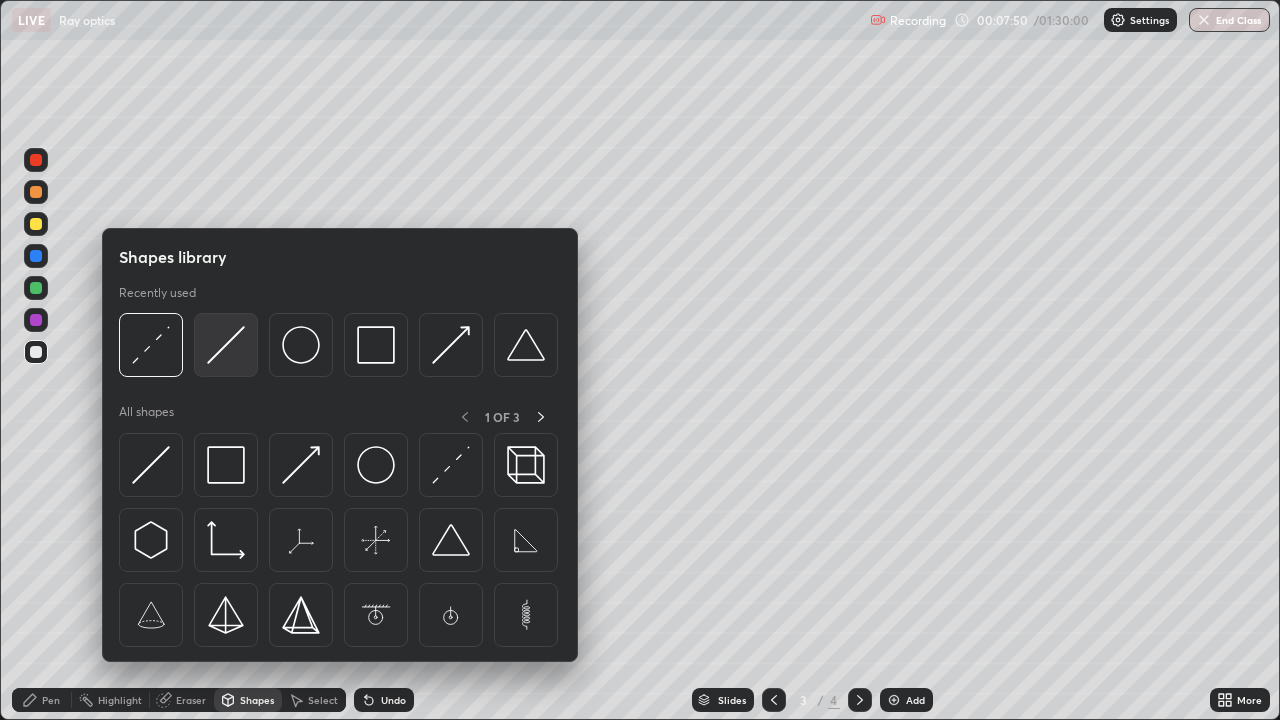 click at bounding box center [226, 345] 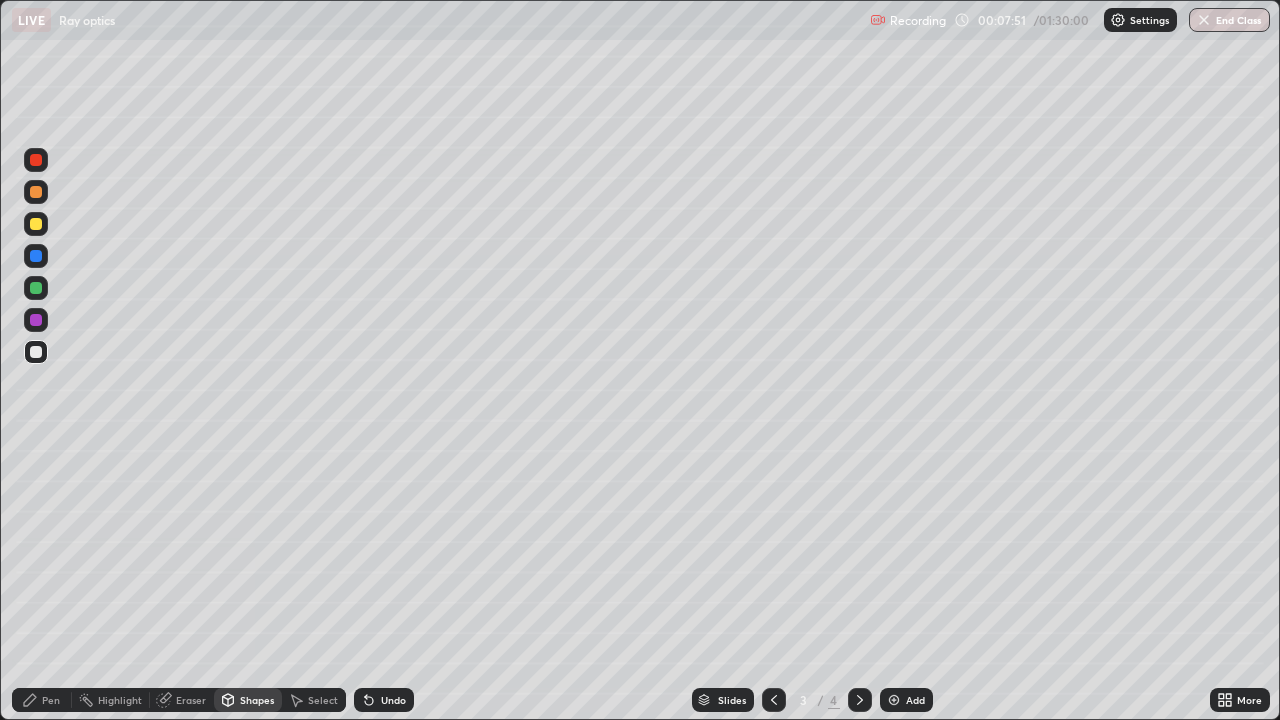 click at bounding box center (36, 192) 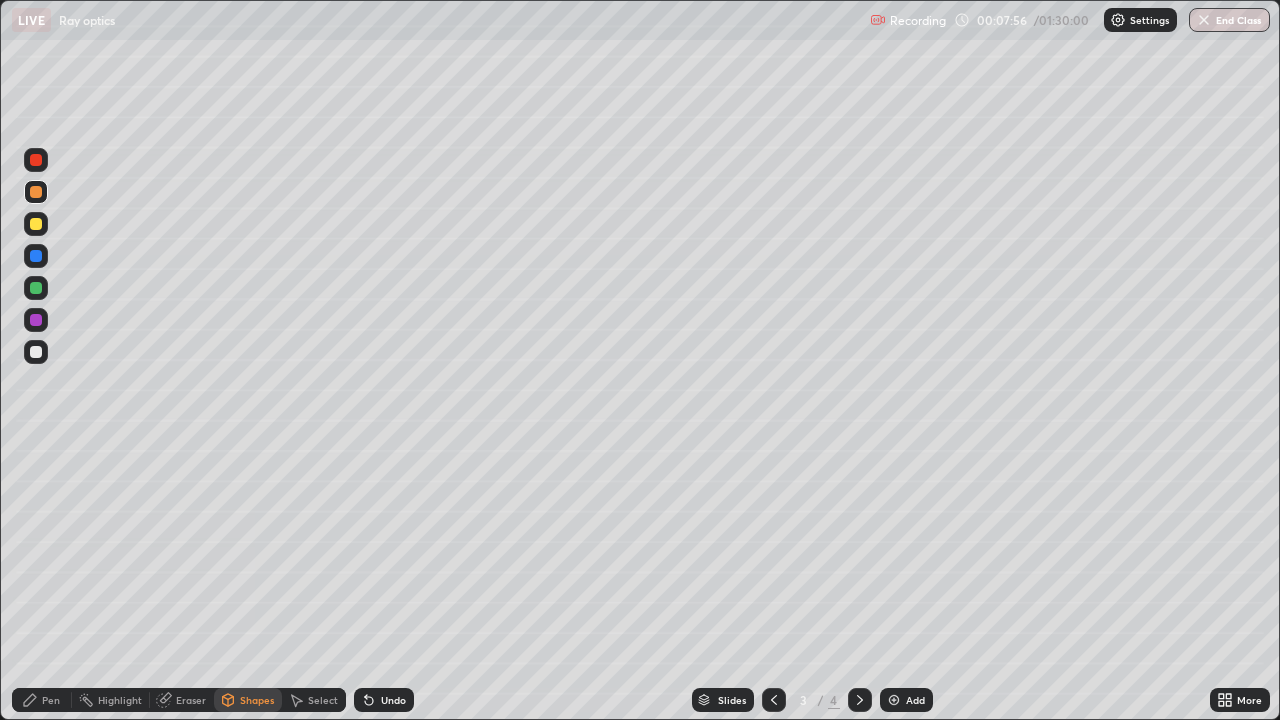 click on "Pen" at bounding box center (51, 700) 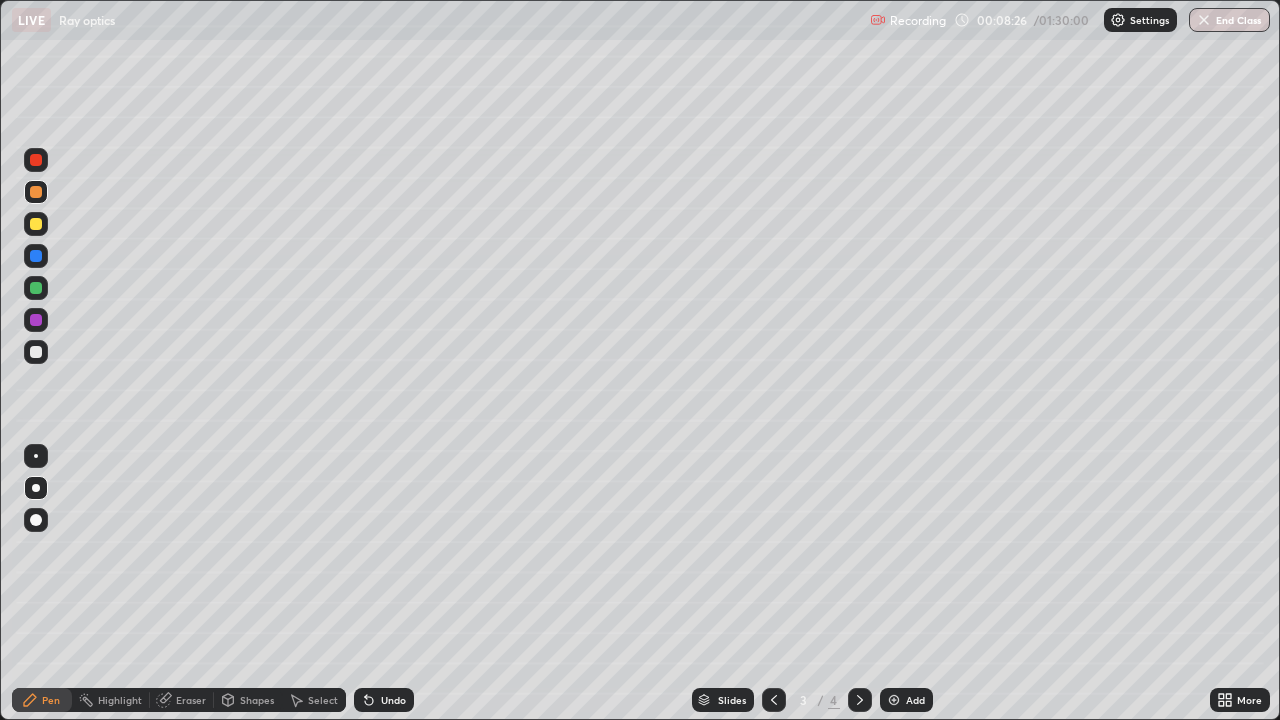click on "Eraser" at bounding box center [191, 700] 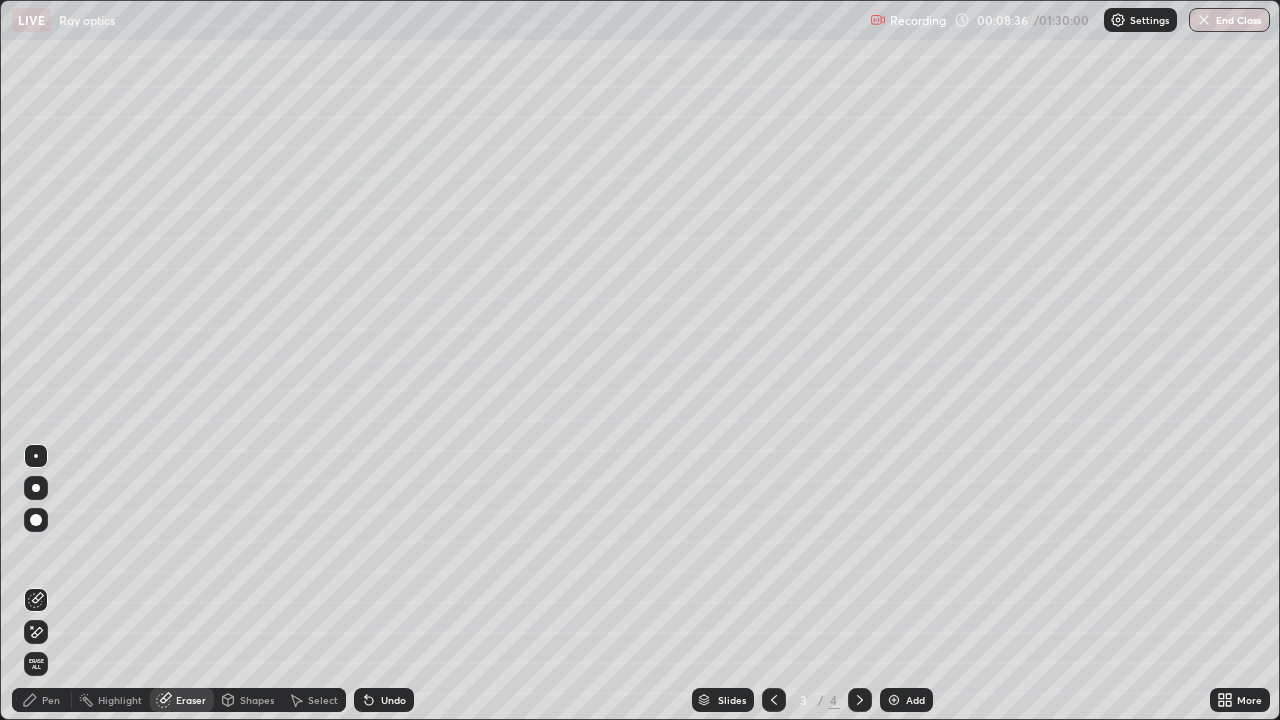click on "Pen" at bounding box center [51, 700] 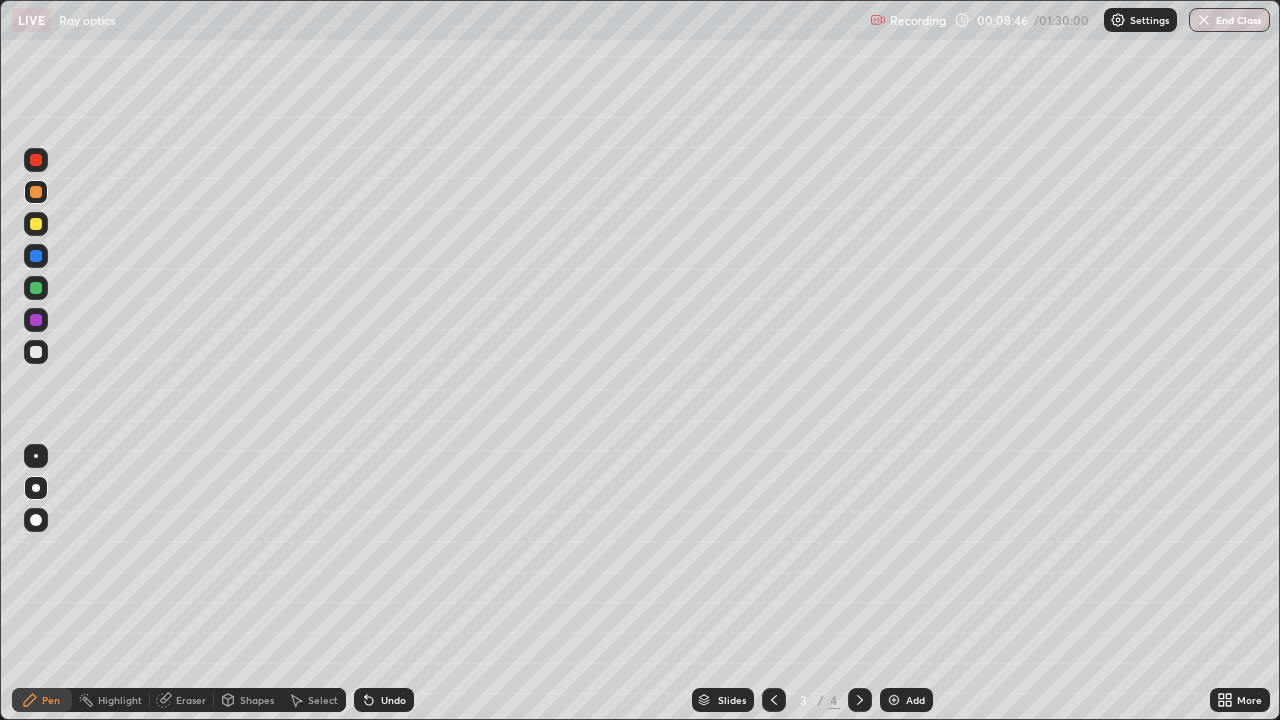 click on "Shapes" at bounding box center [257, 700] 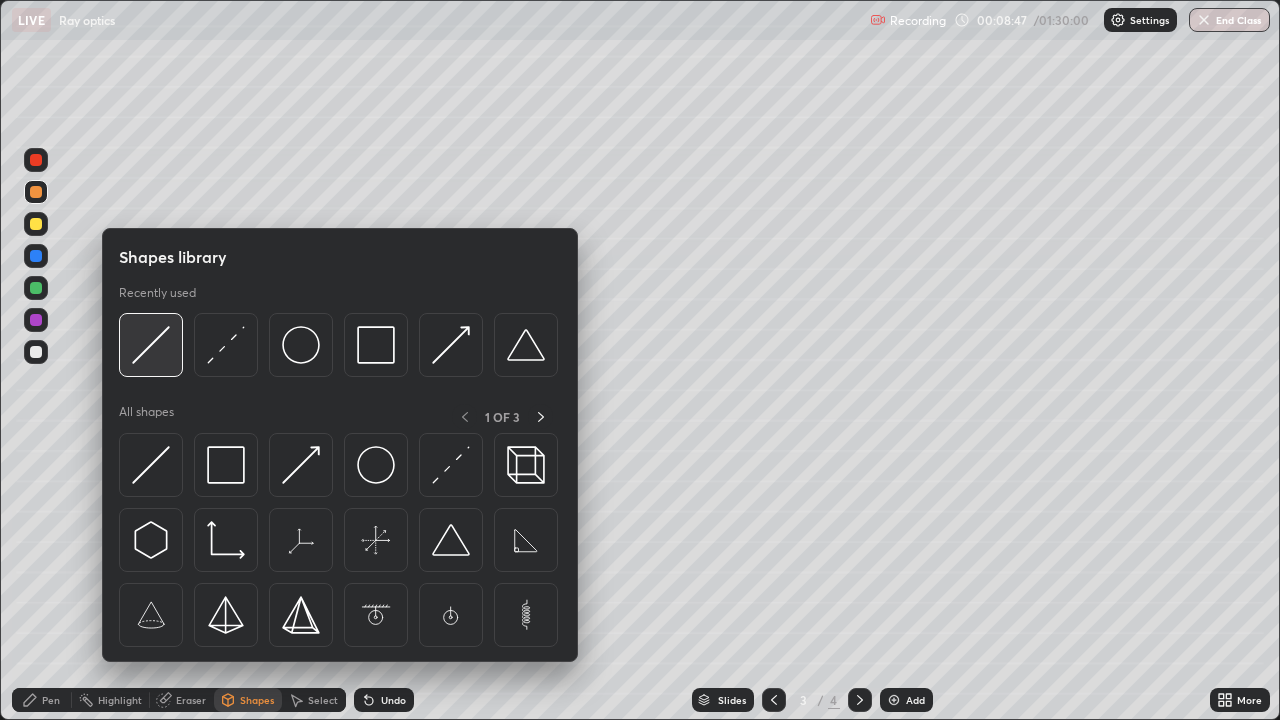 click at bounding box center (151, 345) 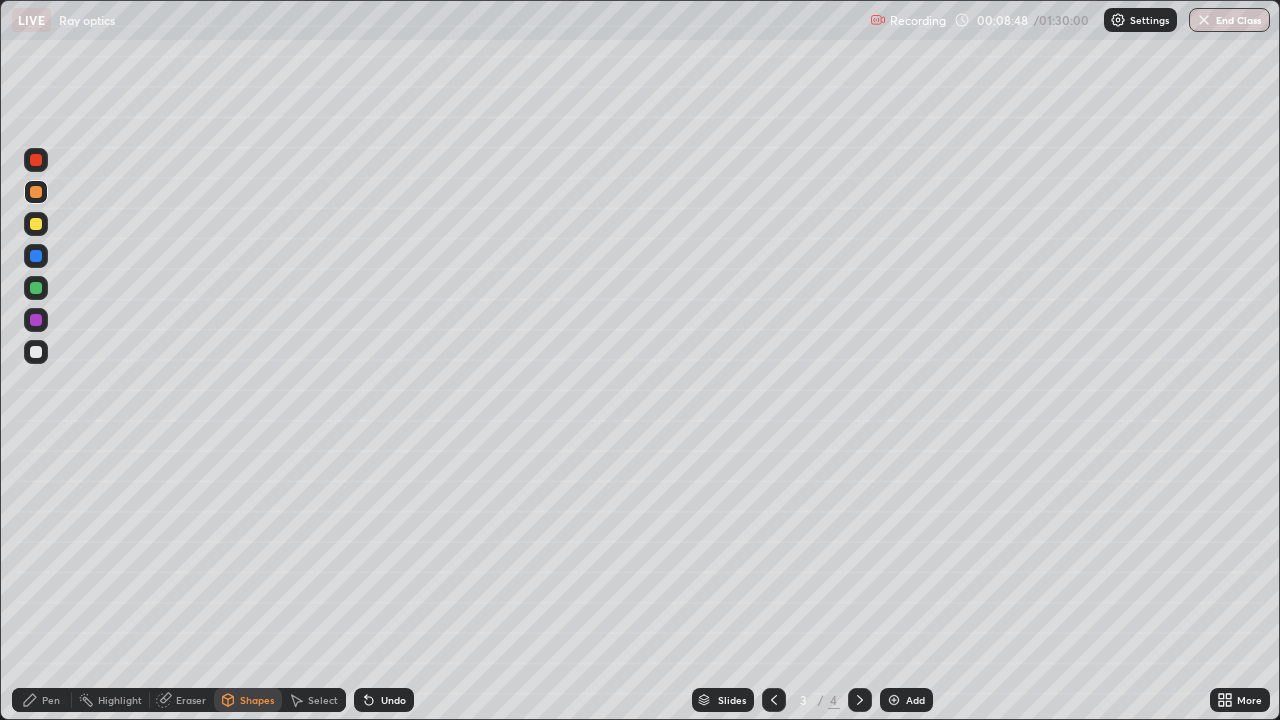 click at bounding box center [36, 320] 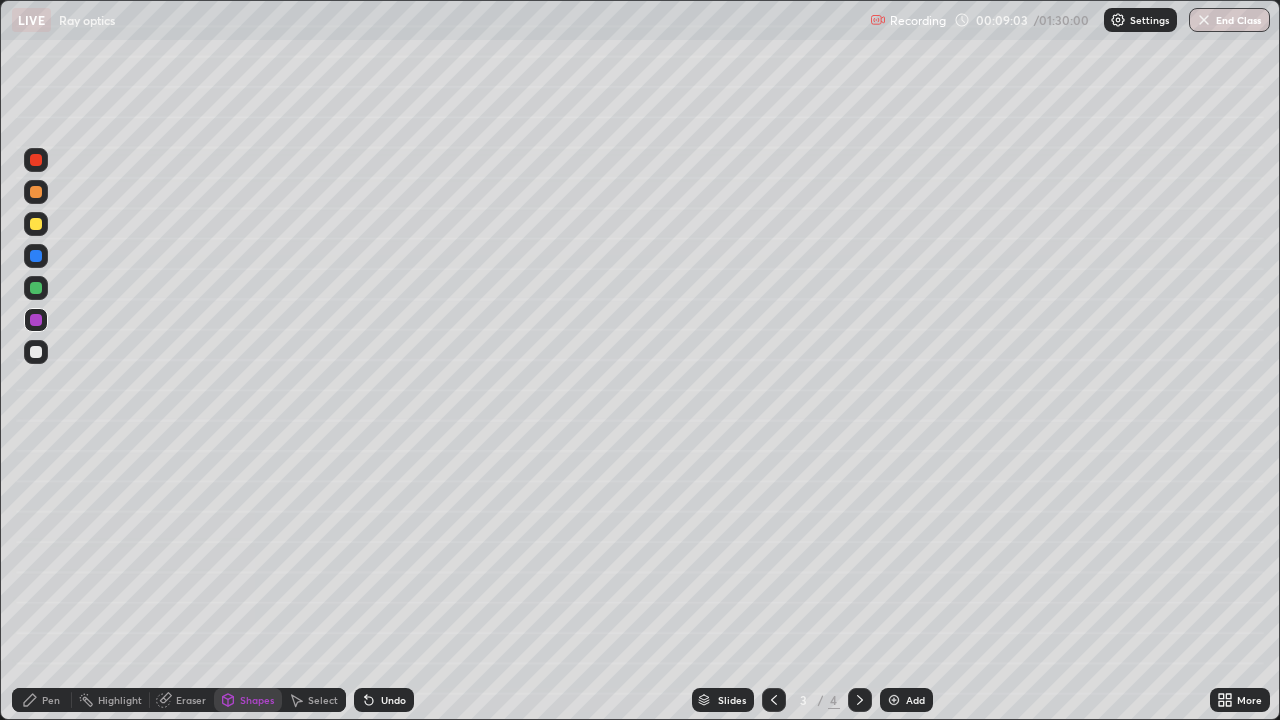 click at bounding box center (36, 288) 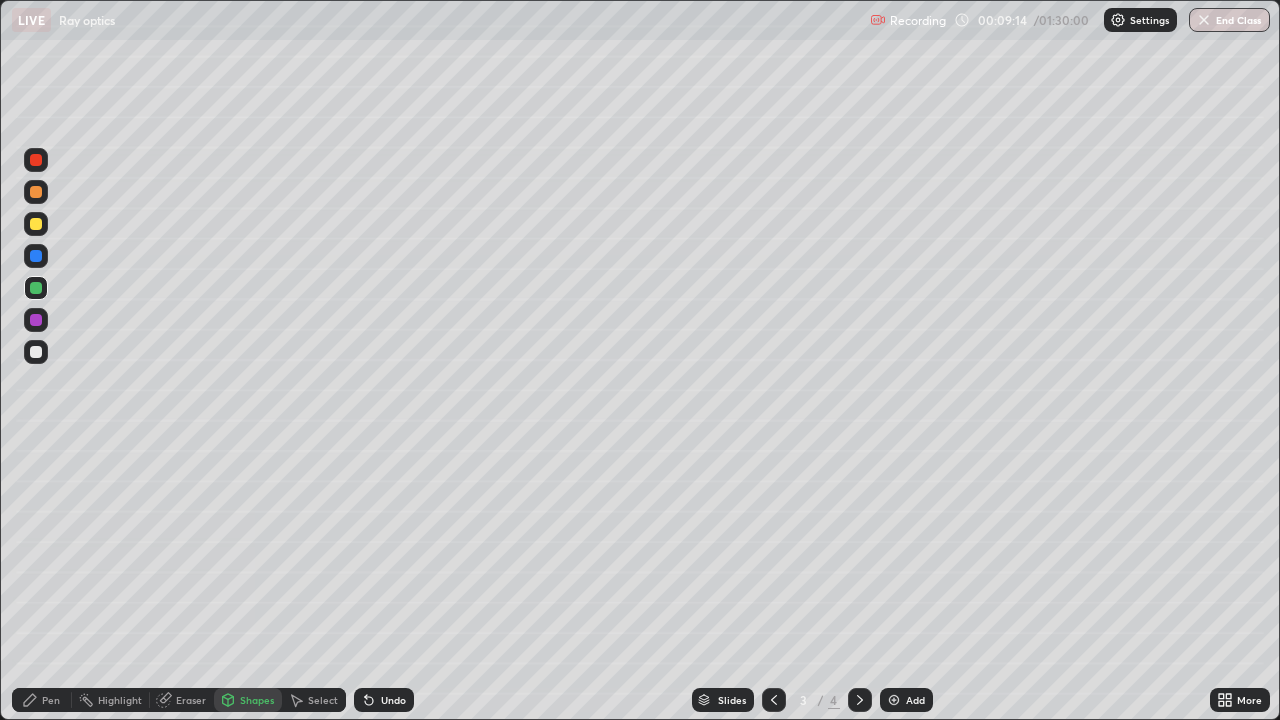 click at bounding box center [36, 352] 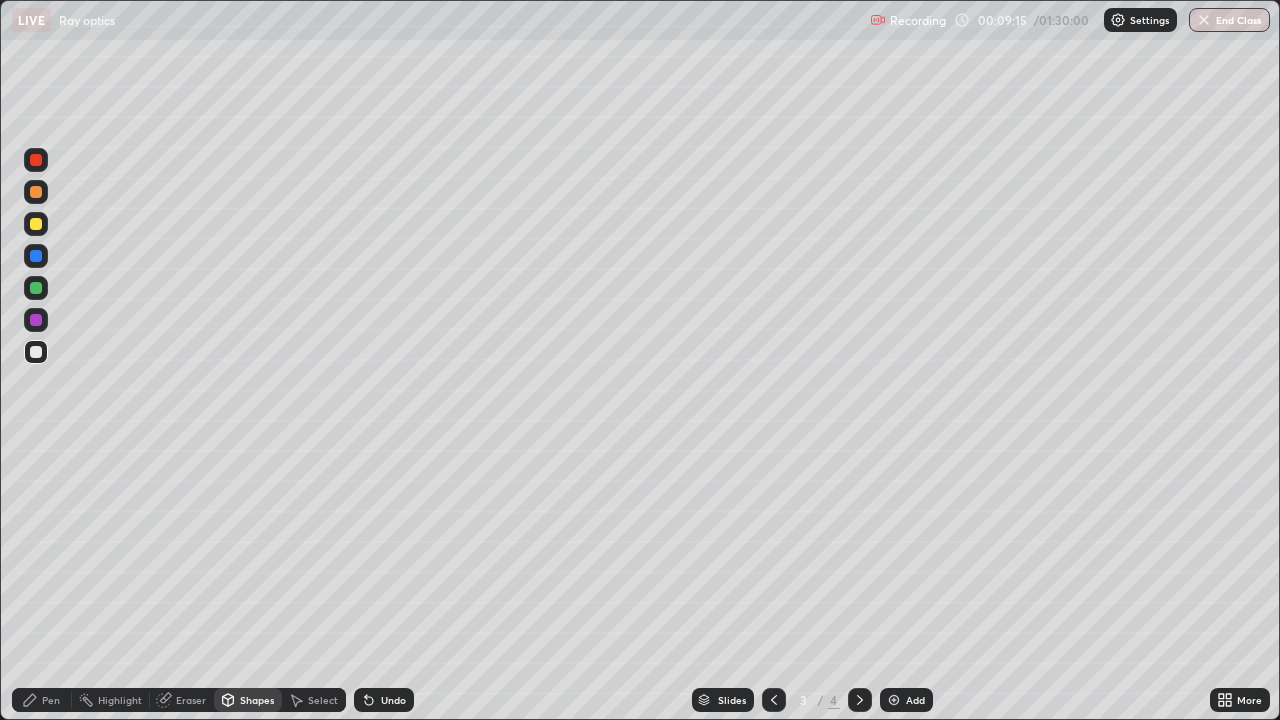 click on "Pen" at bounding box center (51, 700) 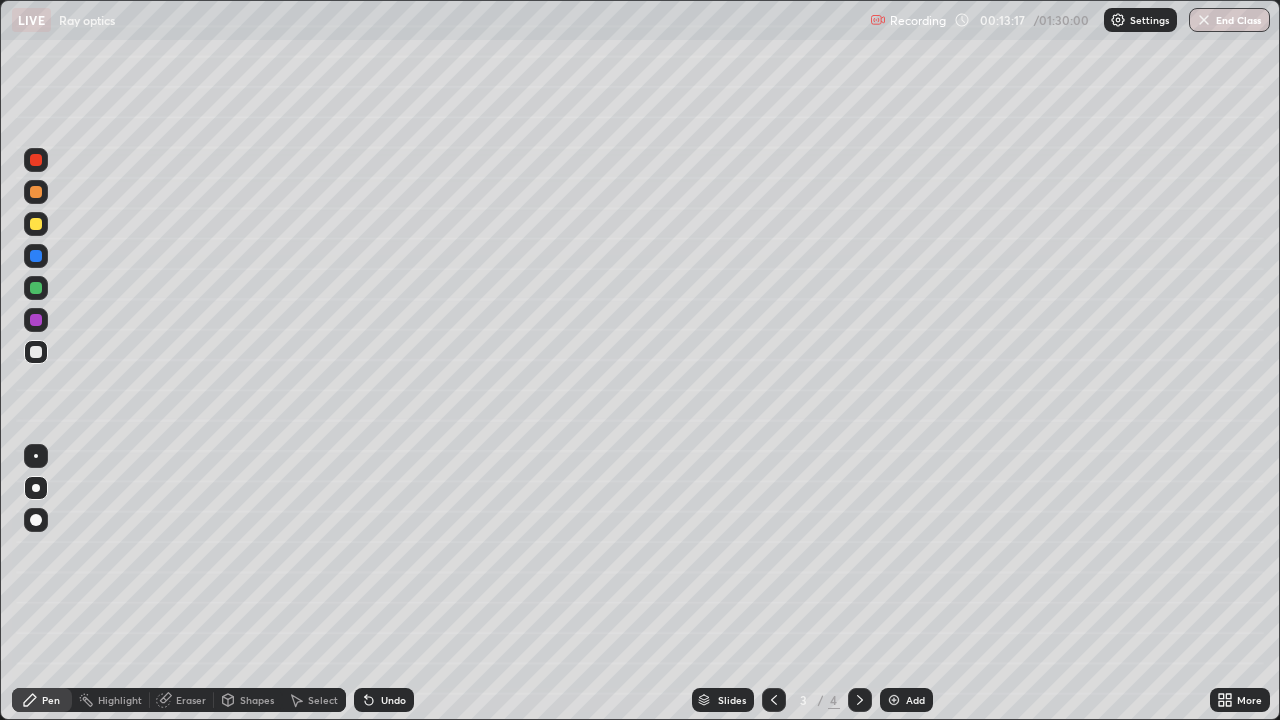 click 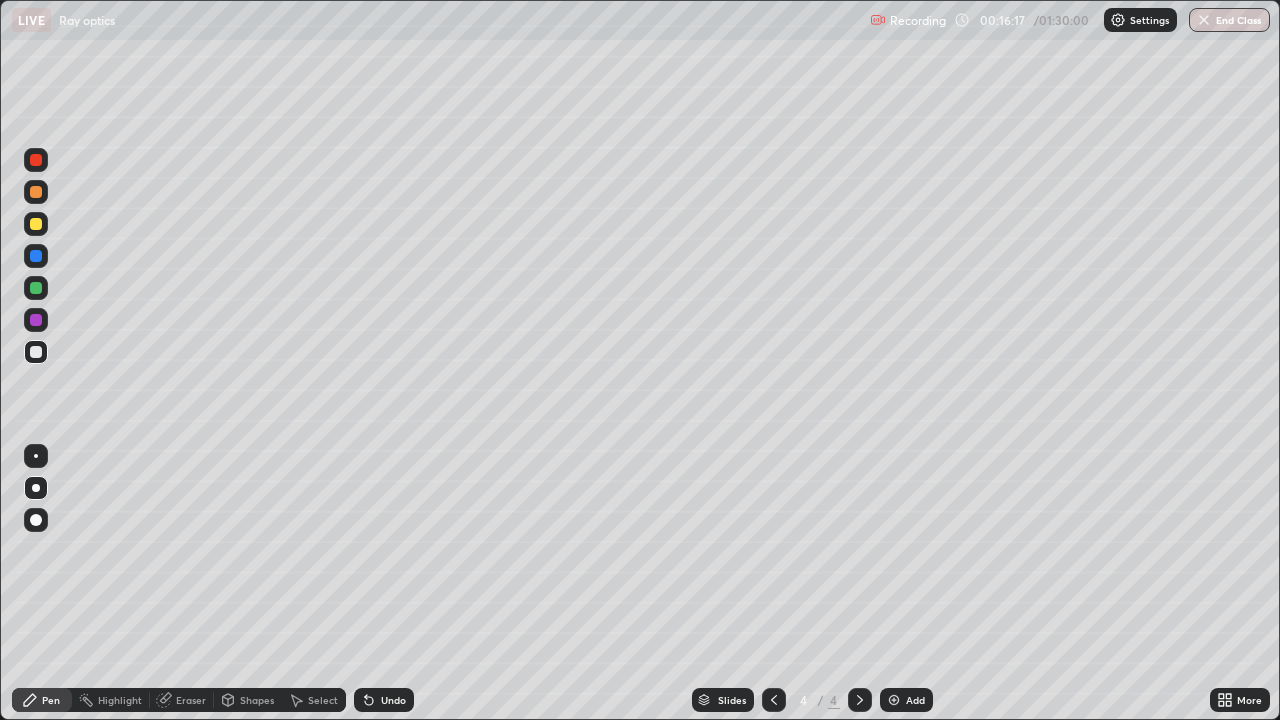 click on "Eraser" at bounding box center (191, 700) 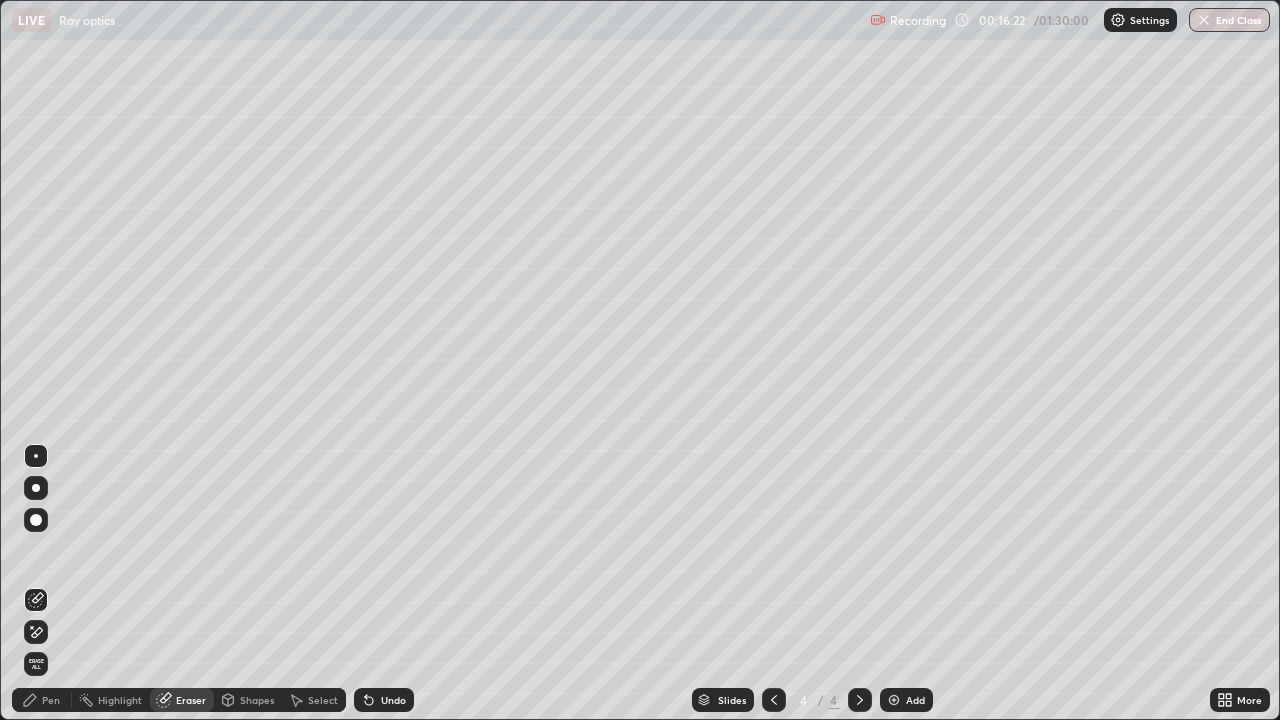 click on "Pen" at bounding box center [51, 700] 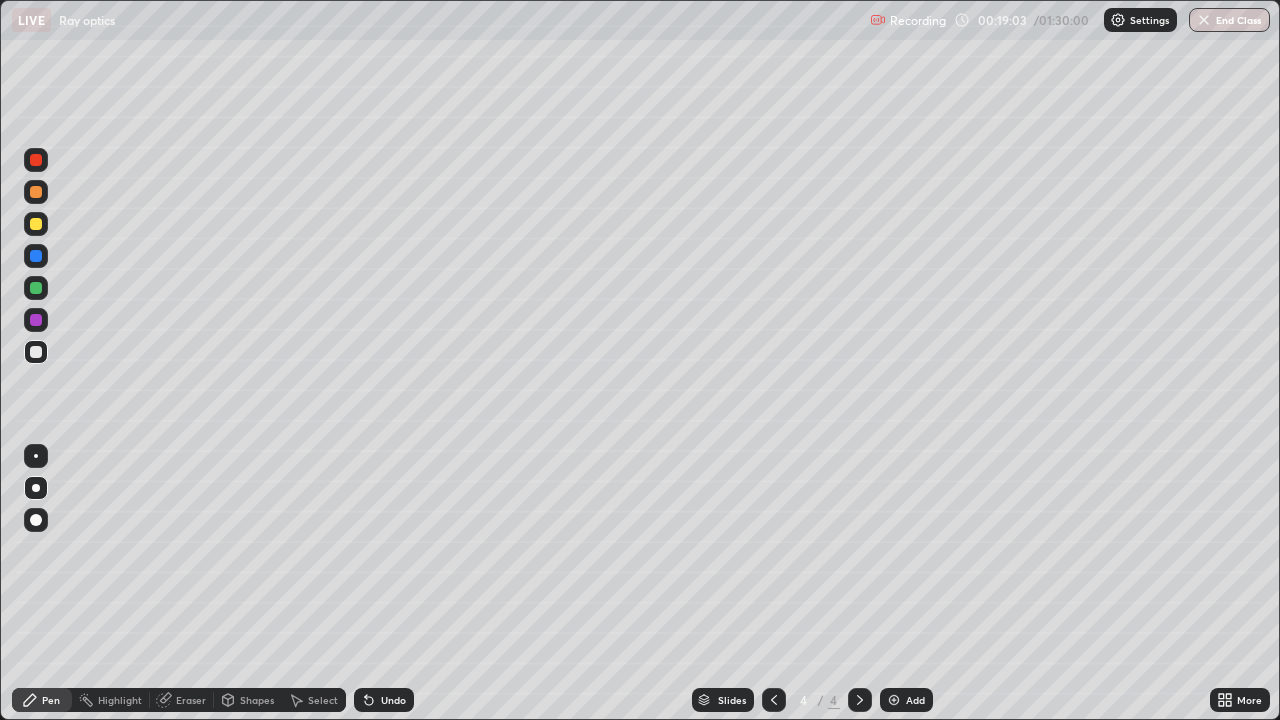 click on "Eraser" at bounding box center (191, 700) 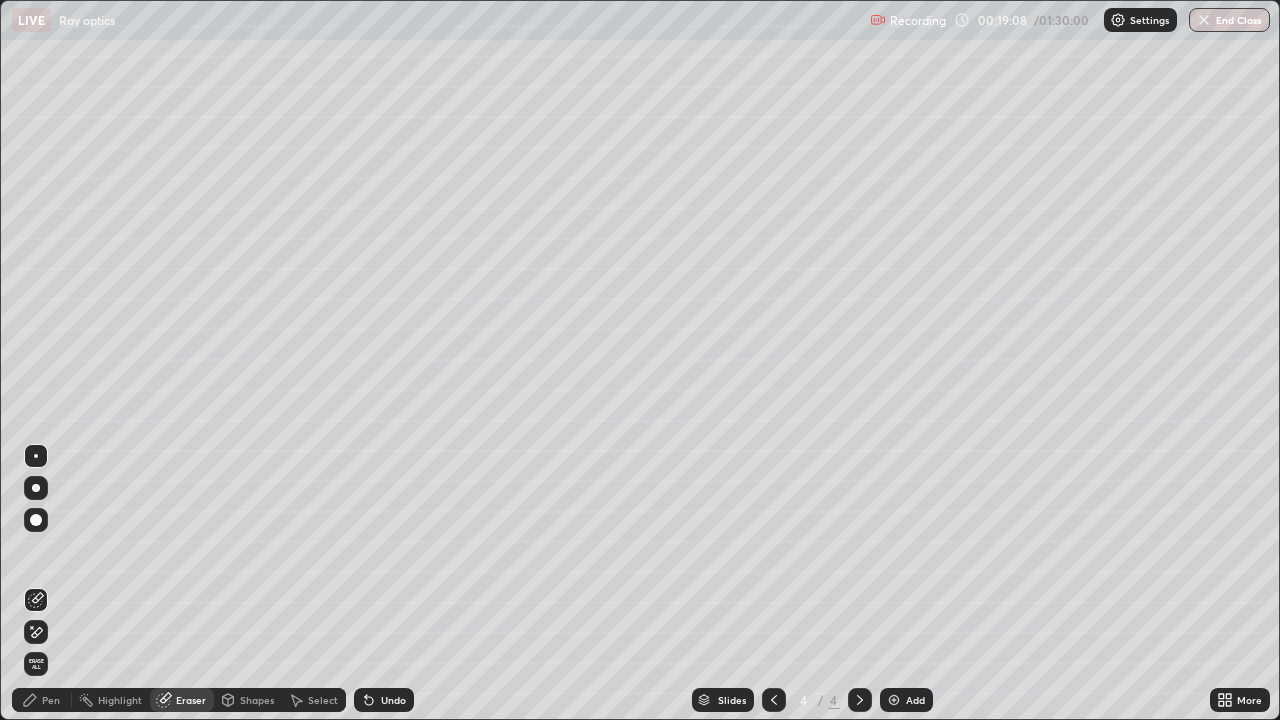 click on "Pen" at bounding box center [51, 700] 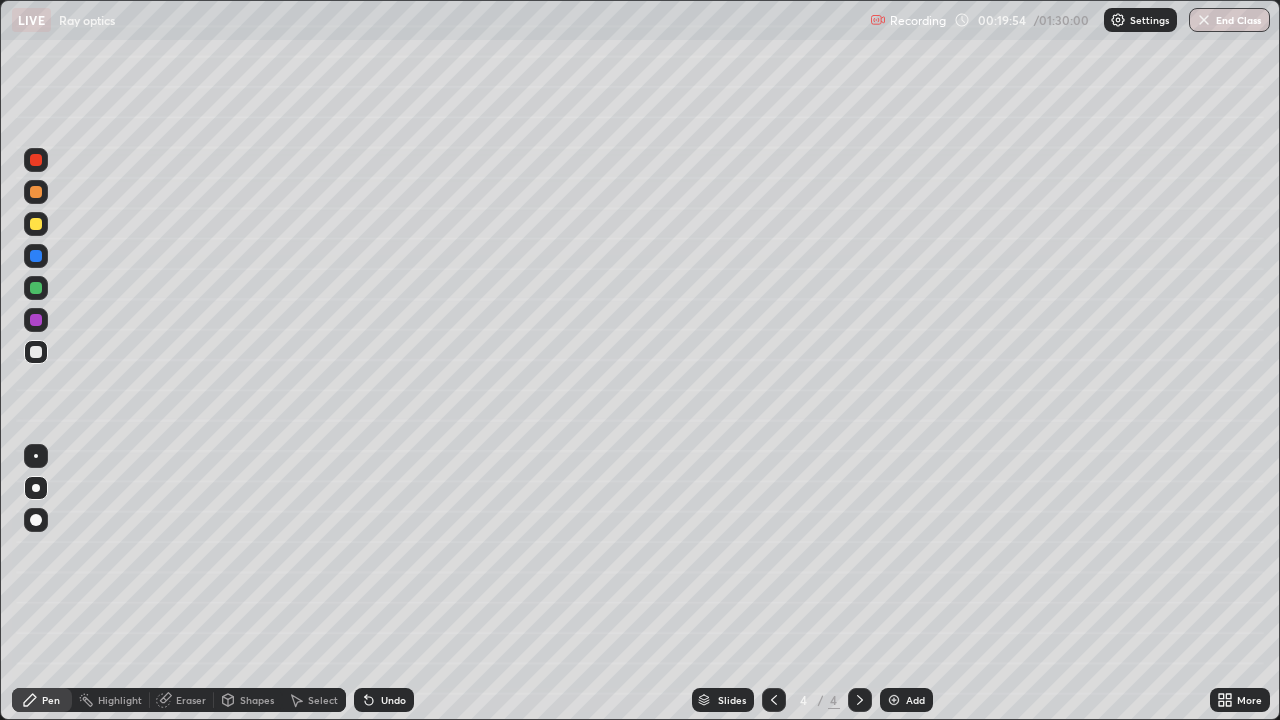 click at bounding box center (774, 700) 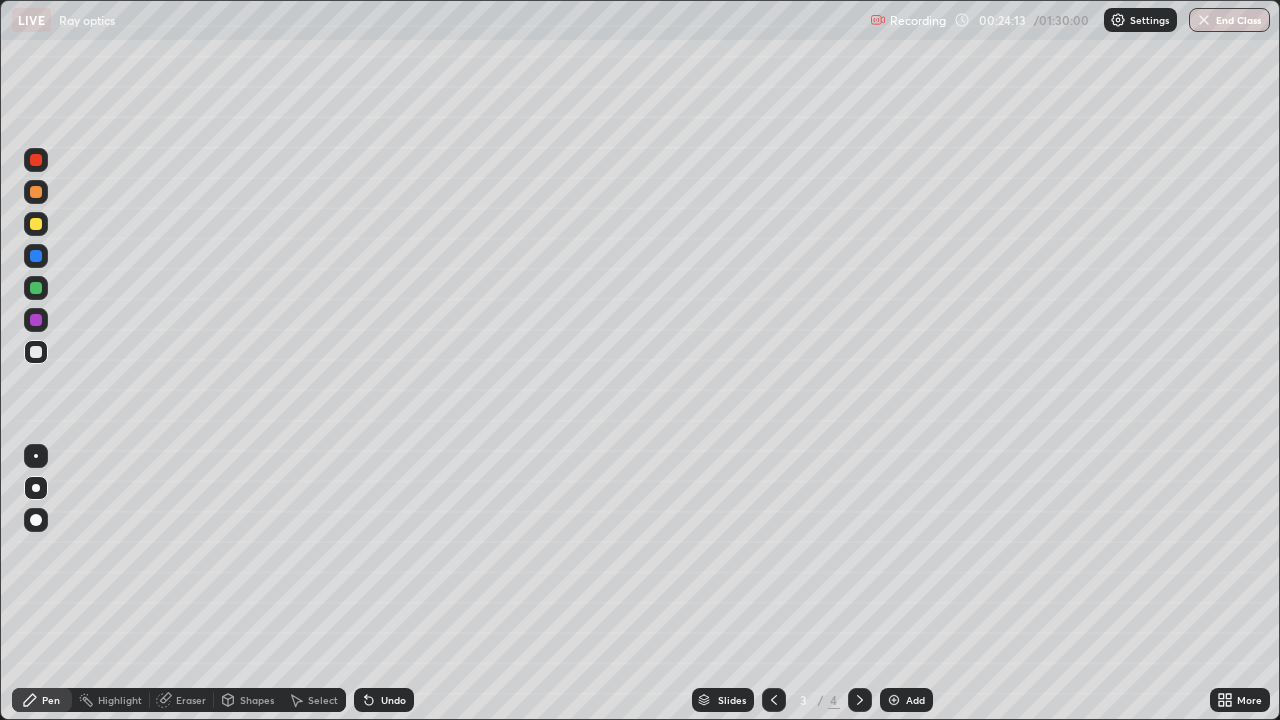 click 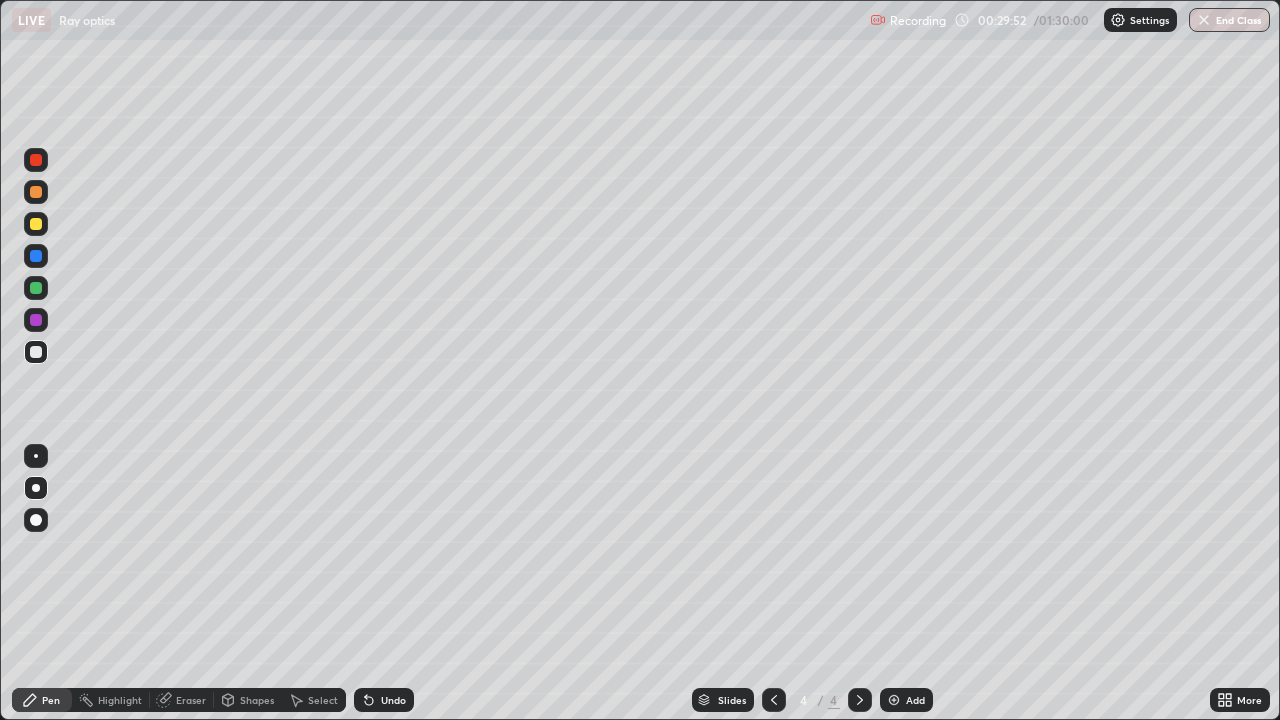 click at bounding box center [894, 700] 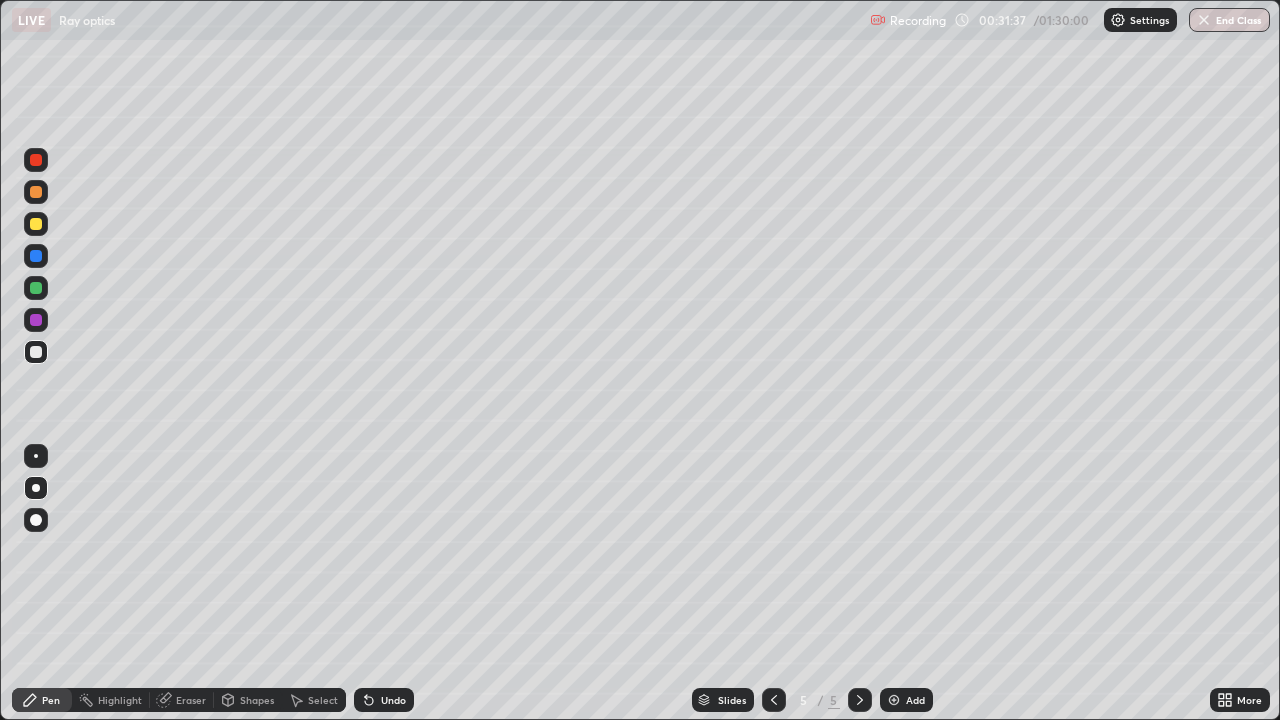 click at bounding box center (36, 224) 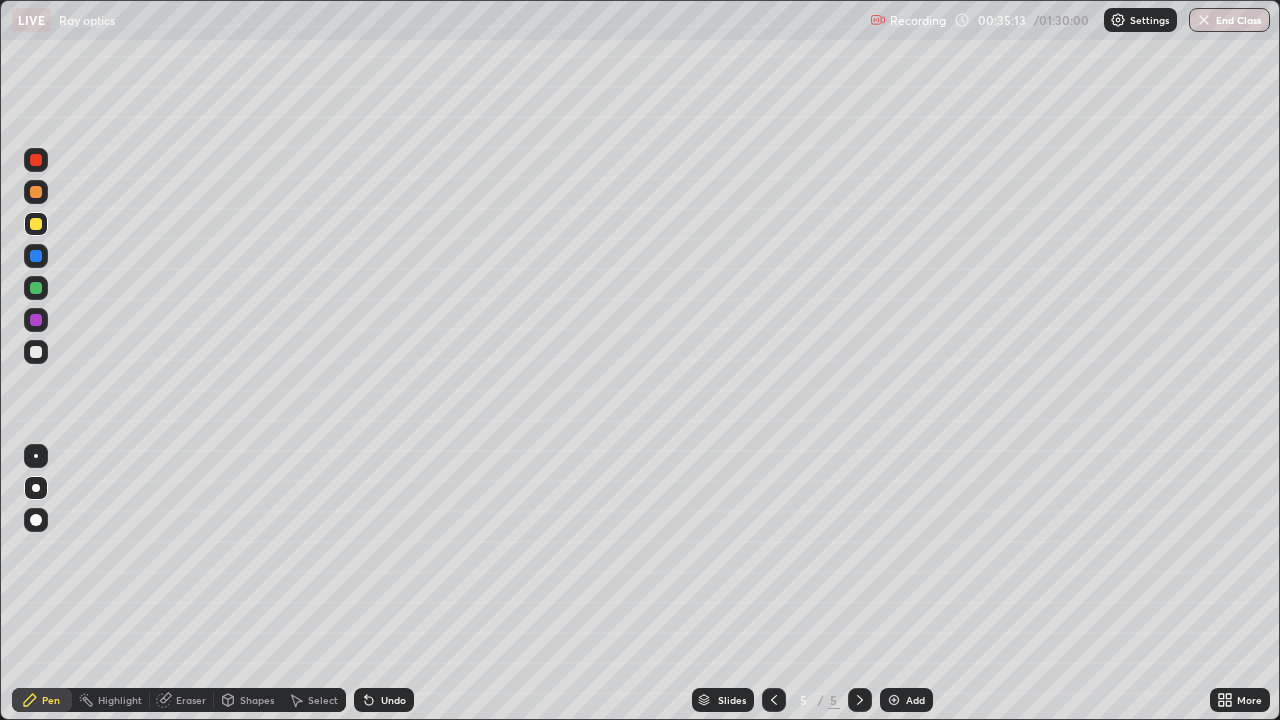 click at bounding box center [894, 700] 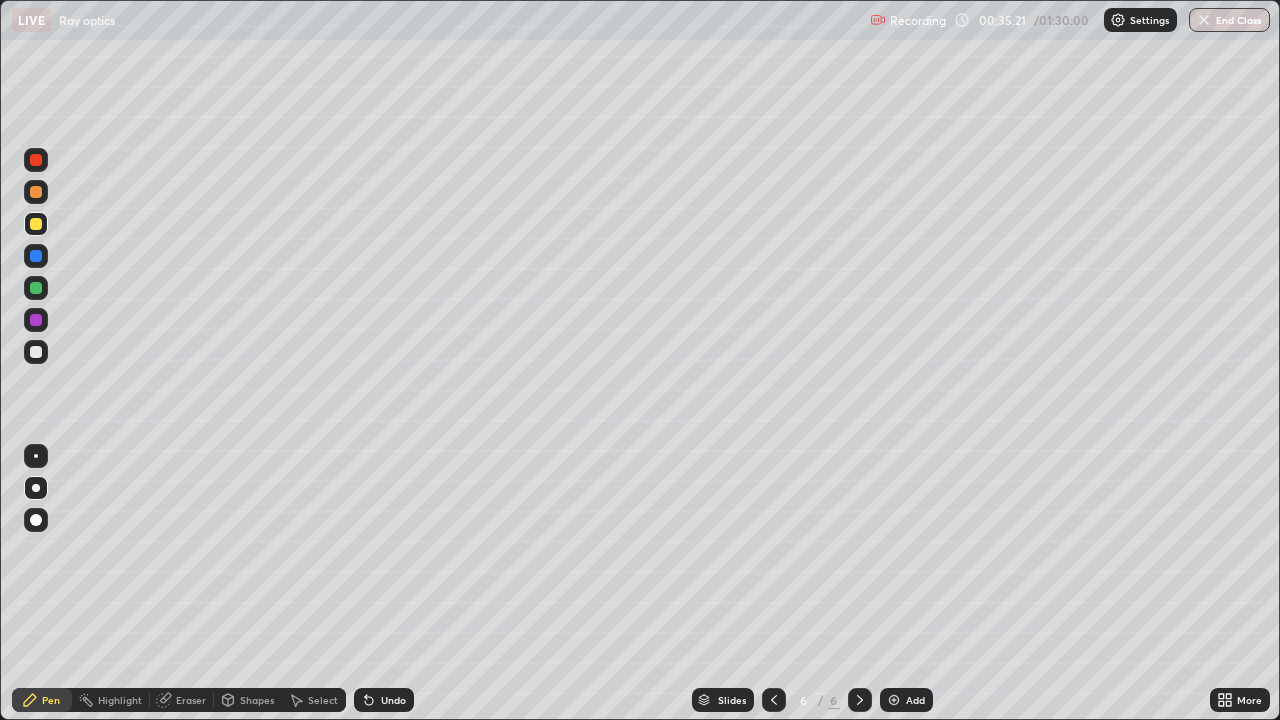click on "Undo" at bounding box center [393, 700] 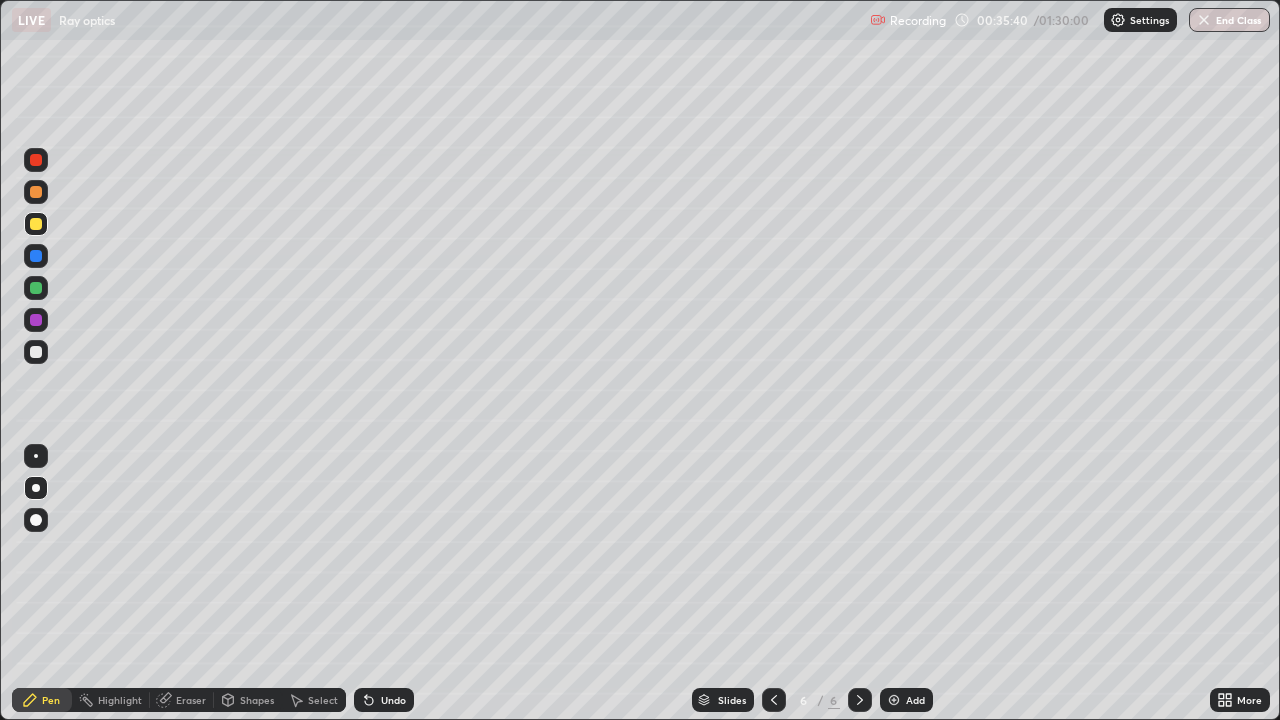 click at bounding box center [36, 160] 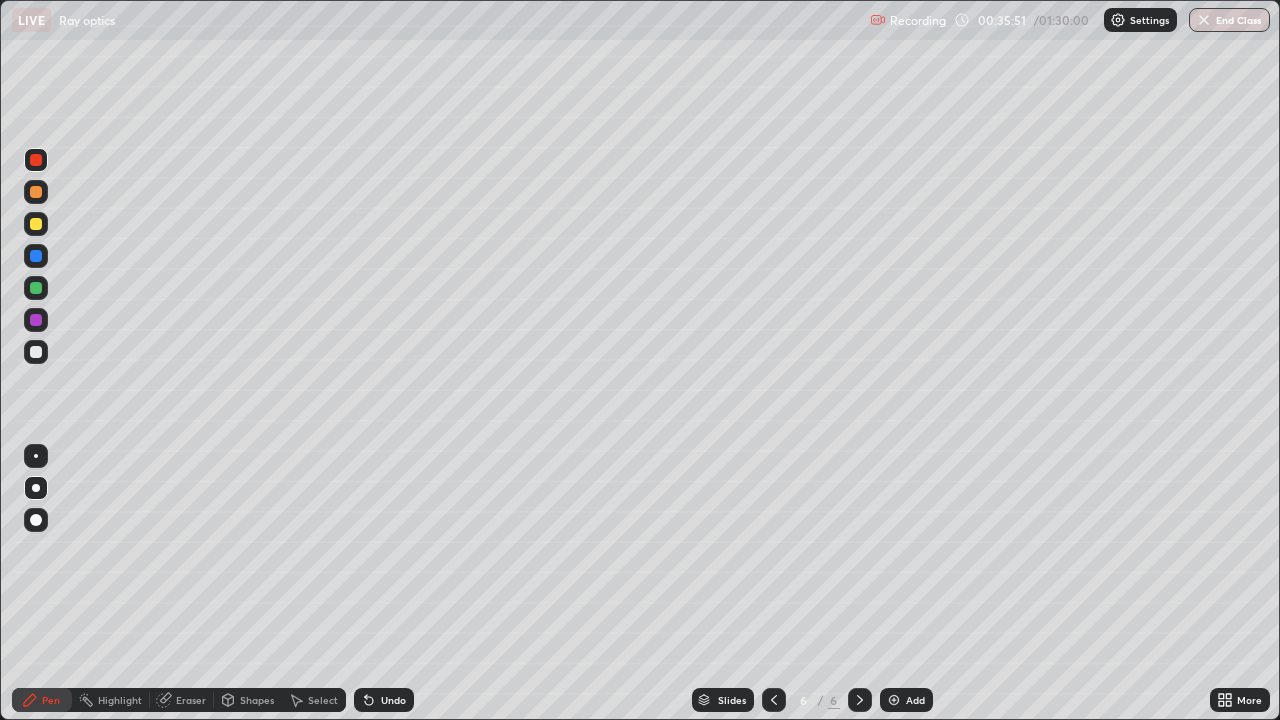 click on "Shapes" at bounding box center (257, 700) 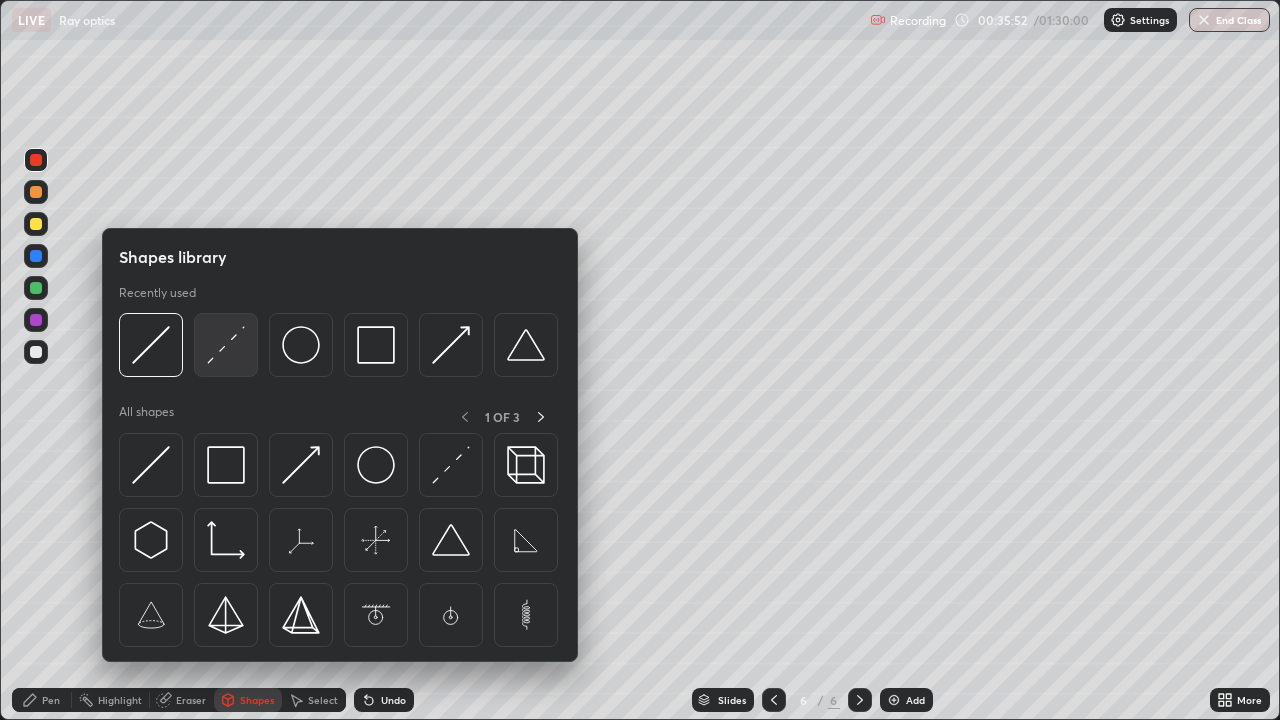 click at bounding box center [226, 345] 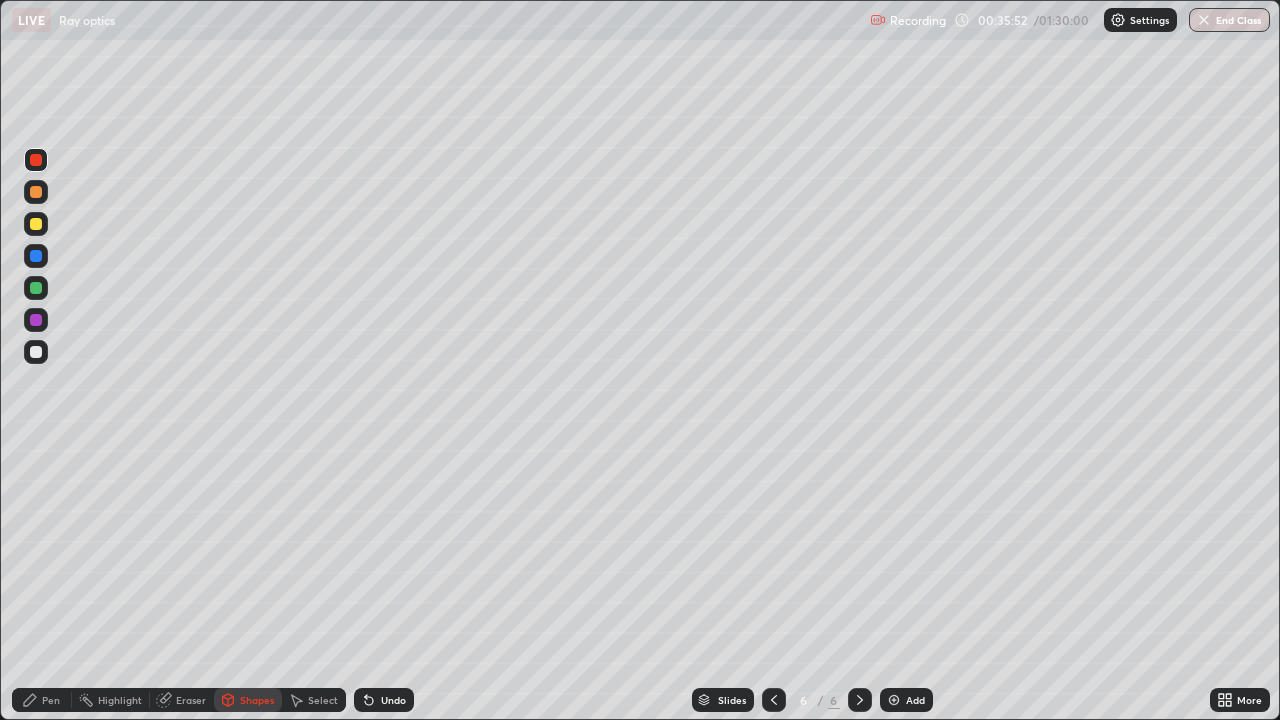 click at bounding box center [36, 320] 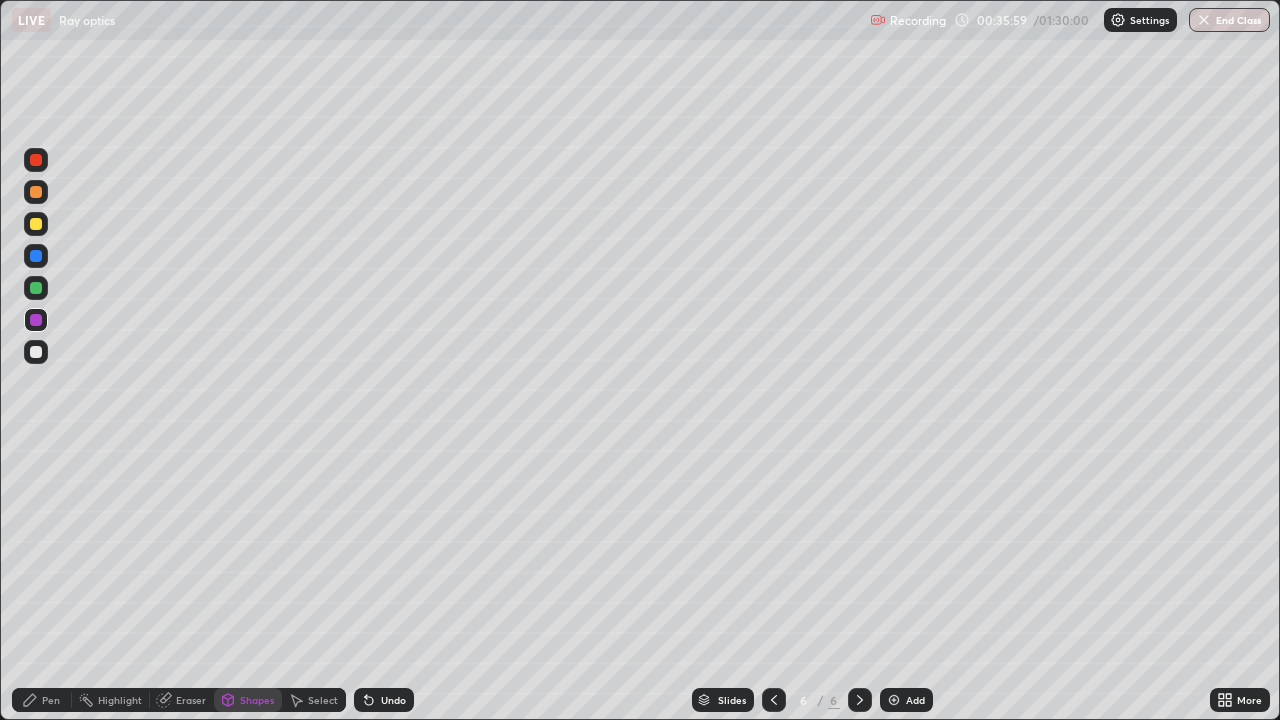 click at bounding box center [36, 352] 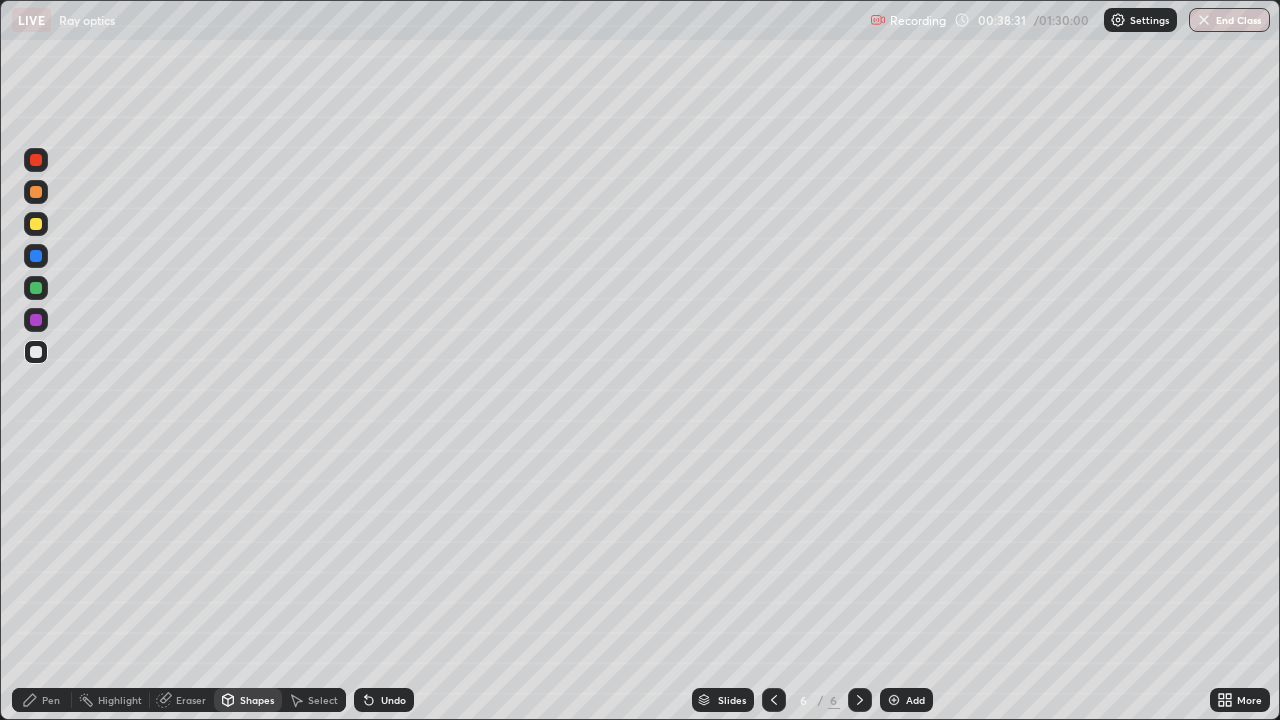 click at bounding box center (36, 224) 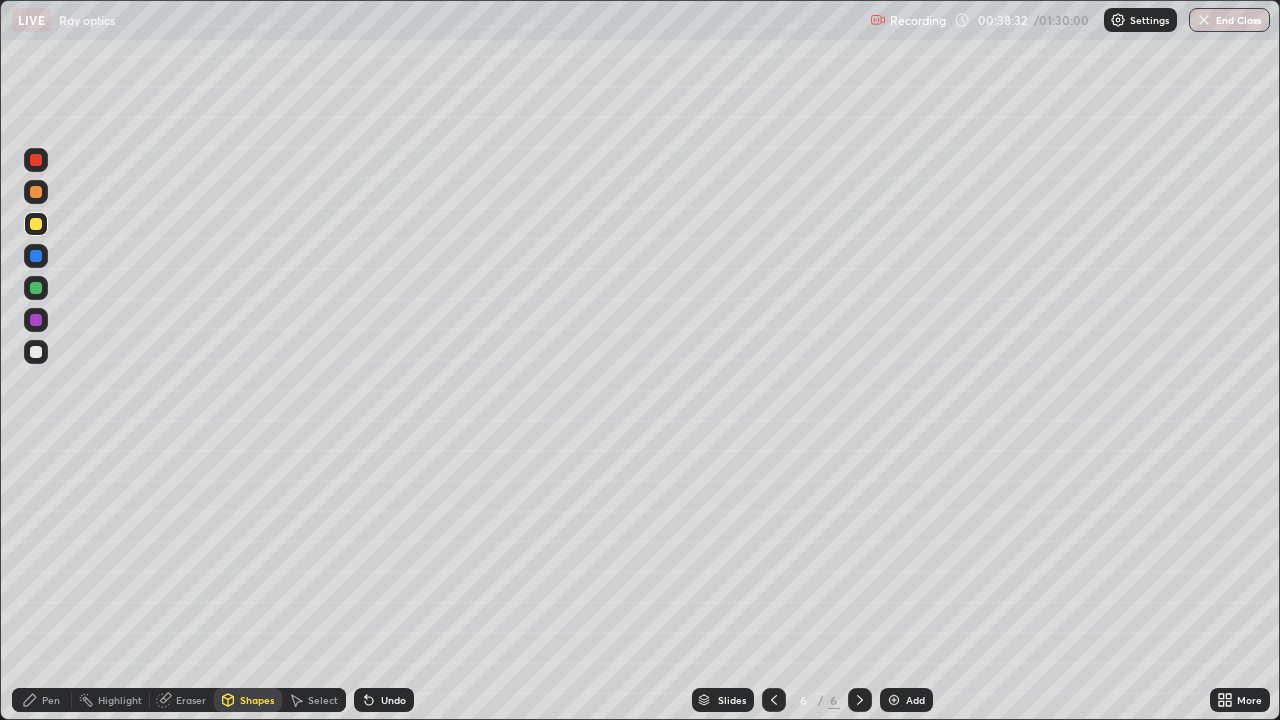 click at bounding box center (36, 352) 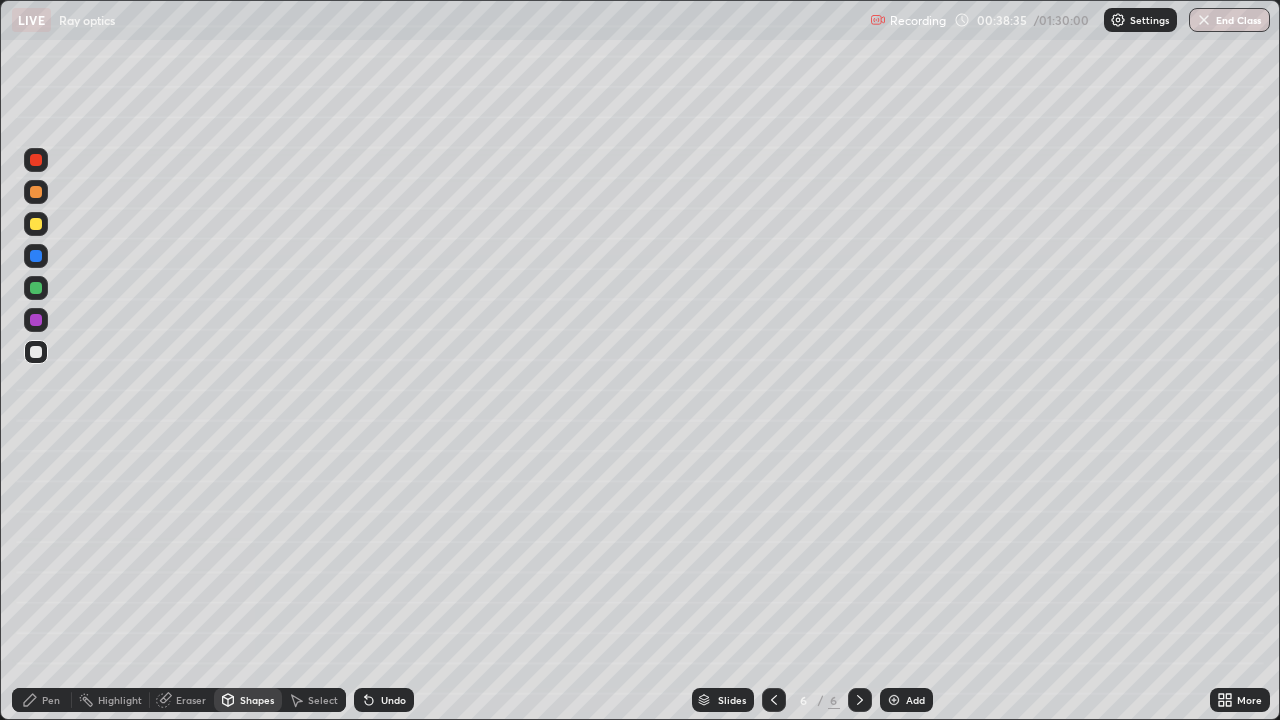 click on "Pen" at bounding box center (51, 700) 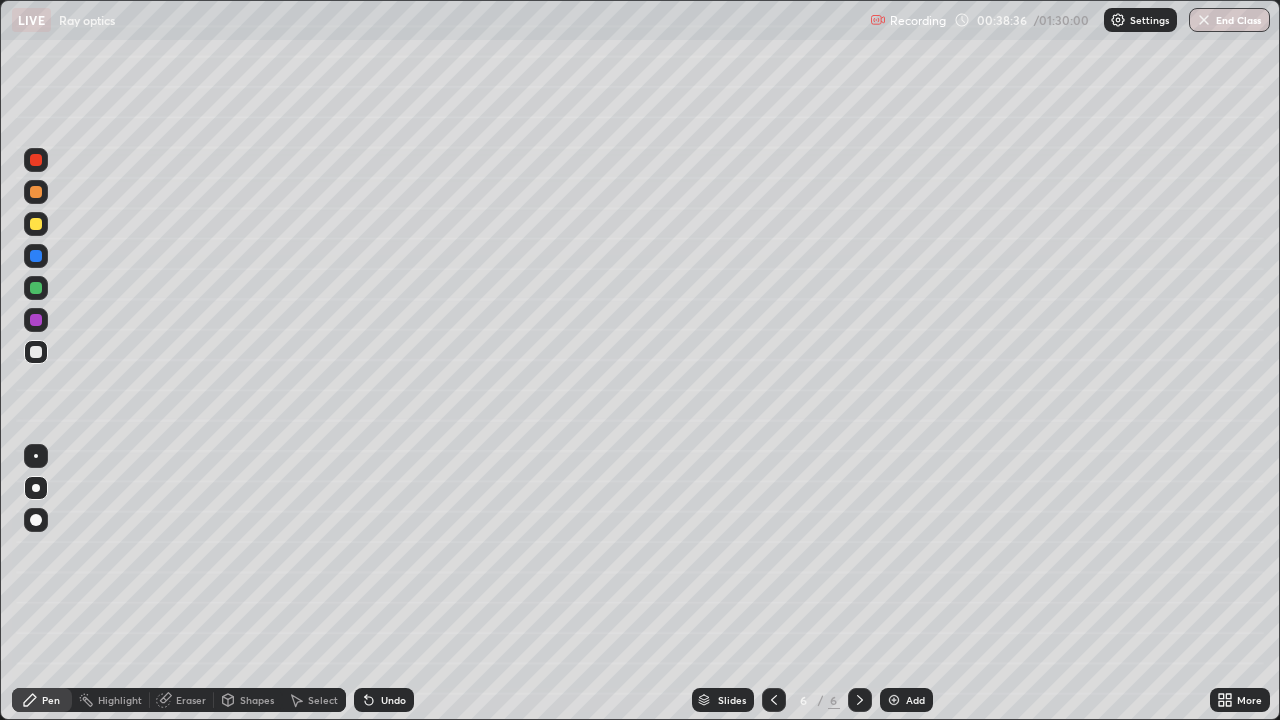 click on "Undo" at bounding box center (393, 700) 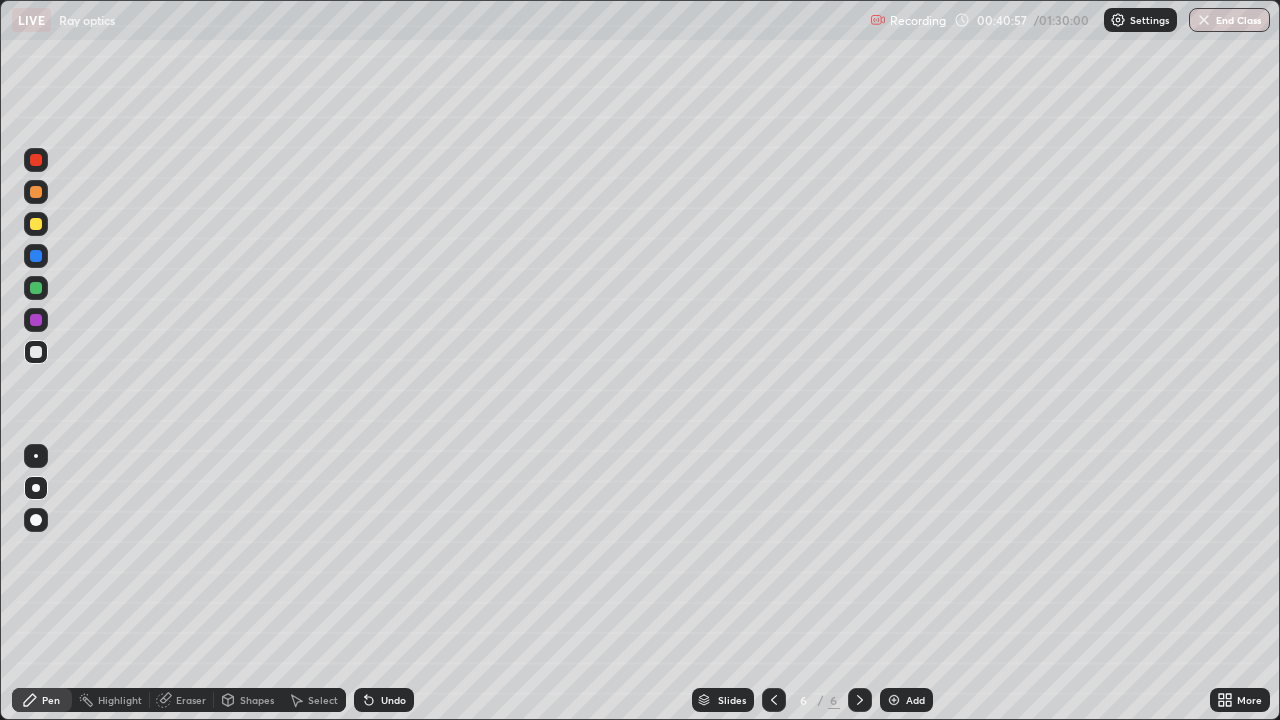 click at bounding box center [36, 192] 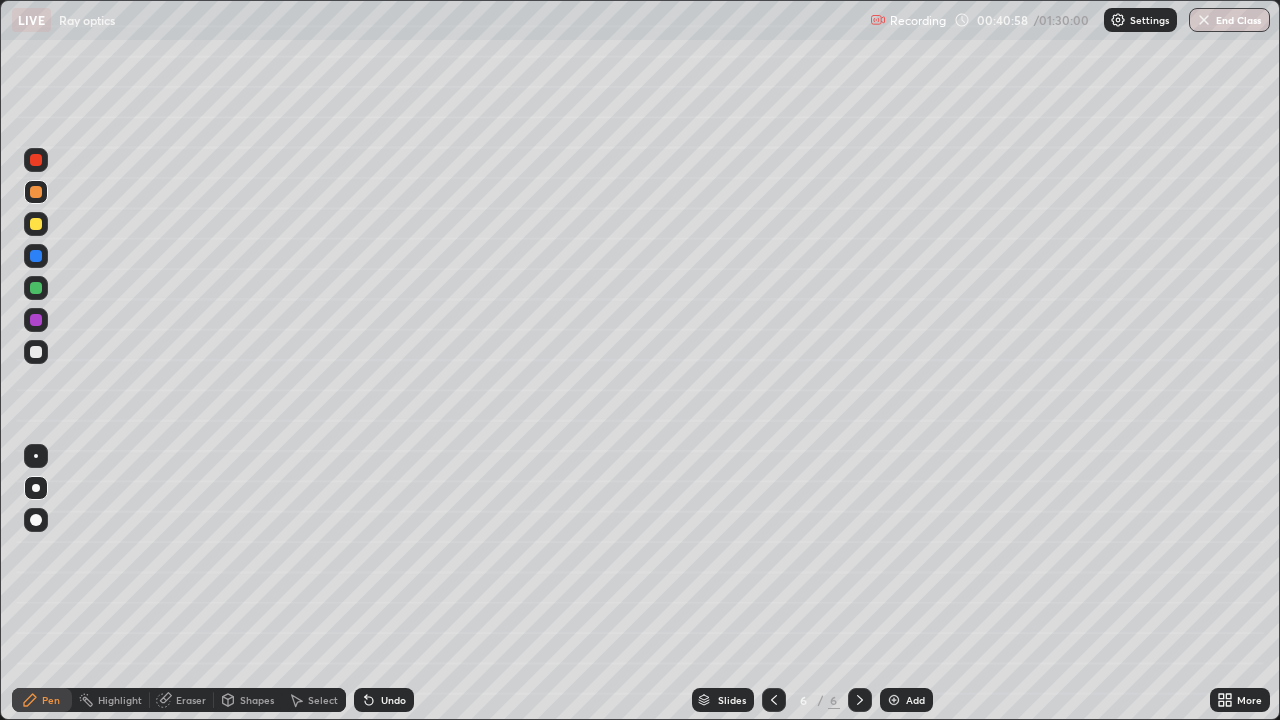 click on "Shapes" at bounding box center (257, 700) 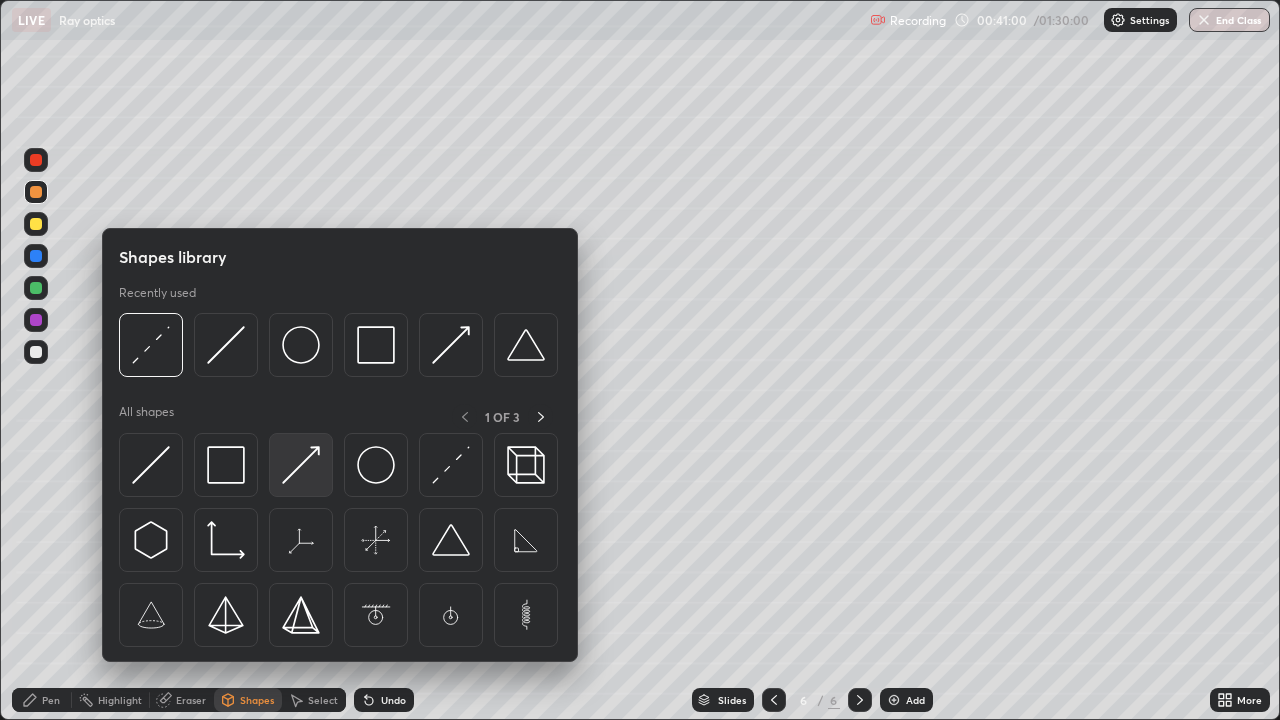 click at bounding box center (301, 465) 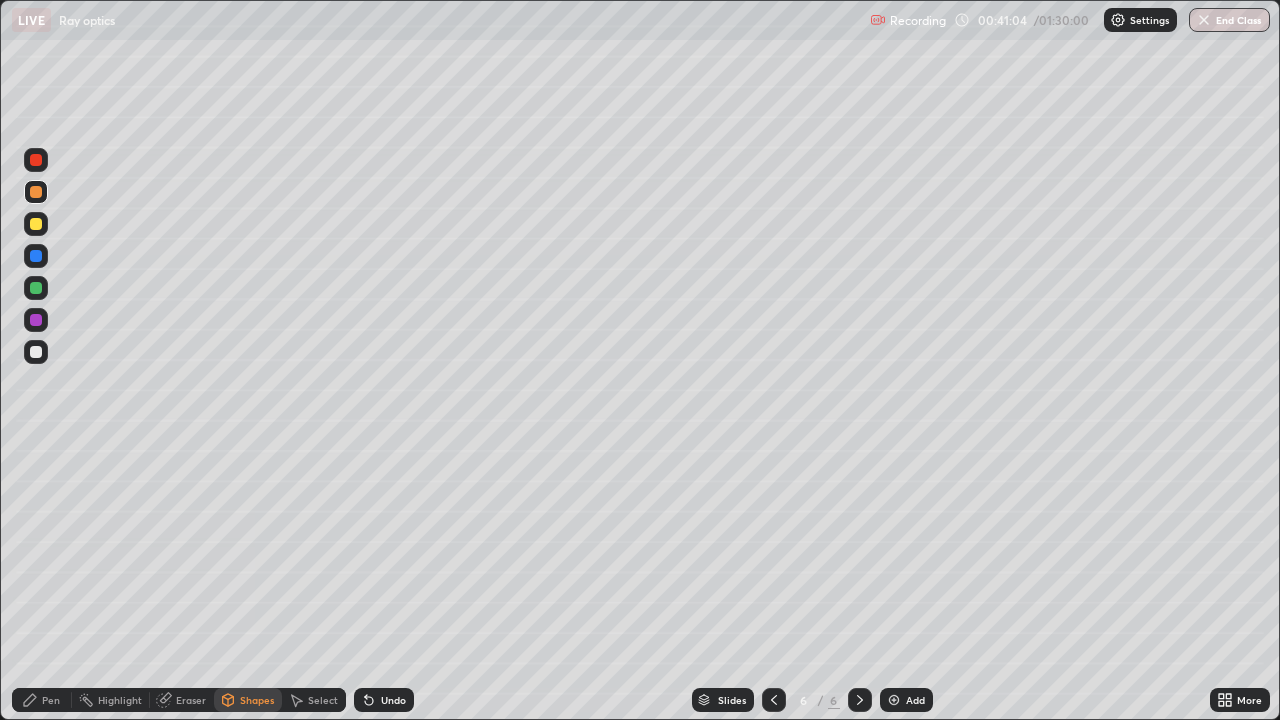 click on "Pen" at bounding box center (42, 700) 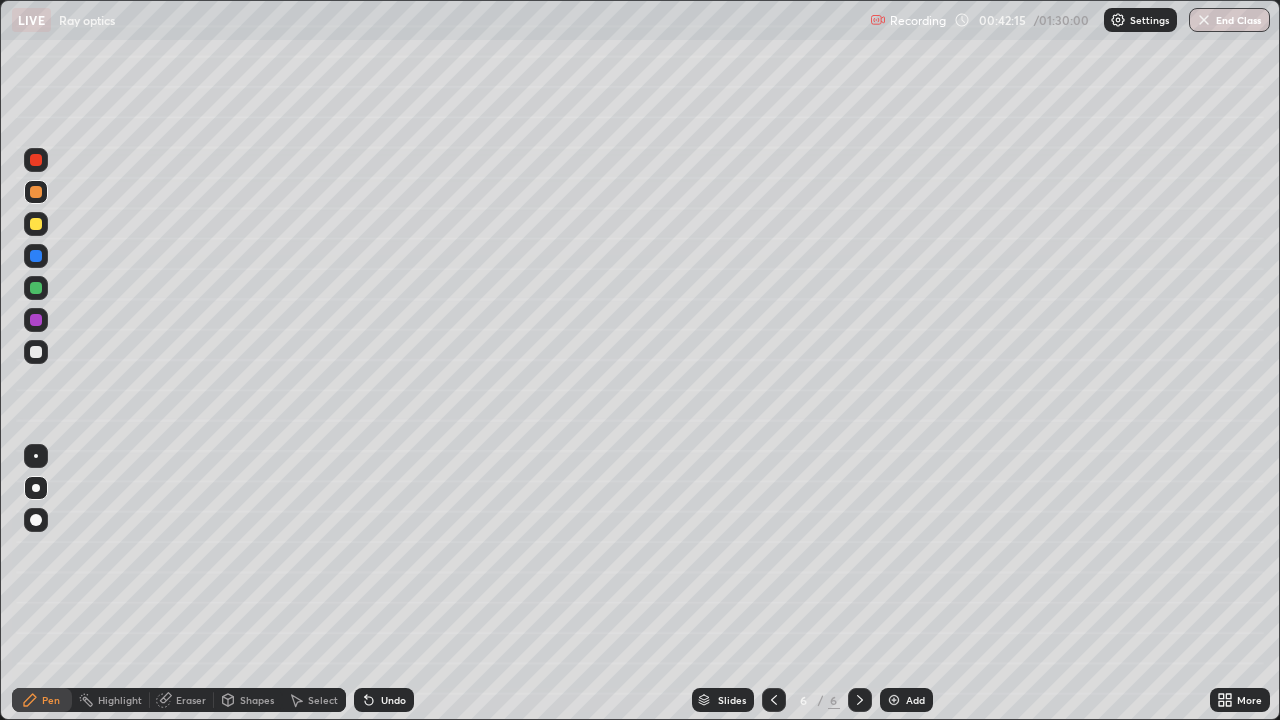 click at bounding box center [36, 352] 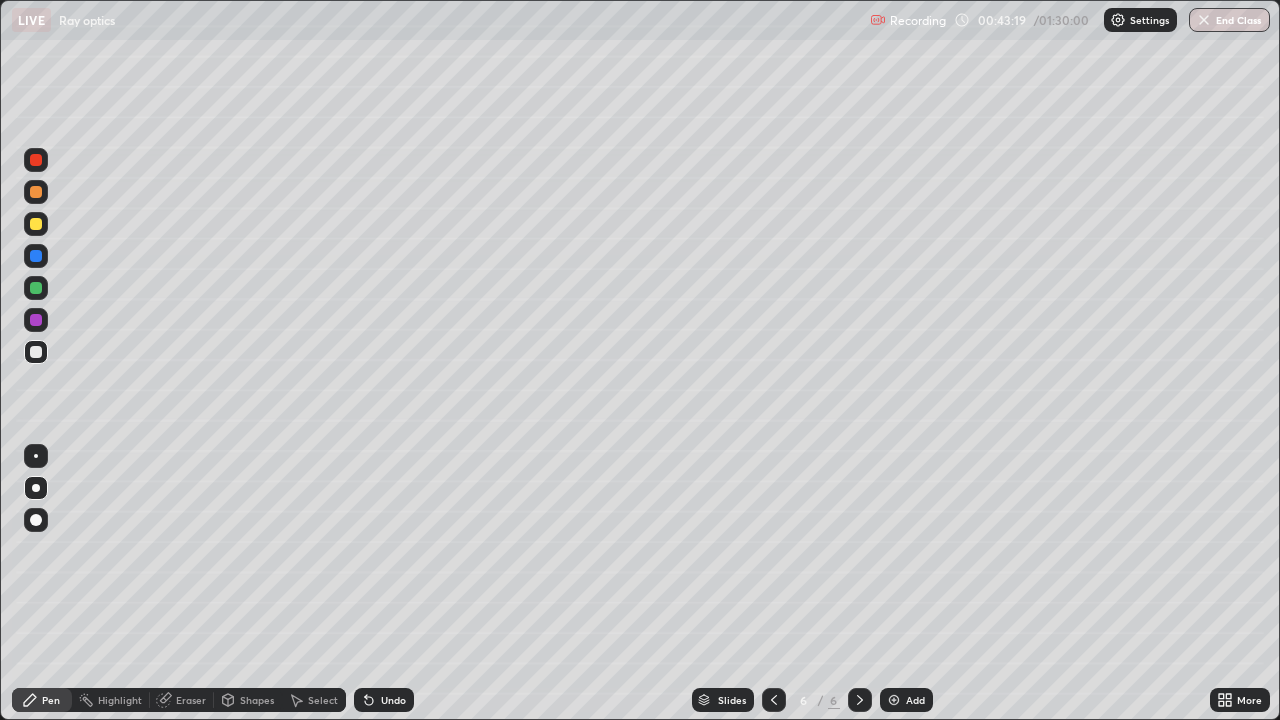 click at bounding box center [36, 224] 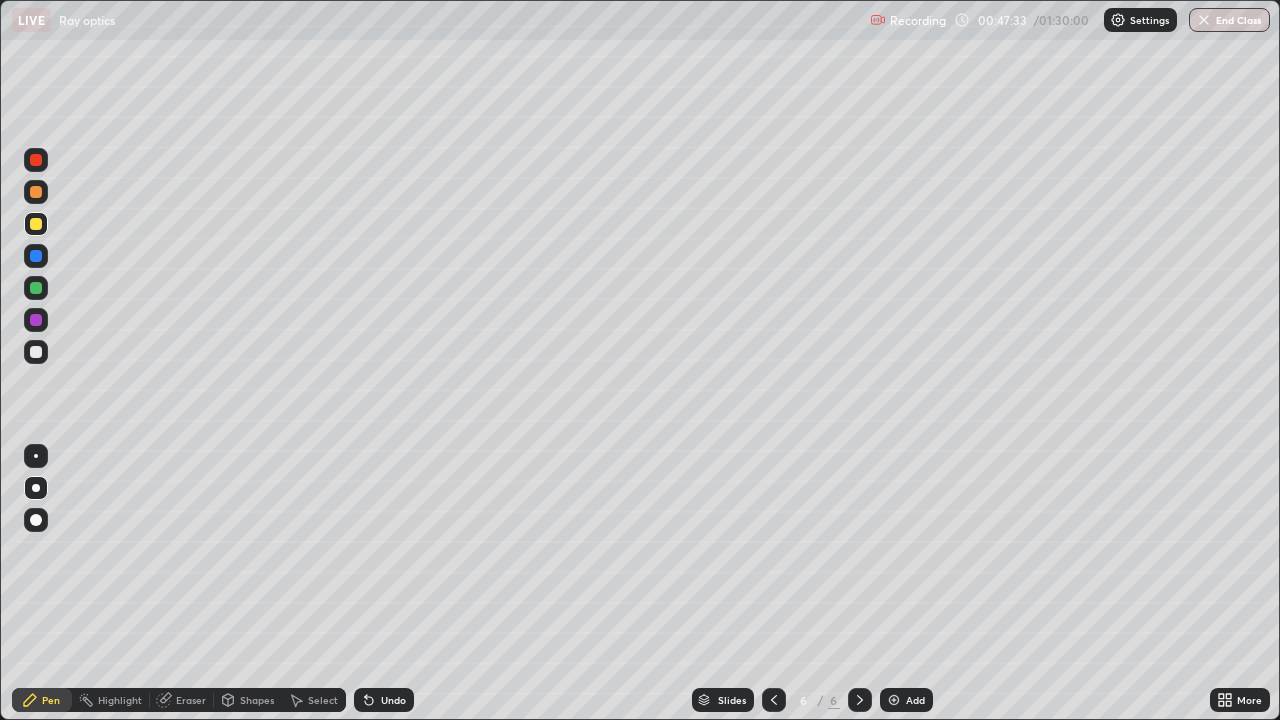 click at bounding box center (894, 700) 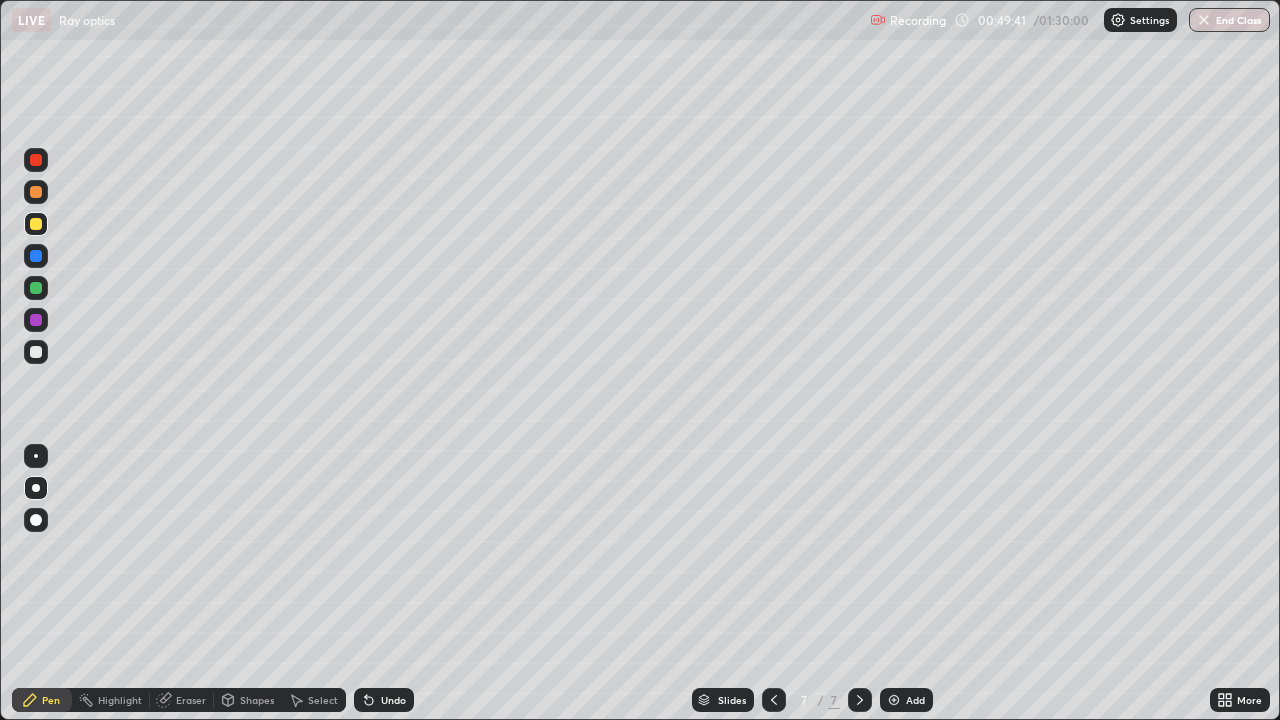 click 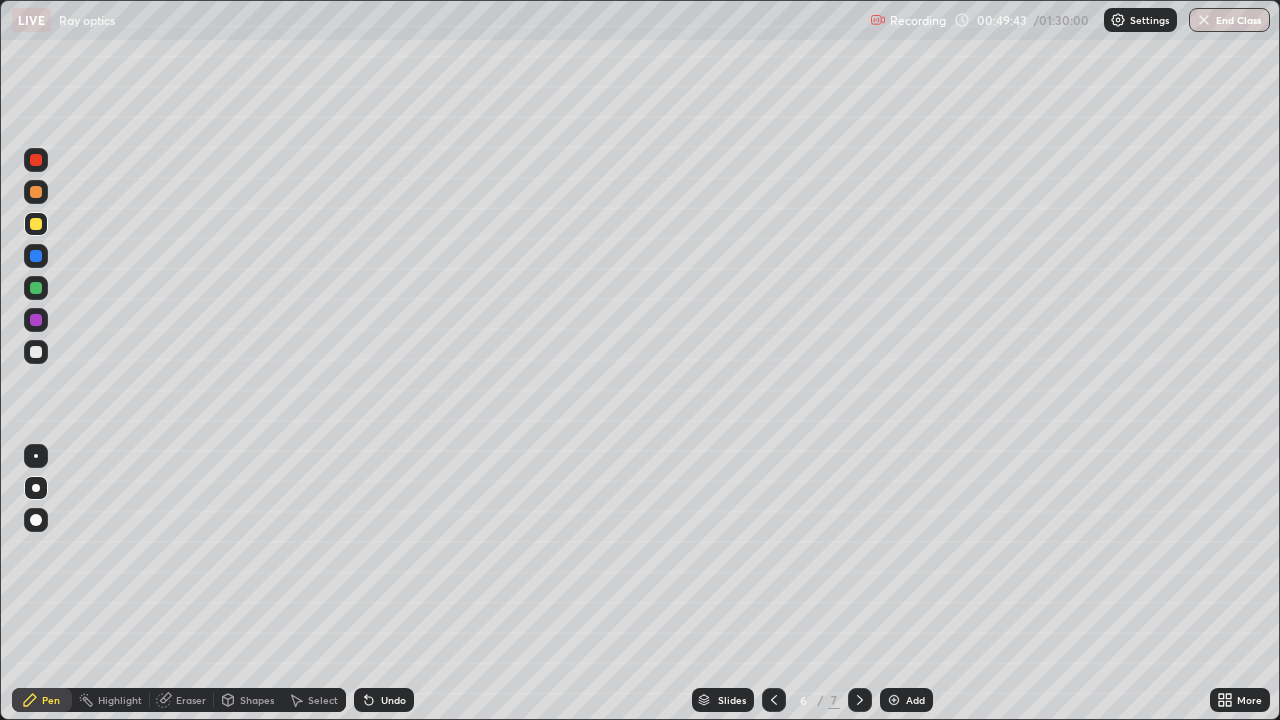 click 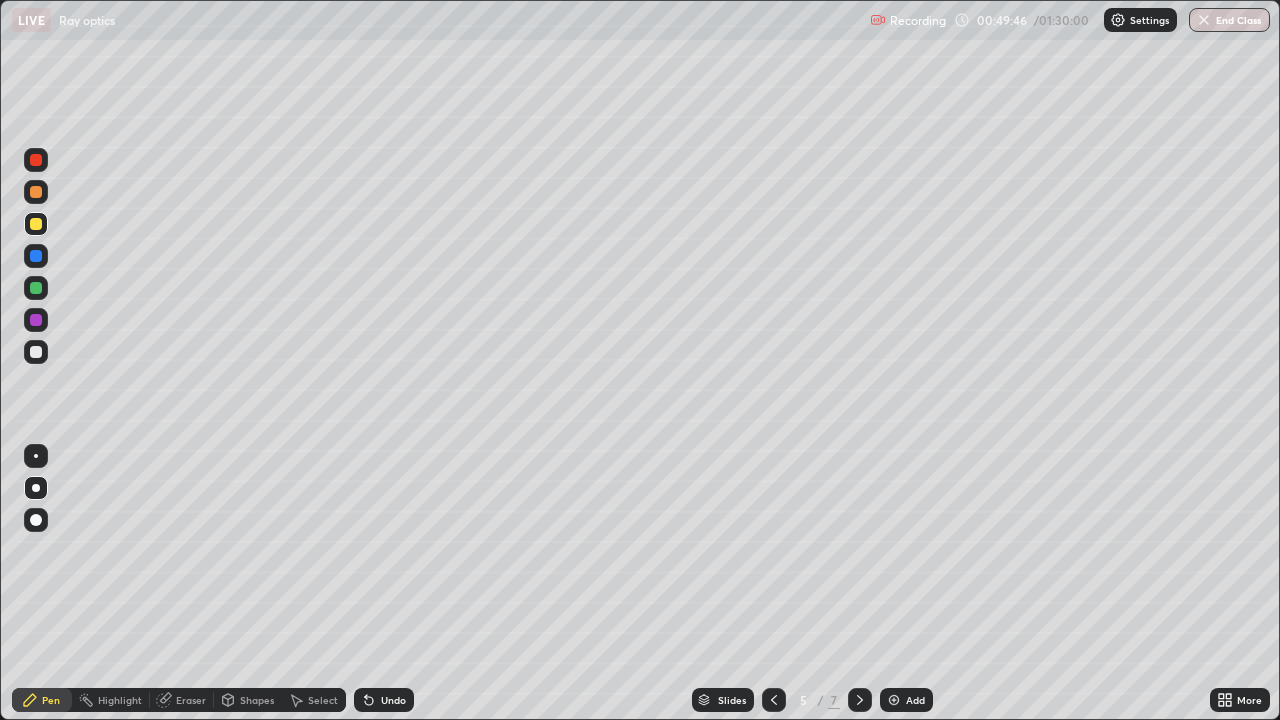 click at bounding box center (860, 700) 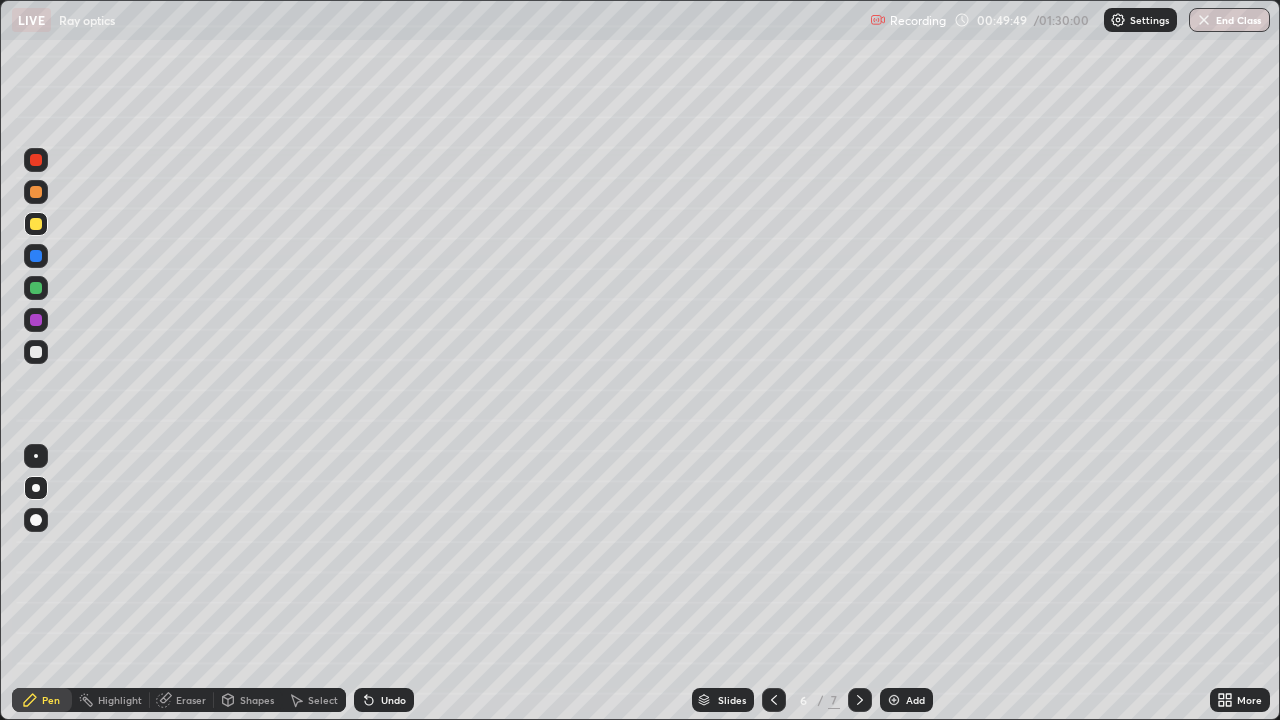 click 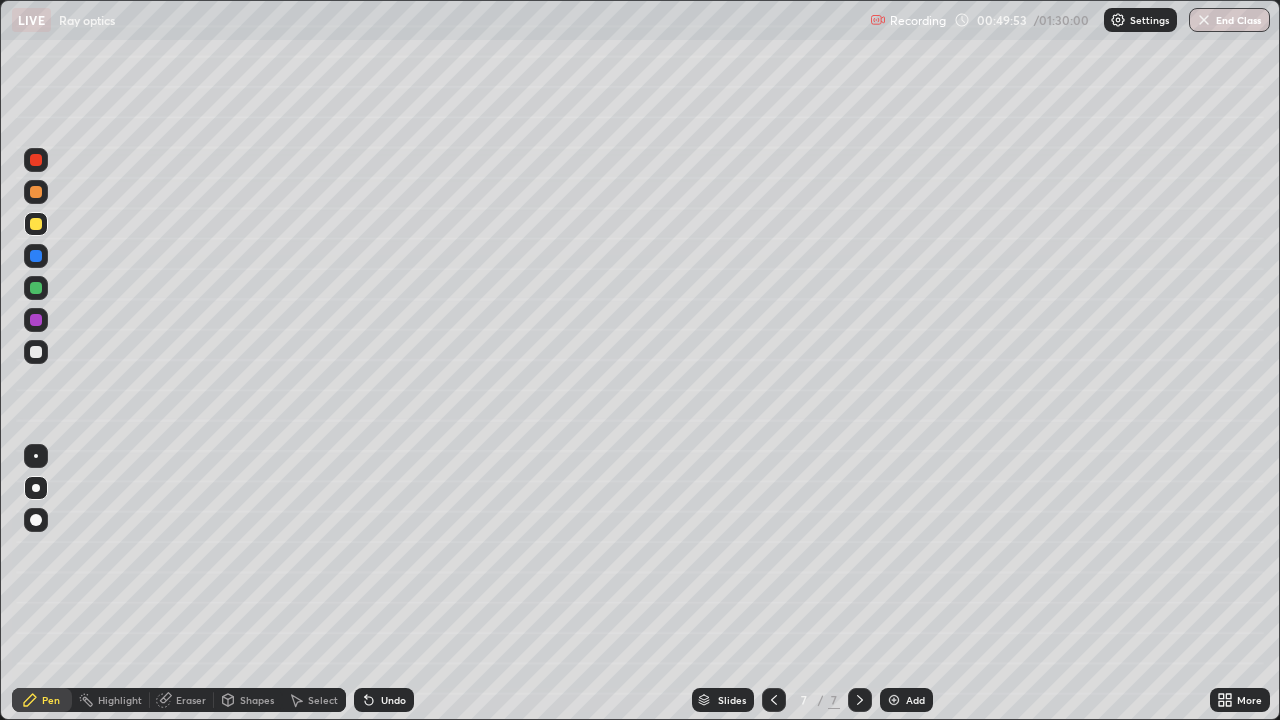 click at bounding box center [894, 700] 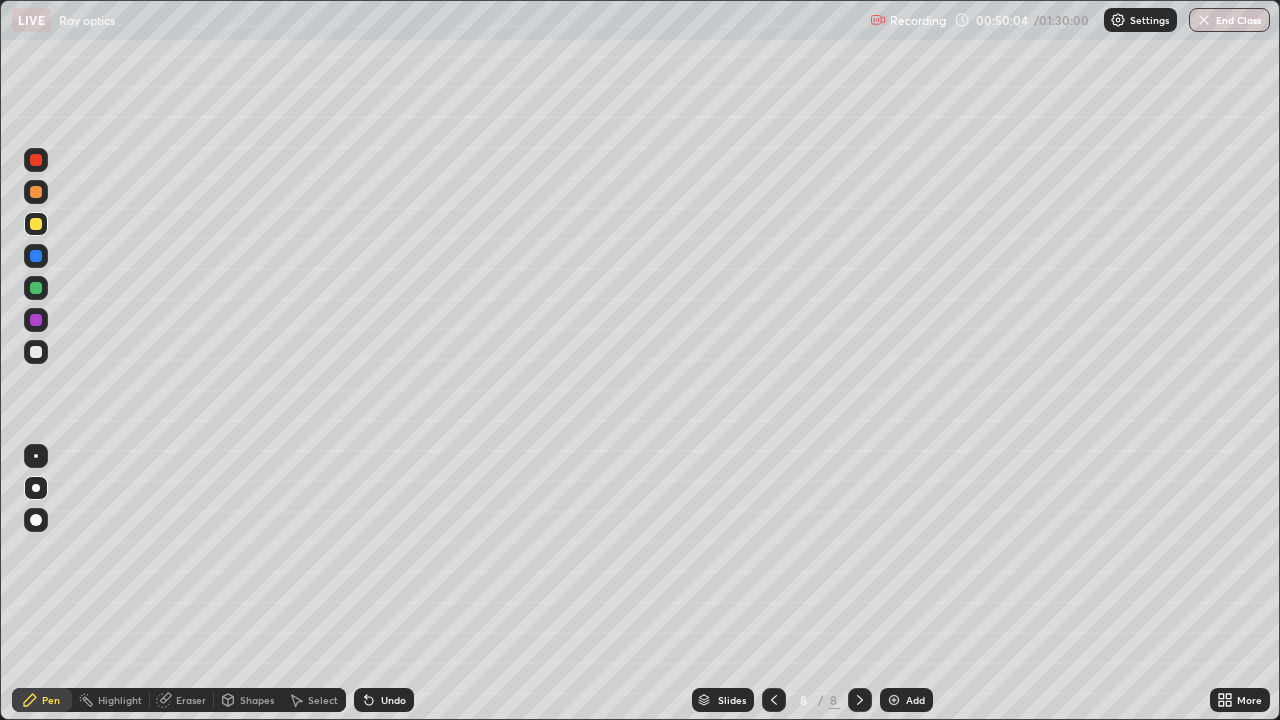 click on "Undo" at bounding box center [393, 700] 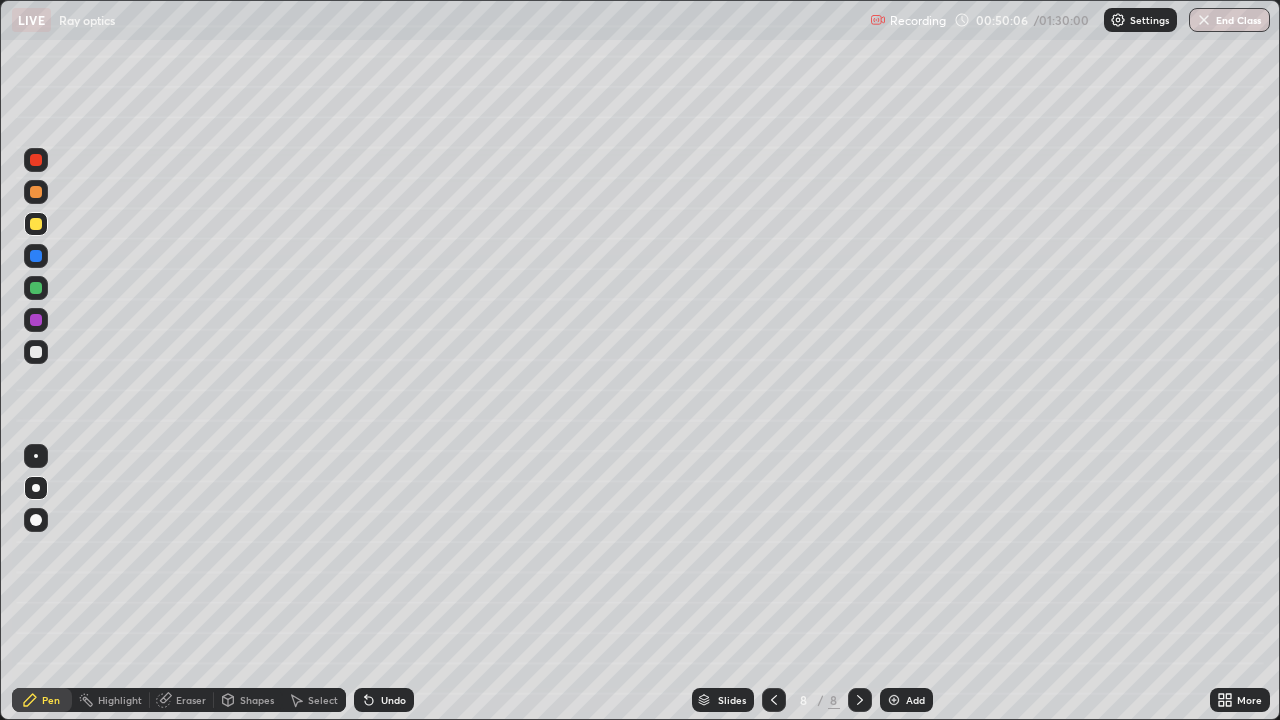 click on "Undo" at bounding box center [384, 700] 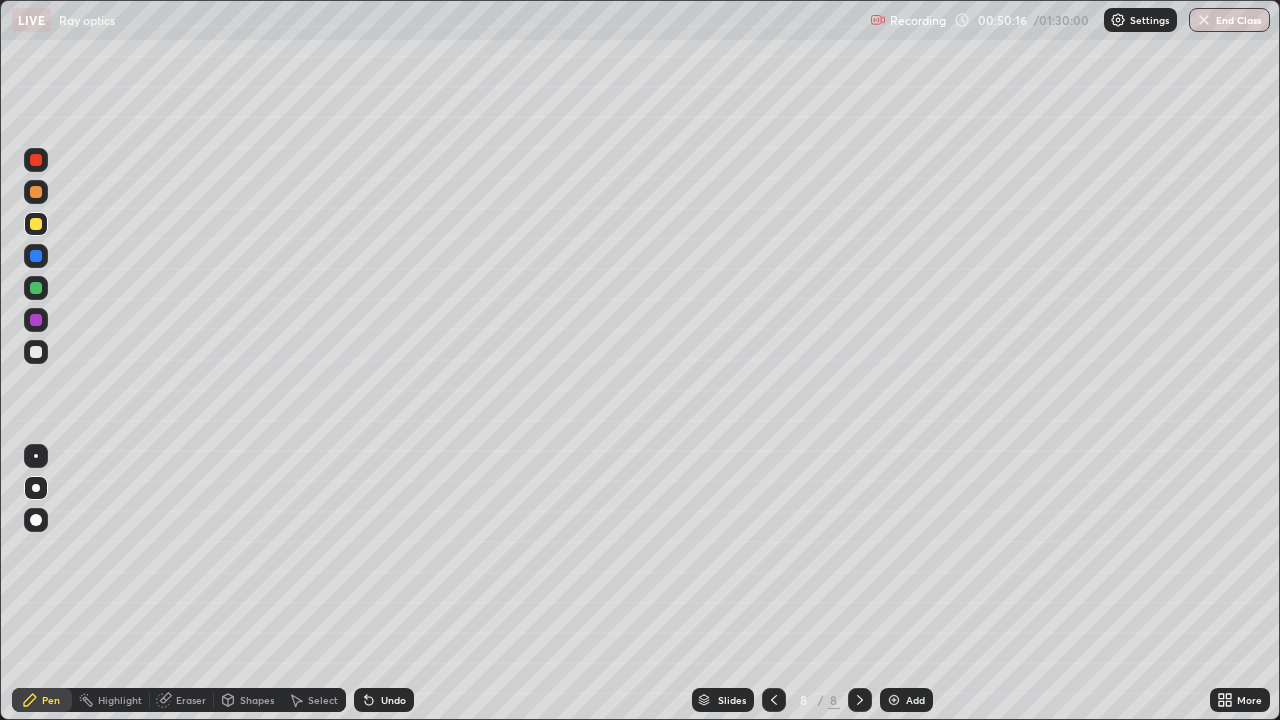 click on "Shapes" at bounding box center (248, 700) 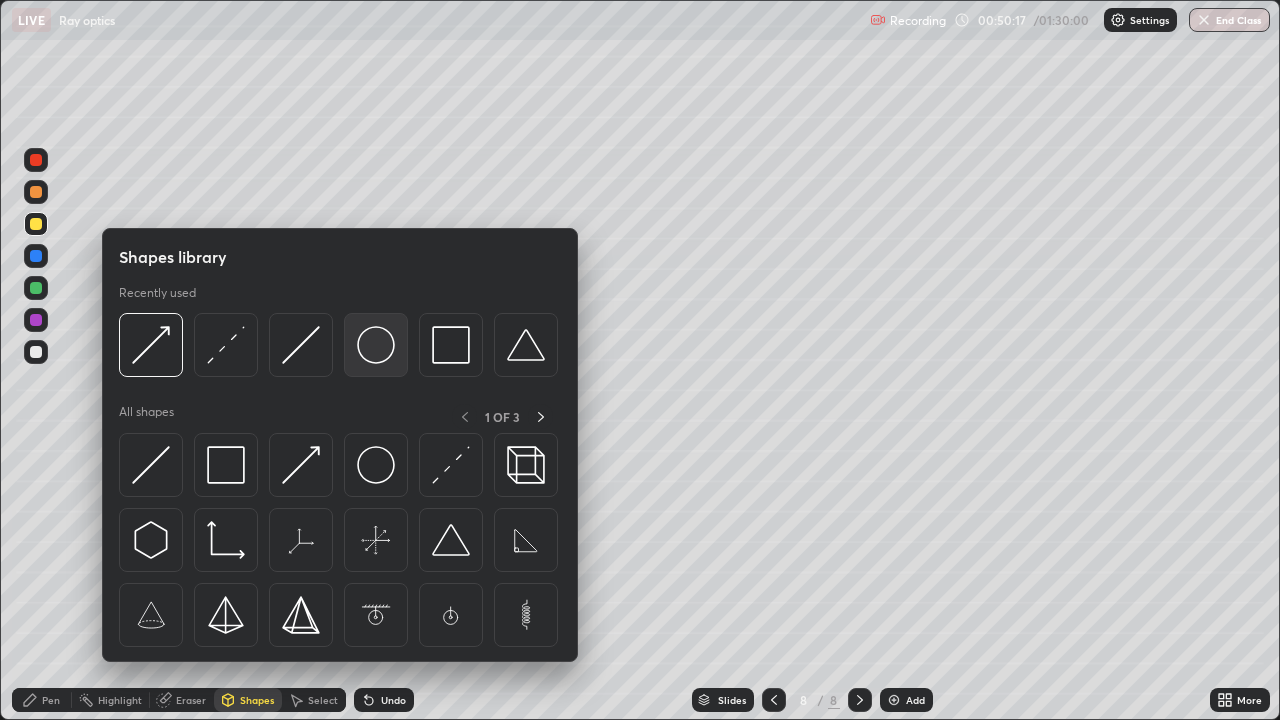 click at bounding box center [376, 345] 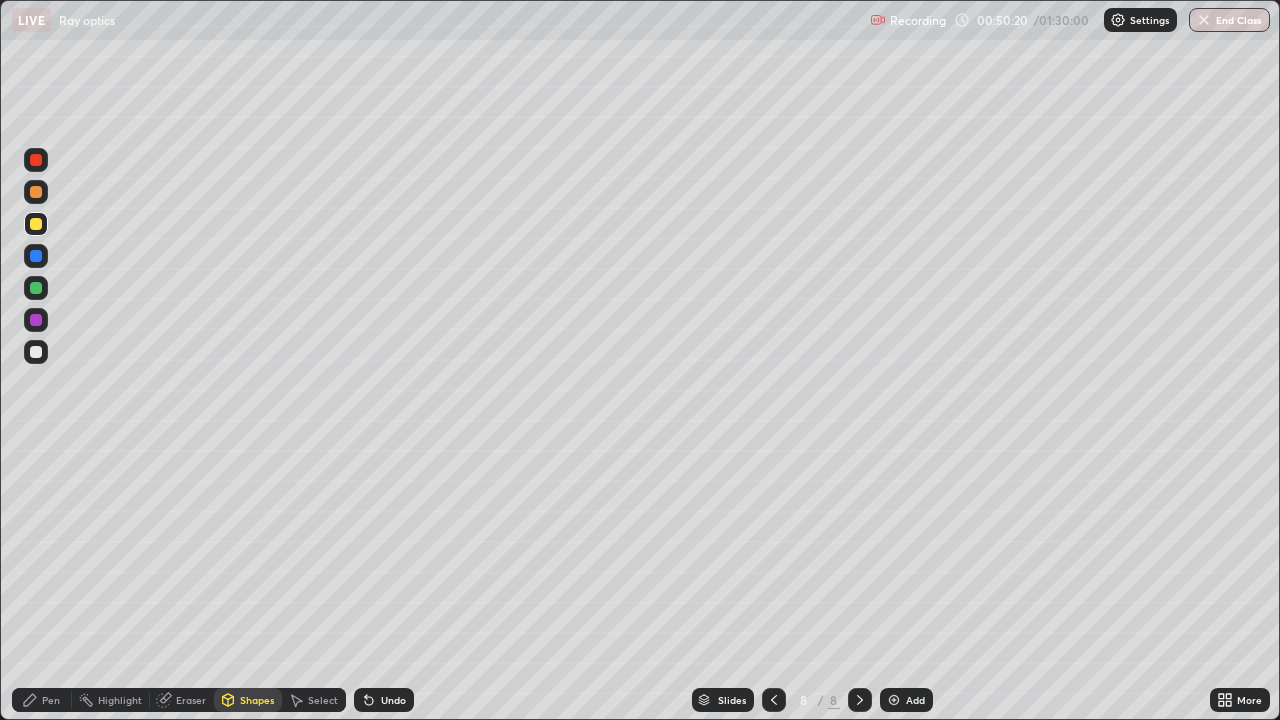 click on "Eraser" at bounding box center [191, 700] 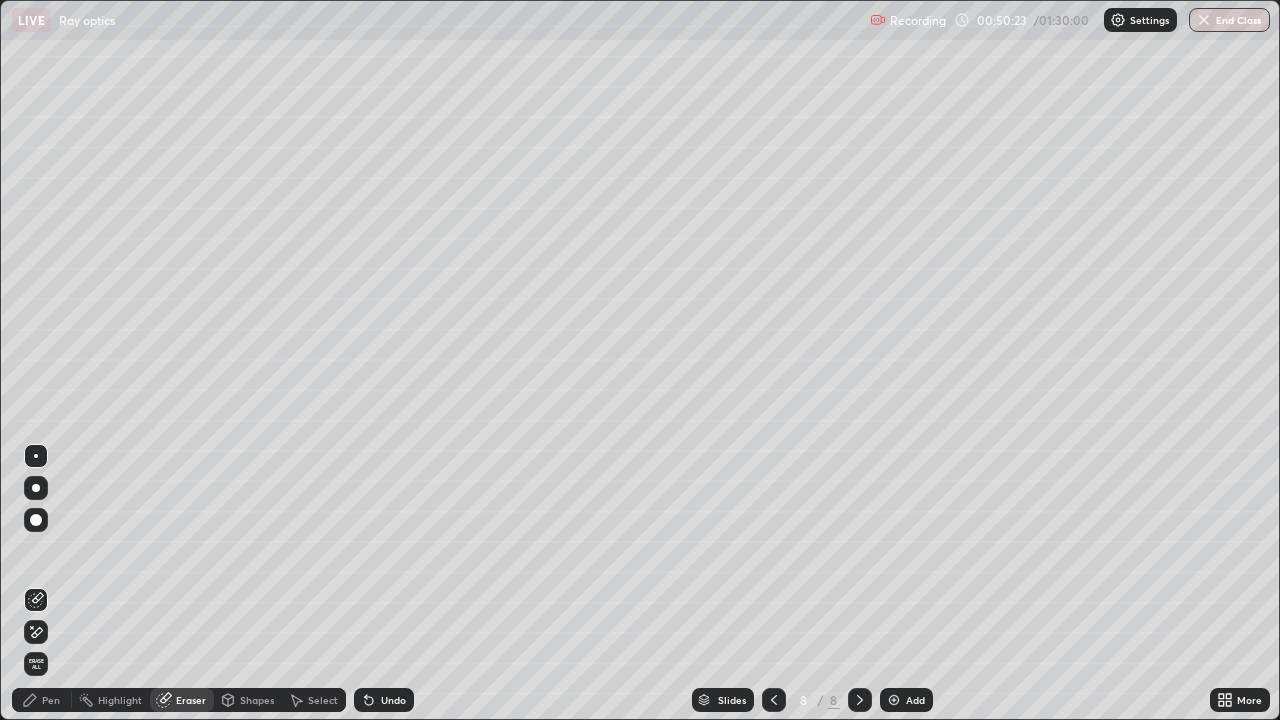 click on "Pen" at bounding box center [42, 700] 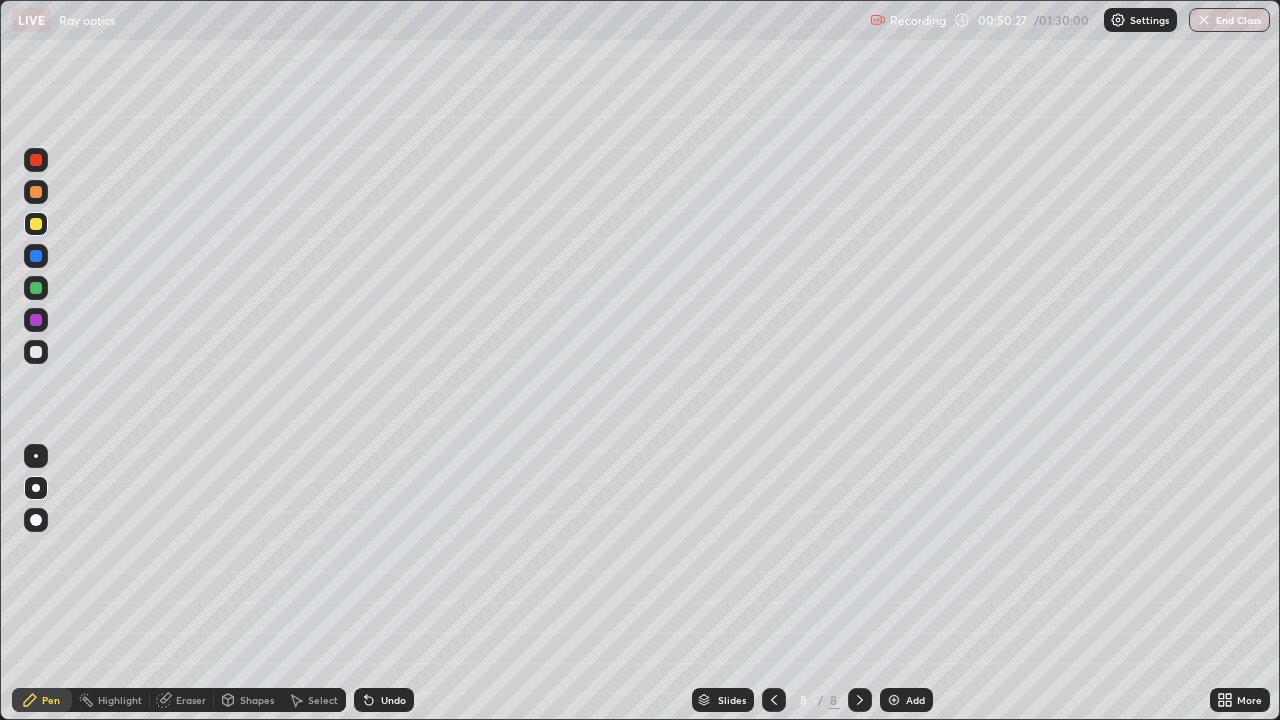 click at bounding box center [36, 160] 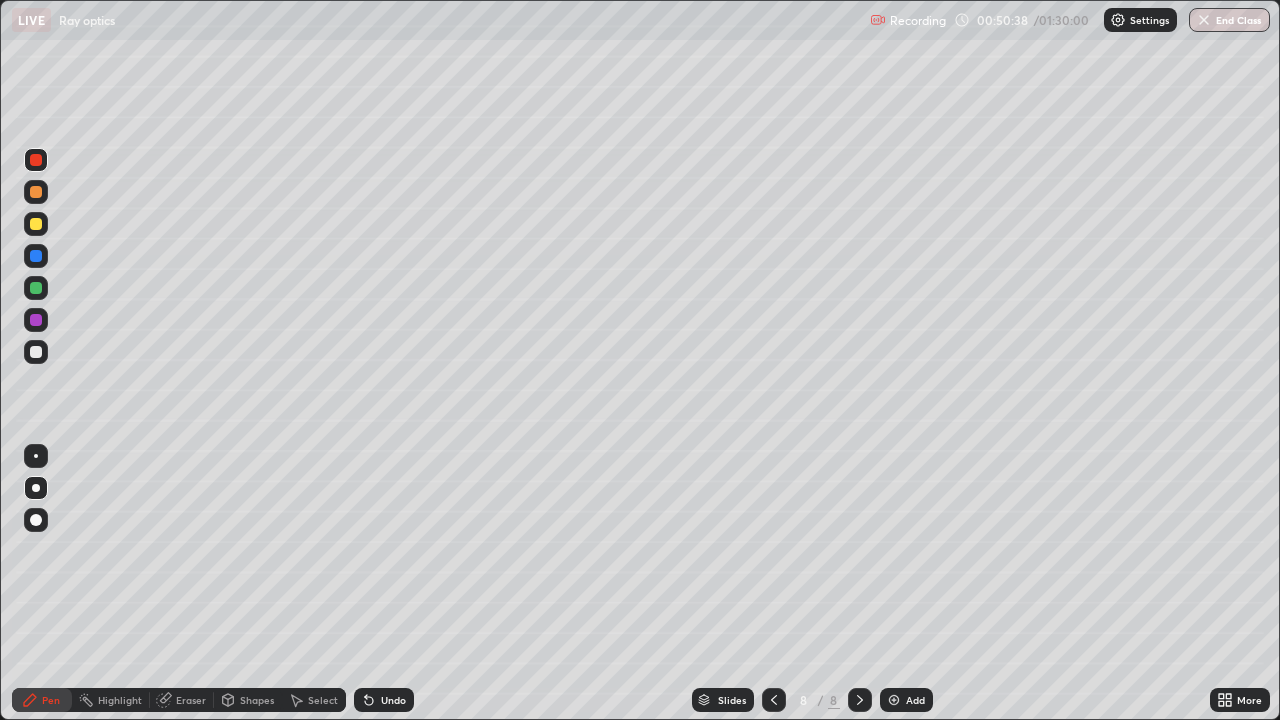 click at bounding box center [36, 256] 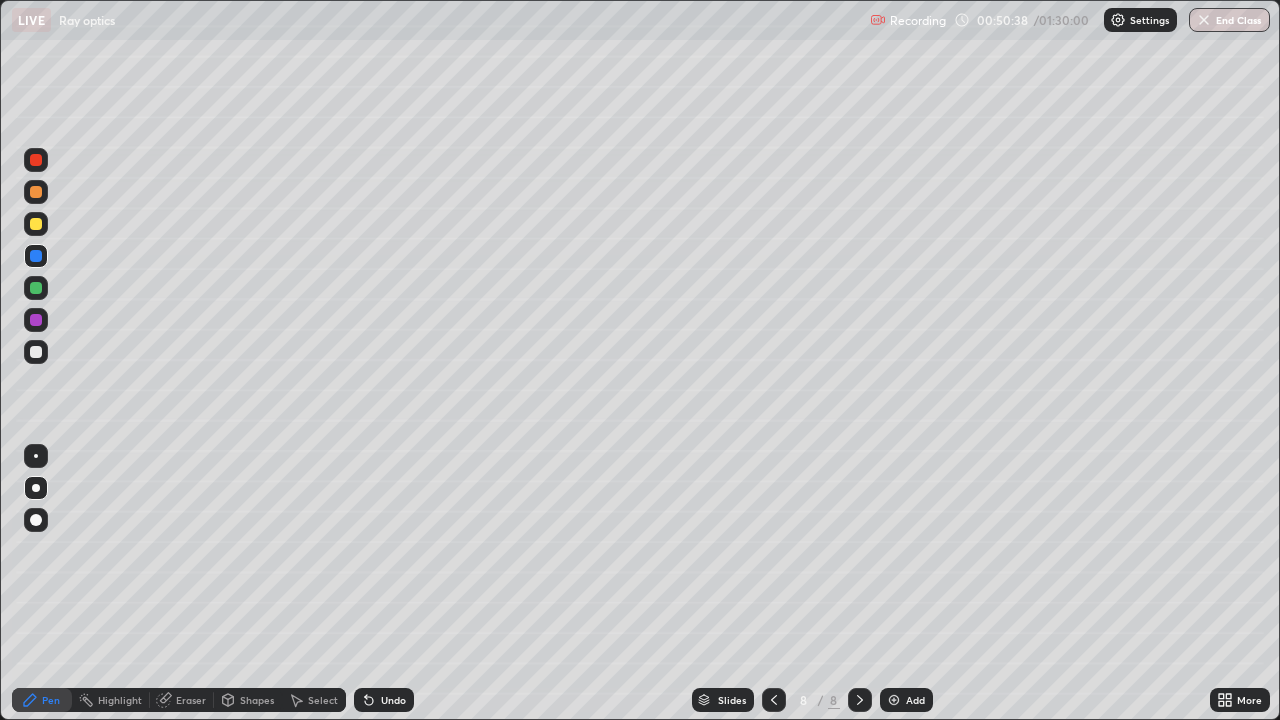 click on "Shapes" at bounding box center [248, 700] 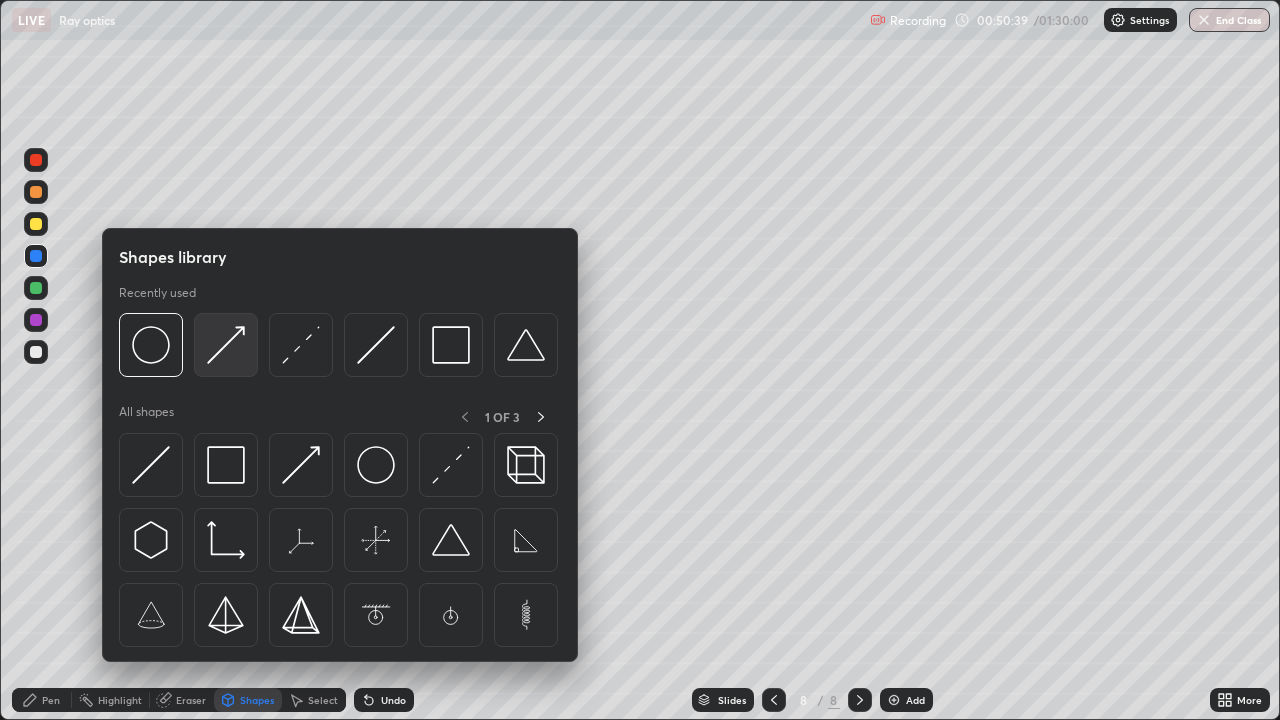click at bounding box center (226, 345) 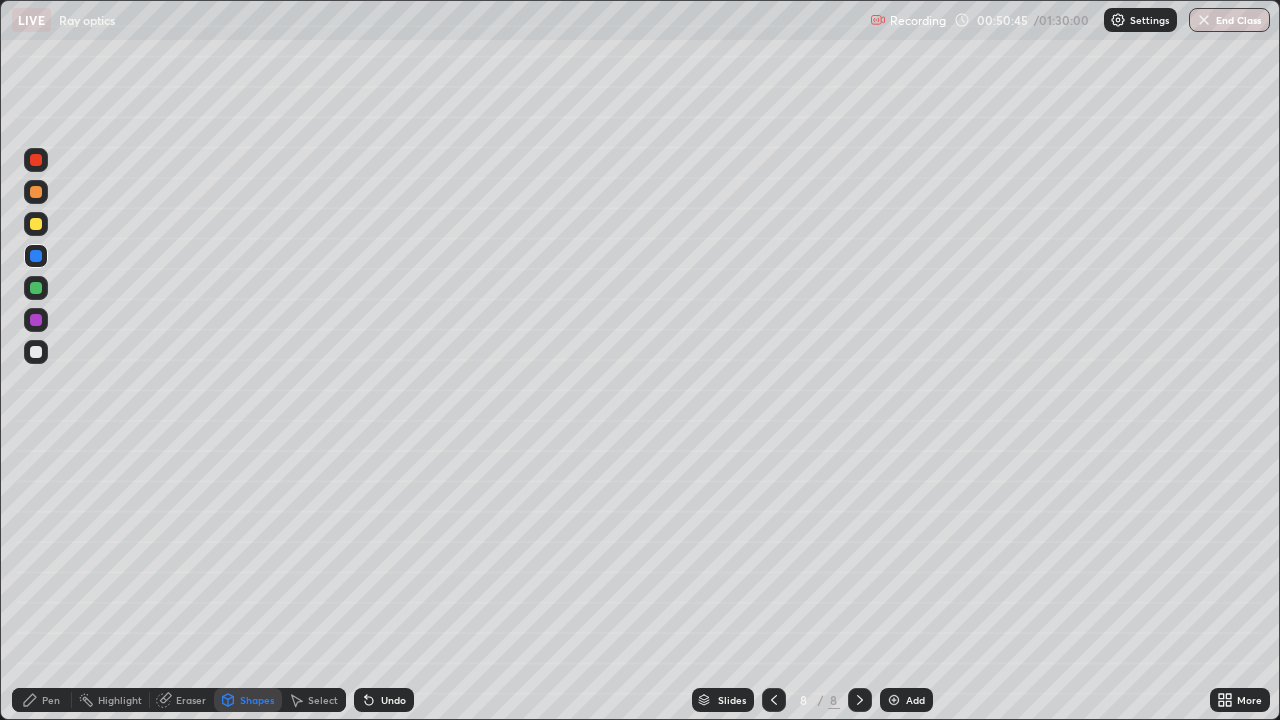 click at bounding box center (36, 352) 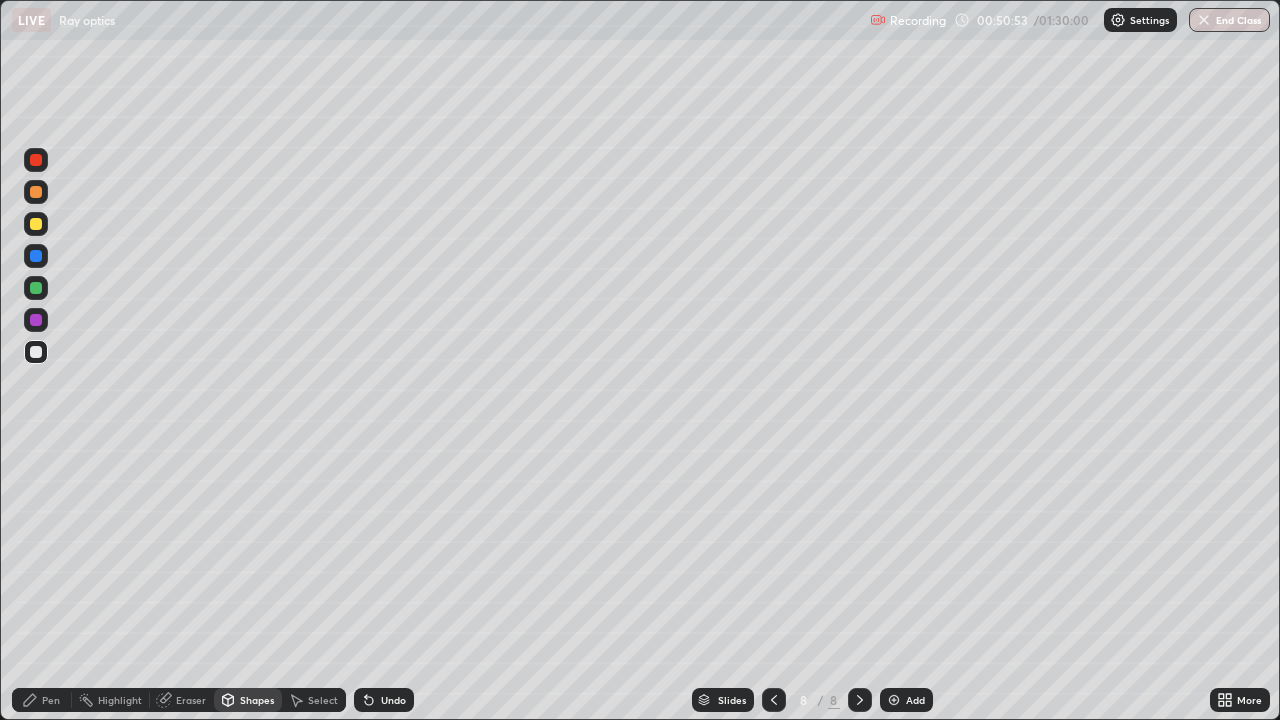 click on "Pen" at bounding box center [42, 700] 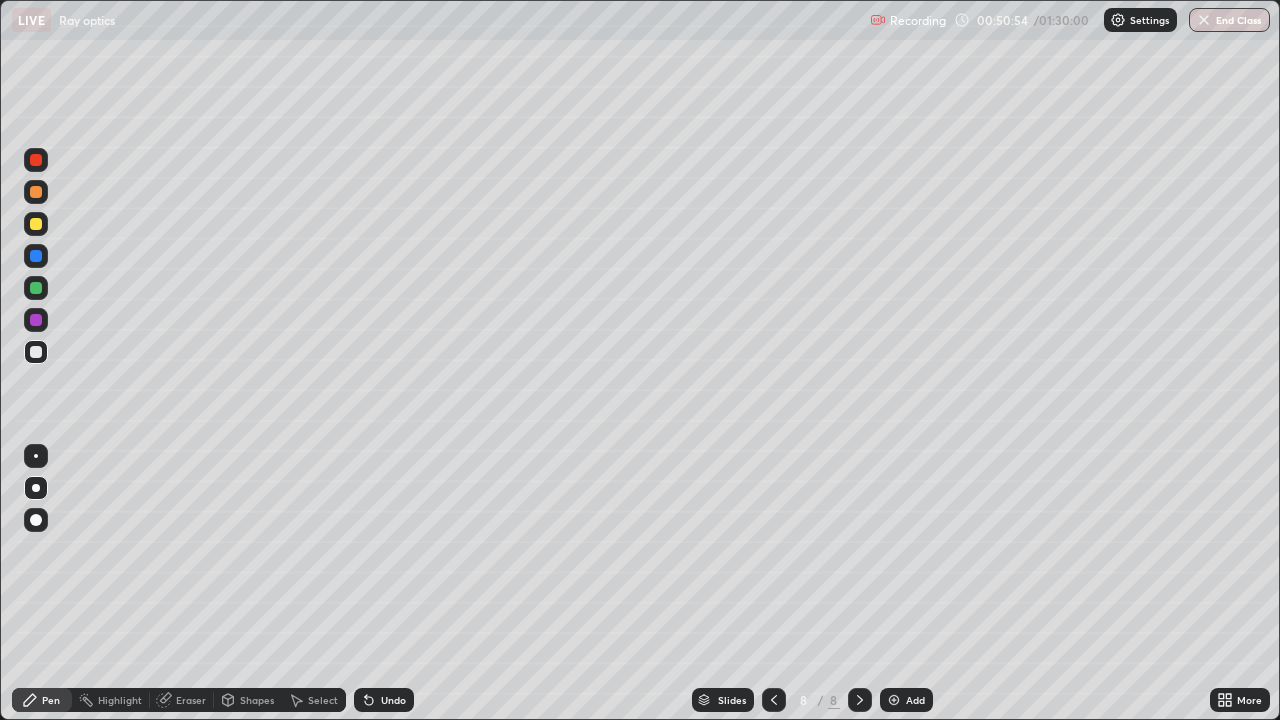 click on "Undo" at bounding box center [393, 700] 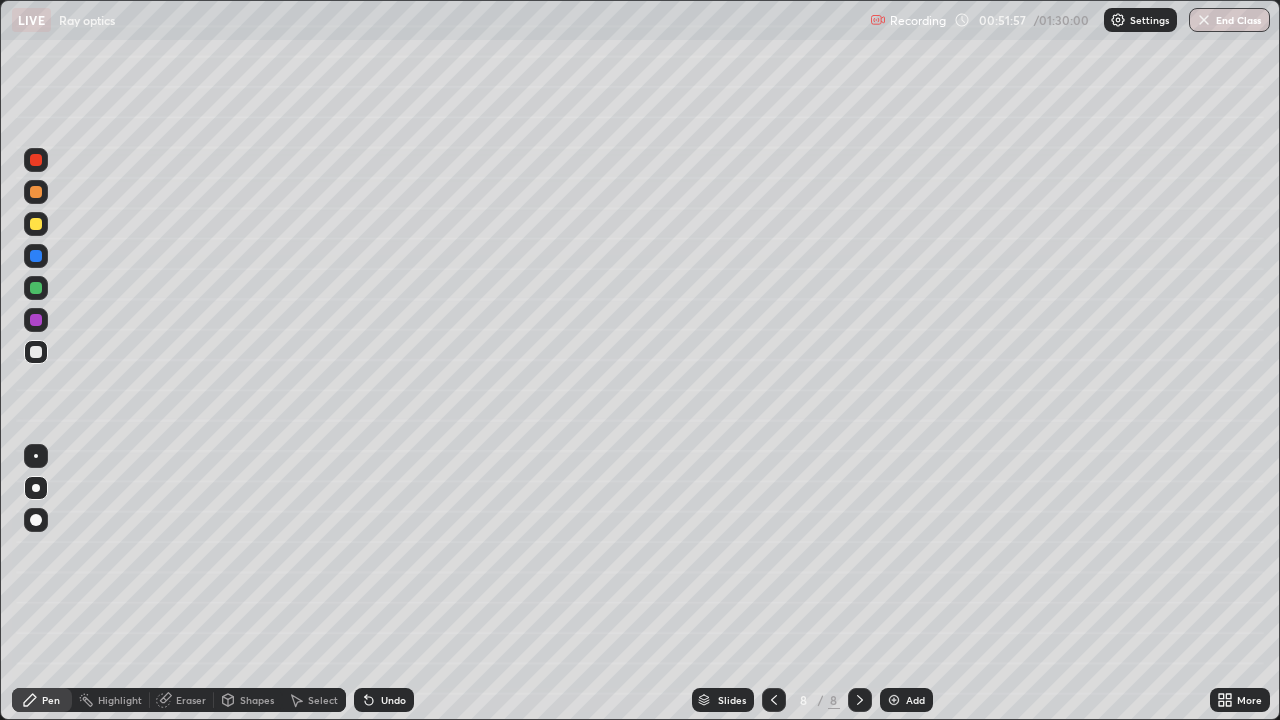 click on "Undo" at bounding box center [384, 700] 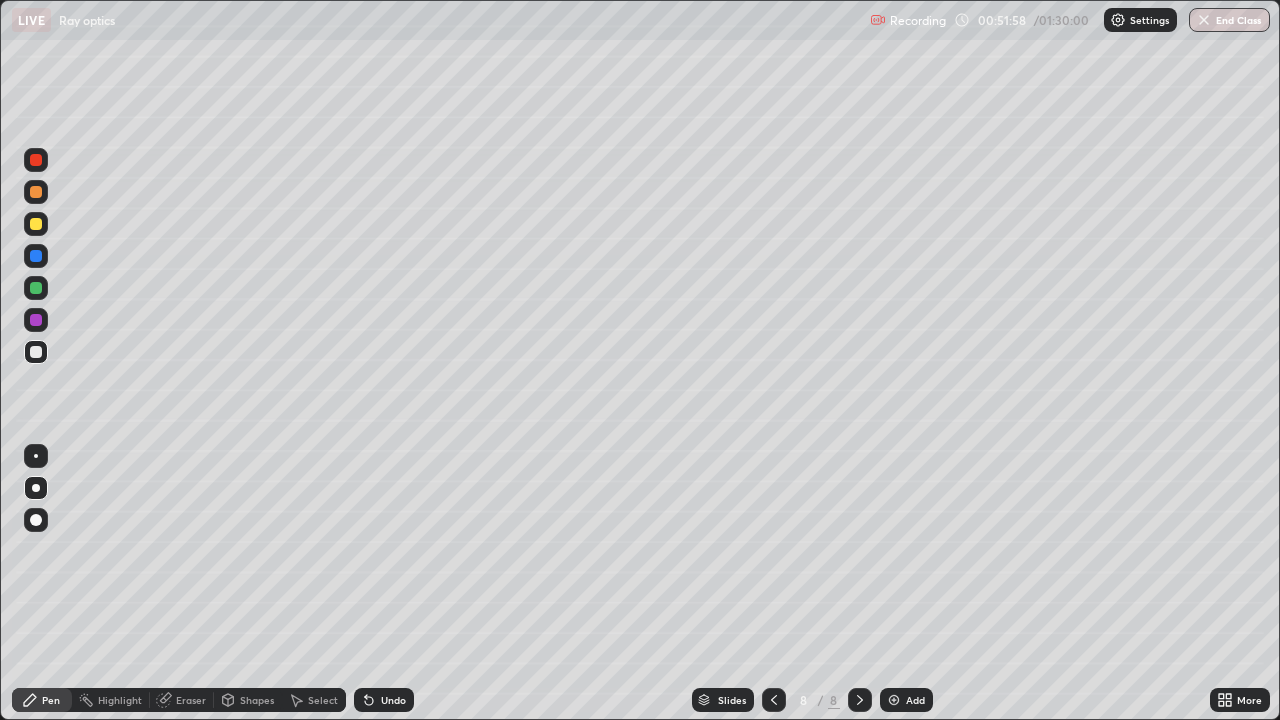 click on "Undo" at bounding box center (393, 700) 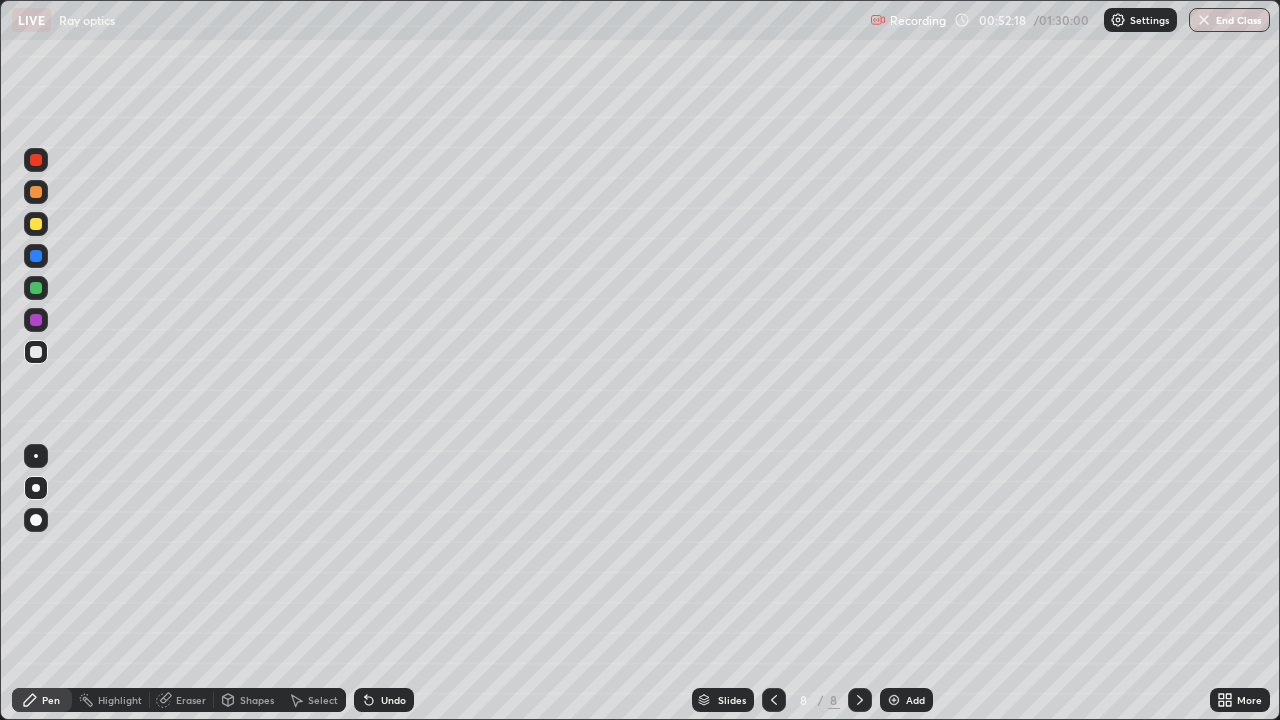 click on "Undo" at bounding box center [393, 700] 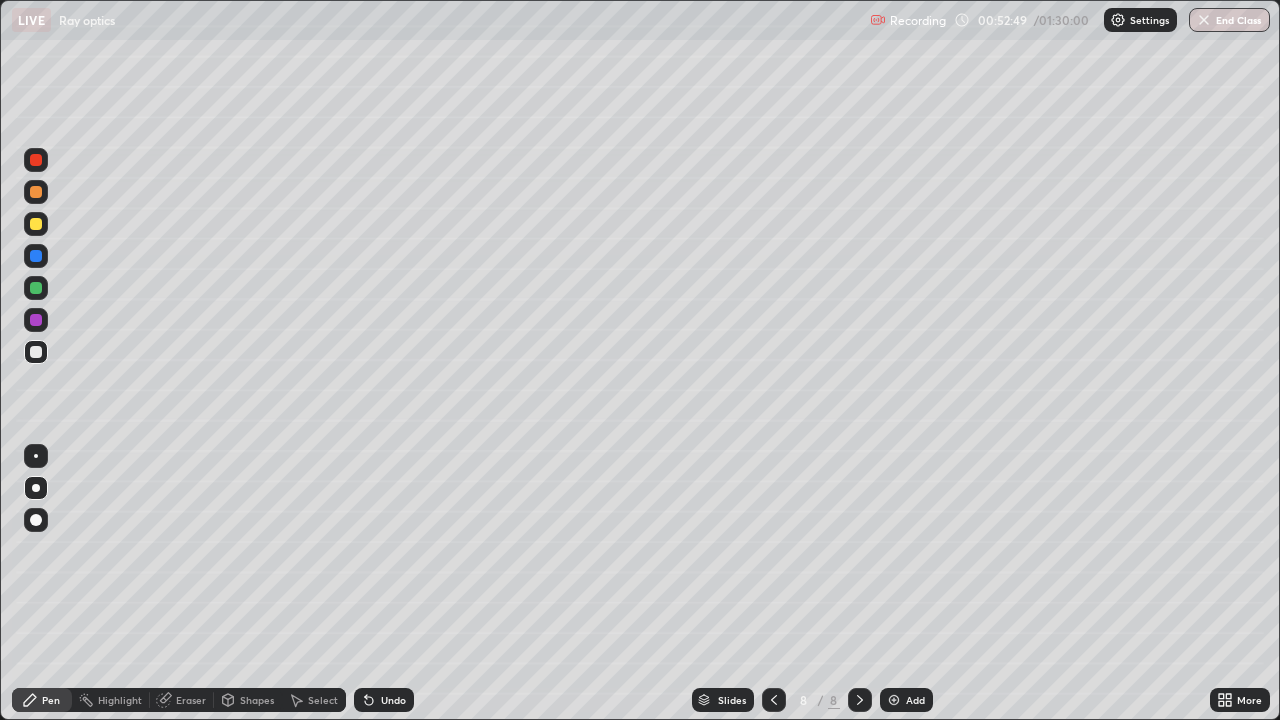 click 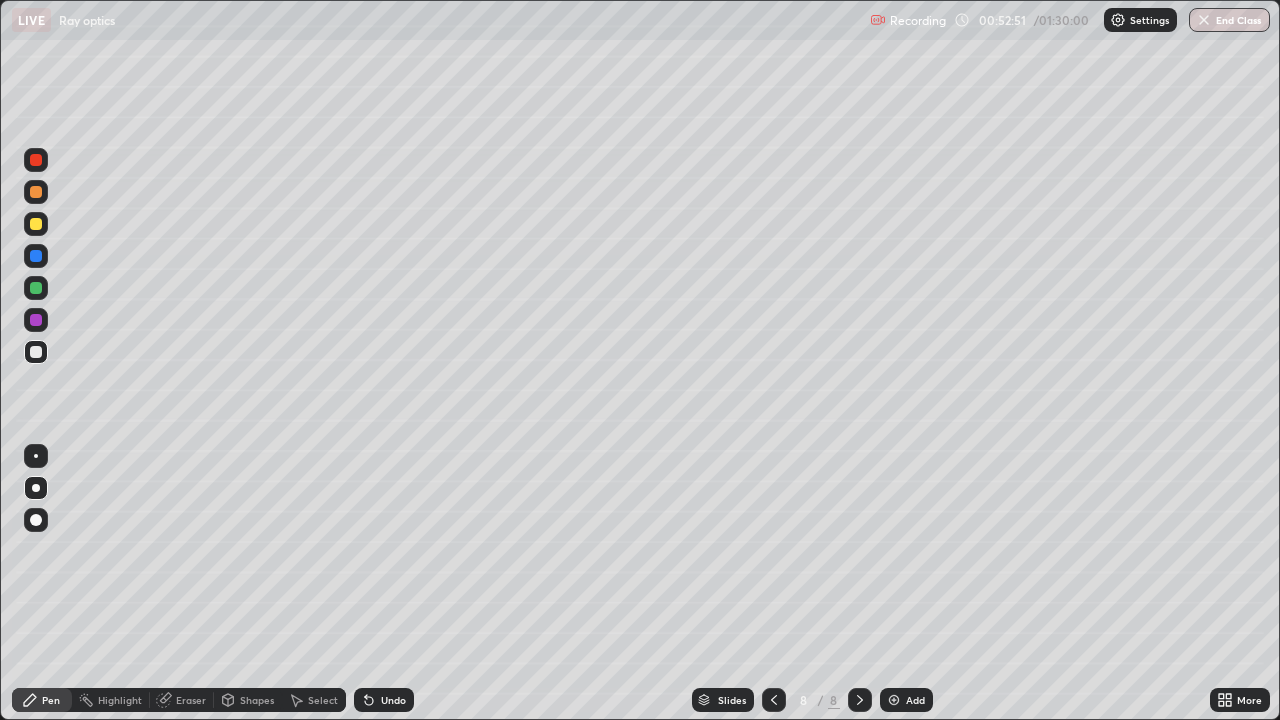 click 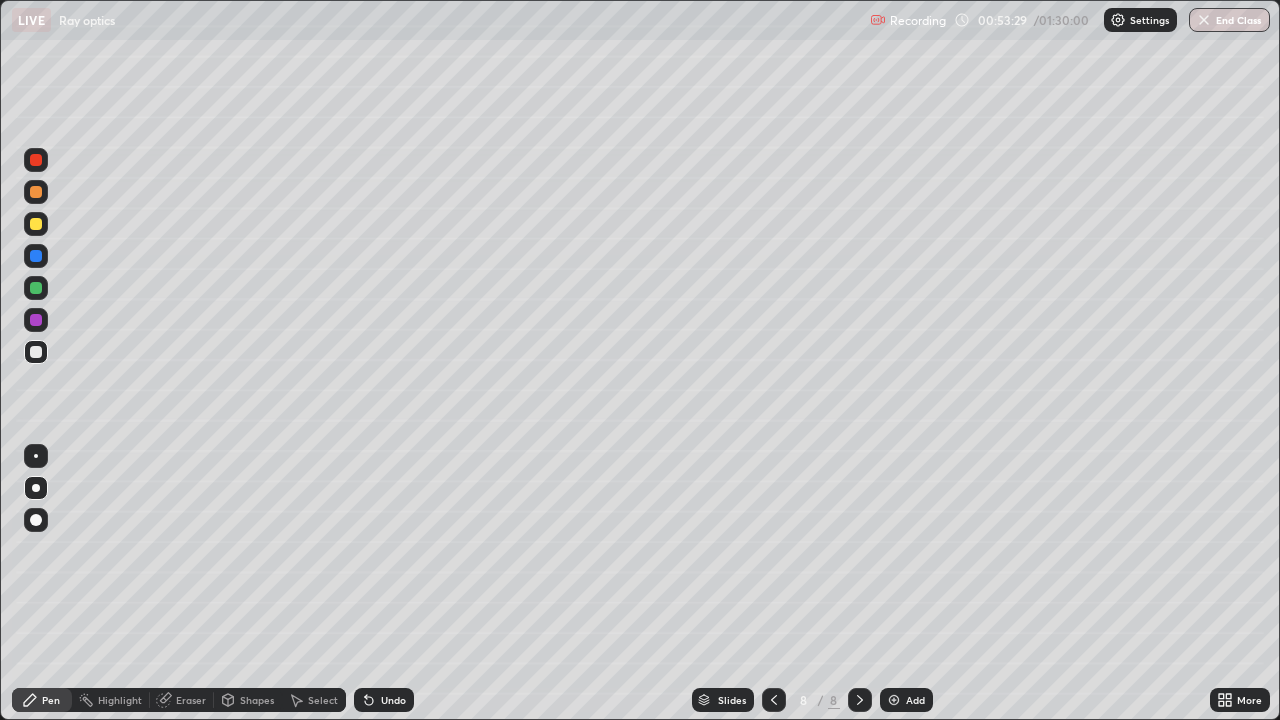 click at bounding box center [894, 700] 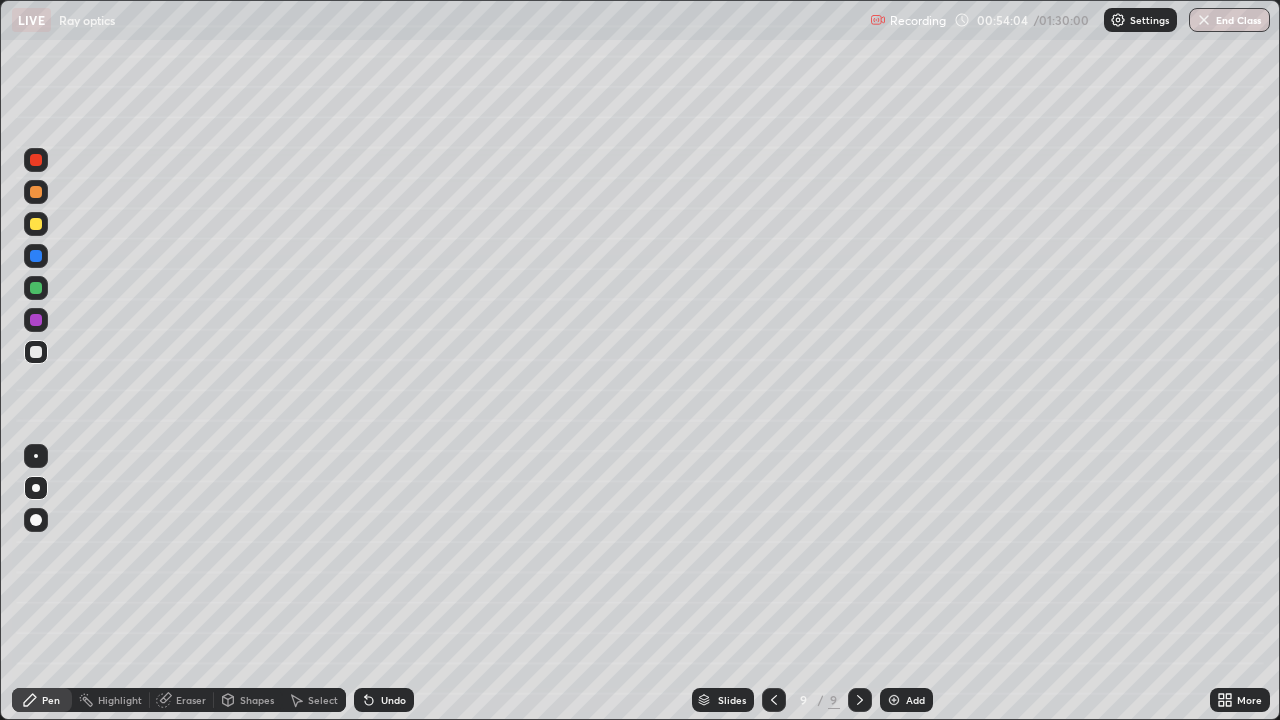click on "Undo" at bounding box center [393, 700] 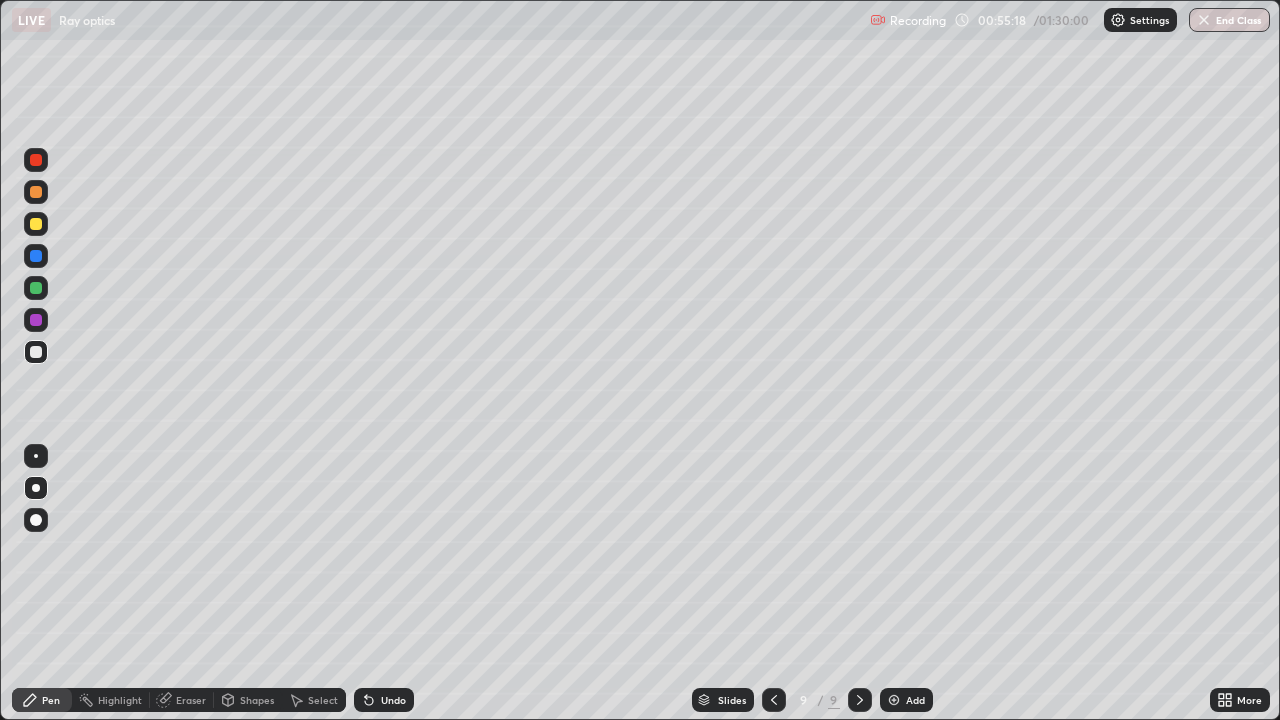 click on "Undo" at bounding box center [384, 700] 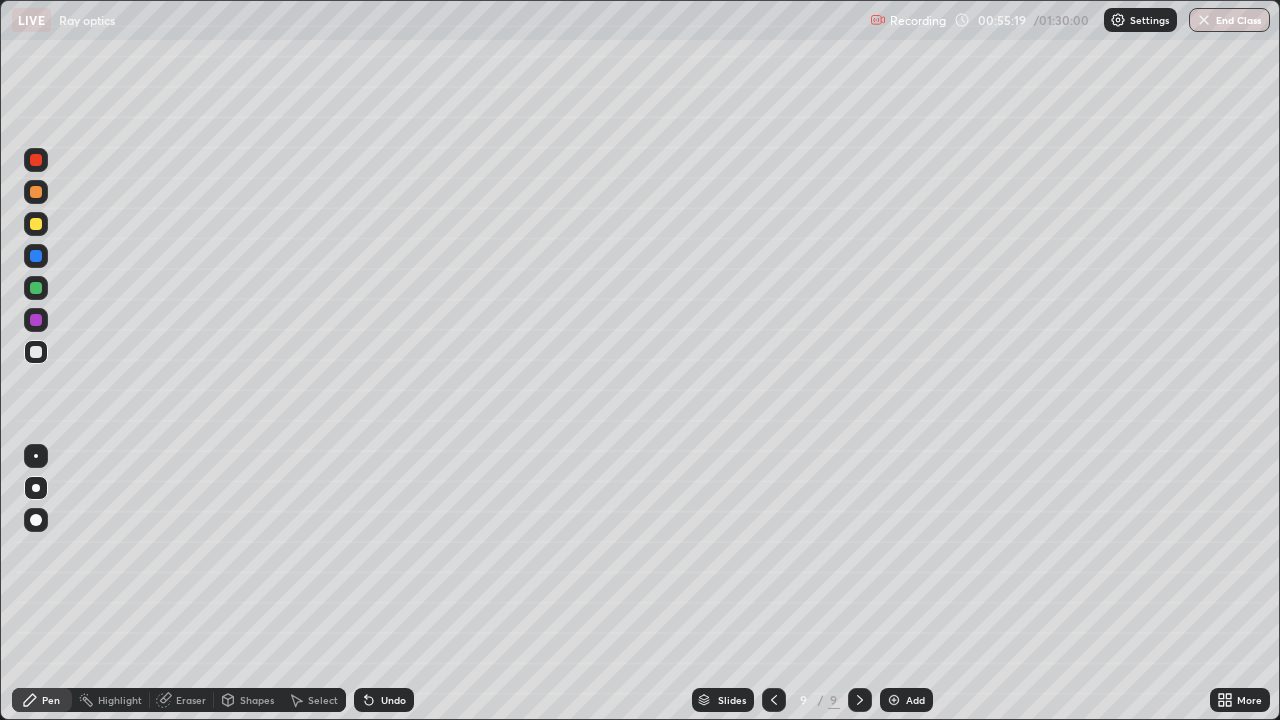 click on "Undo" at bounding box center [393, 700] 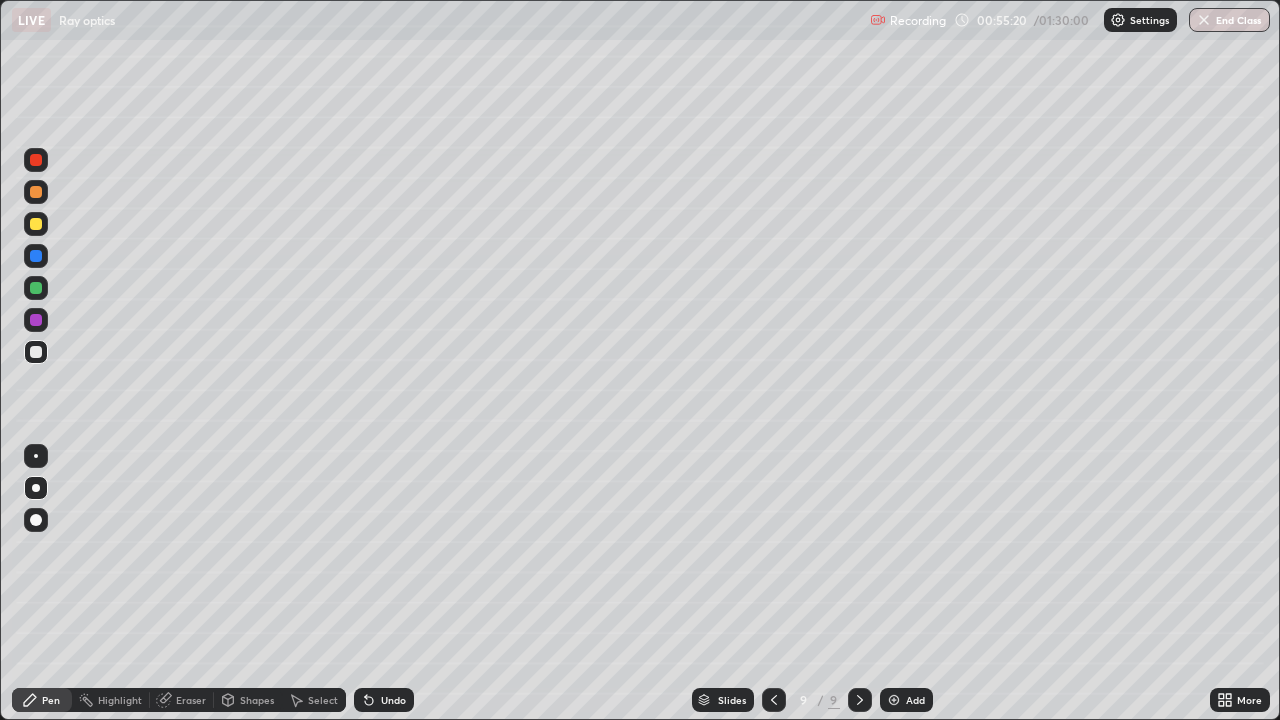 click on "Undo" at bounding box center (393, 700) 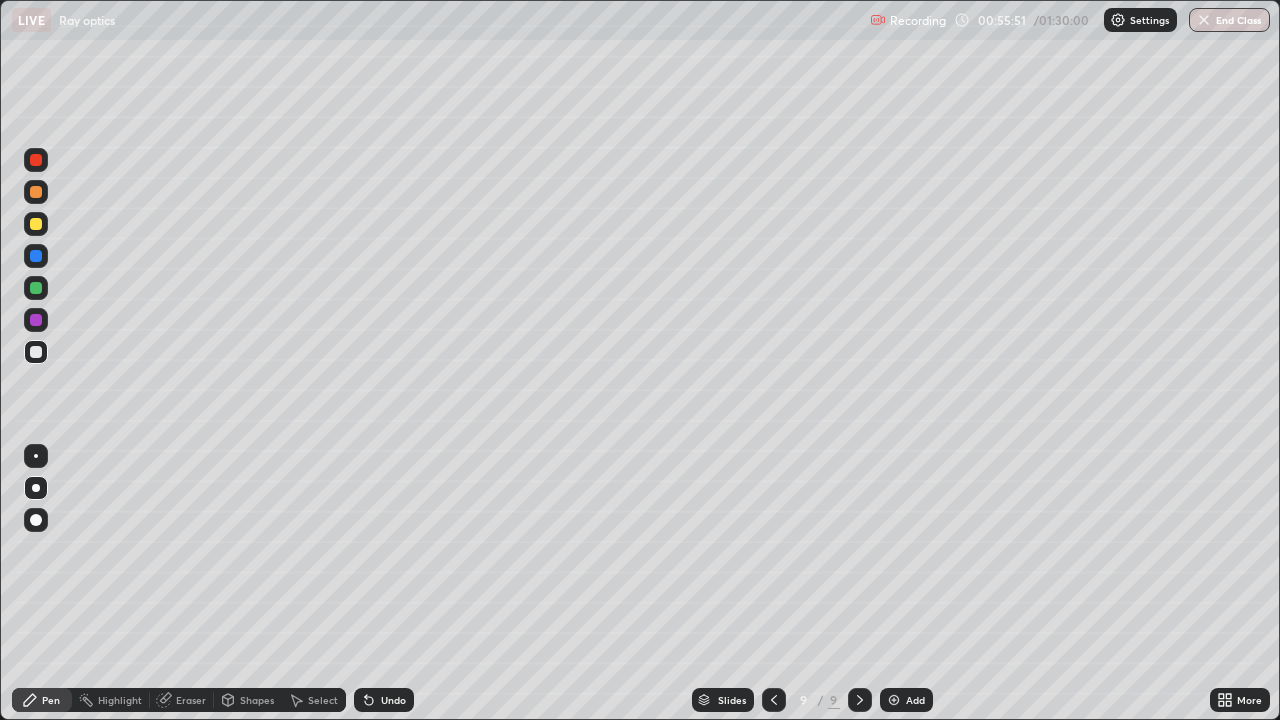 click at bounding box center [894, 700] 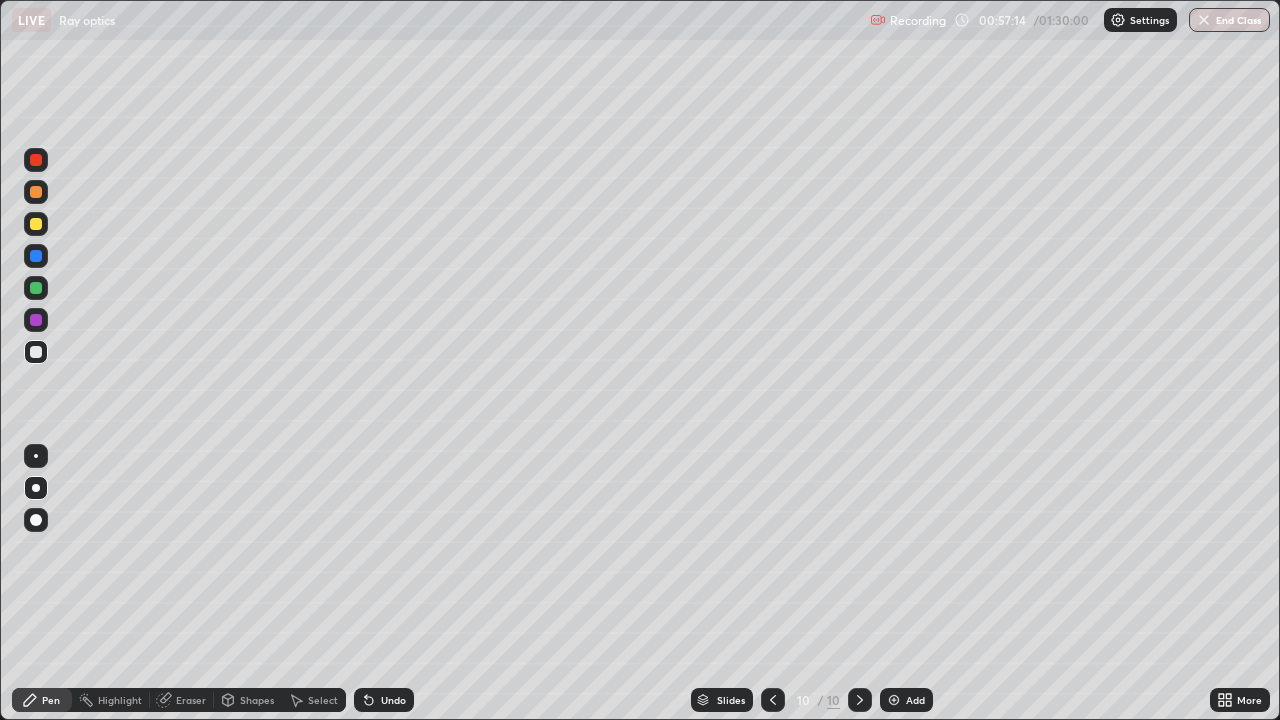 click at bounding box center [36, 224] 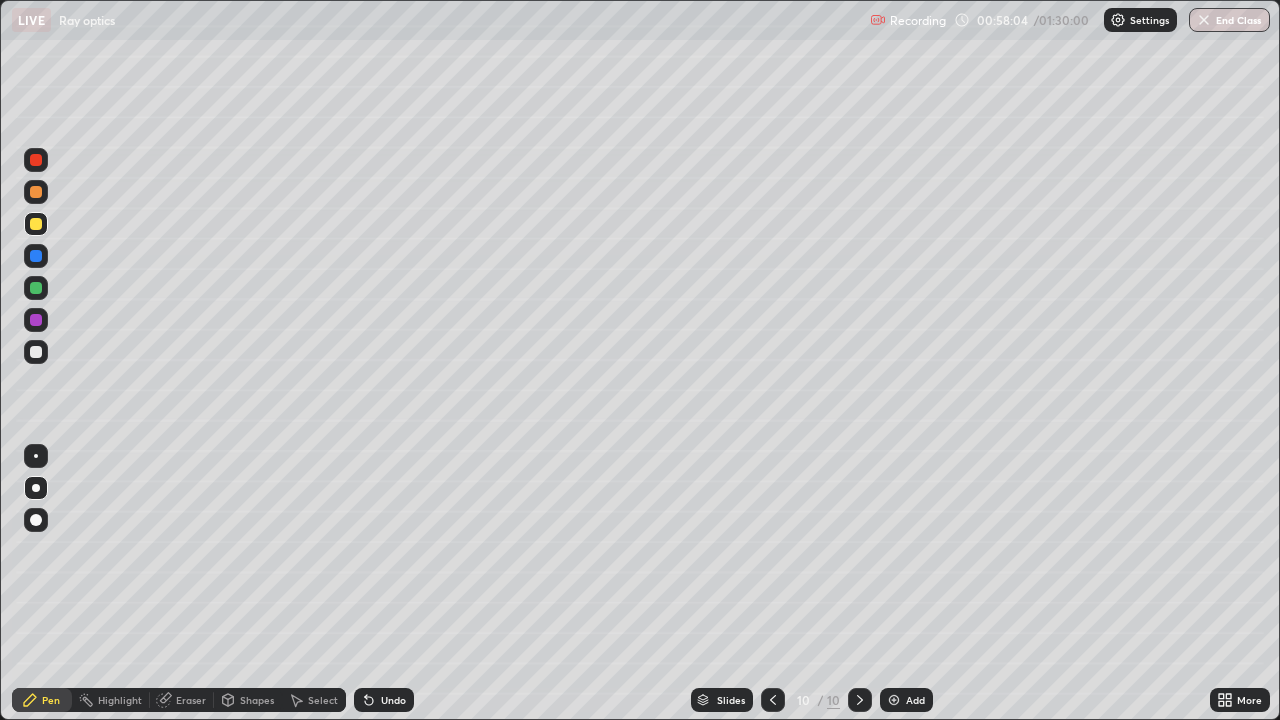 click at bounding box center [894, 700] 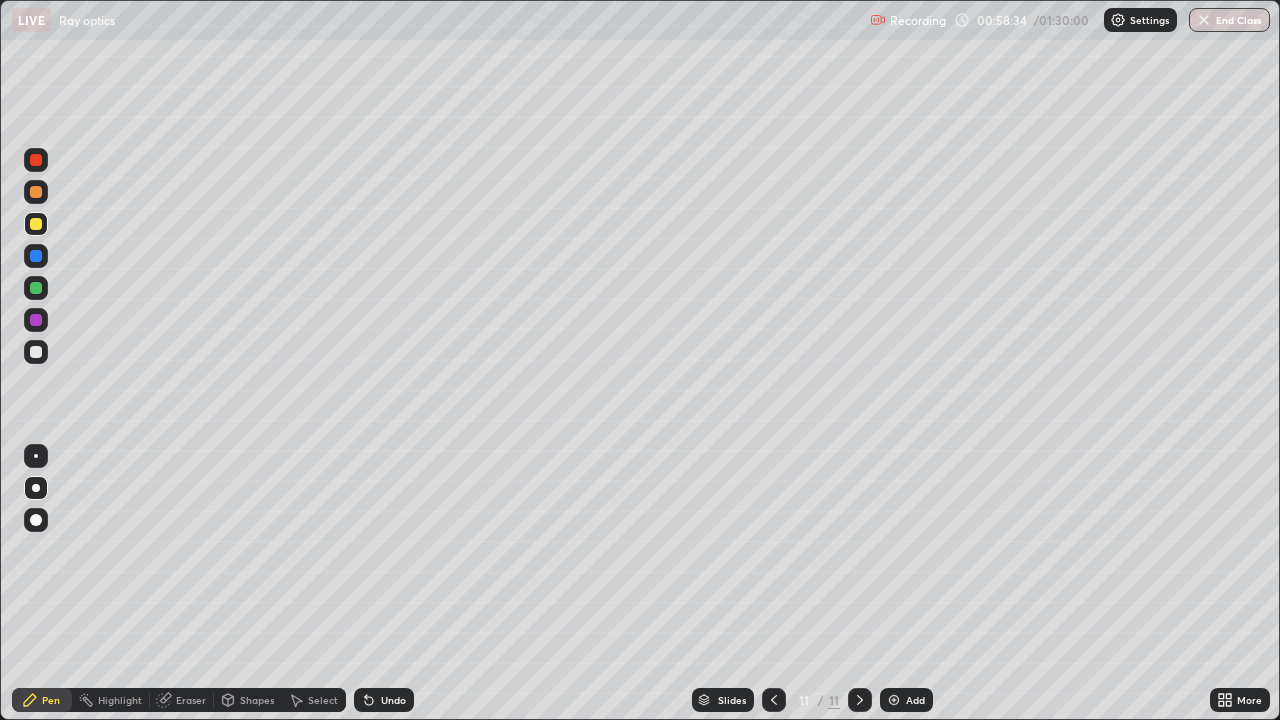 click on "Undo" at bounding box center [384, 700] 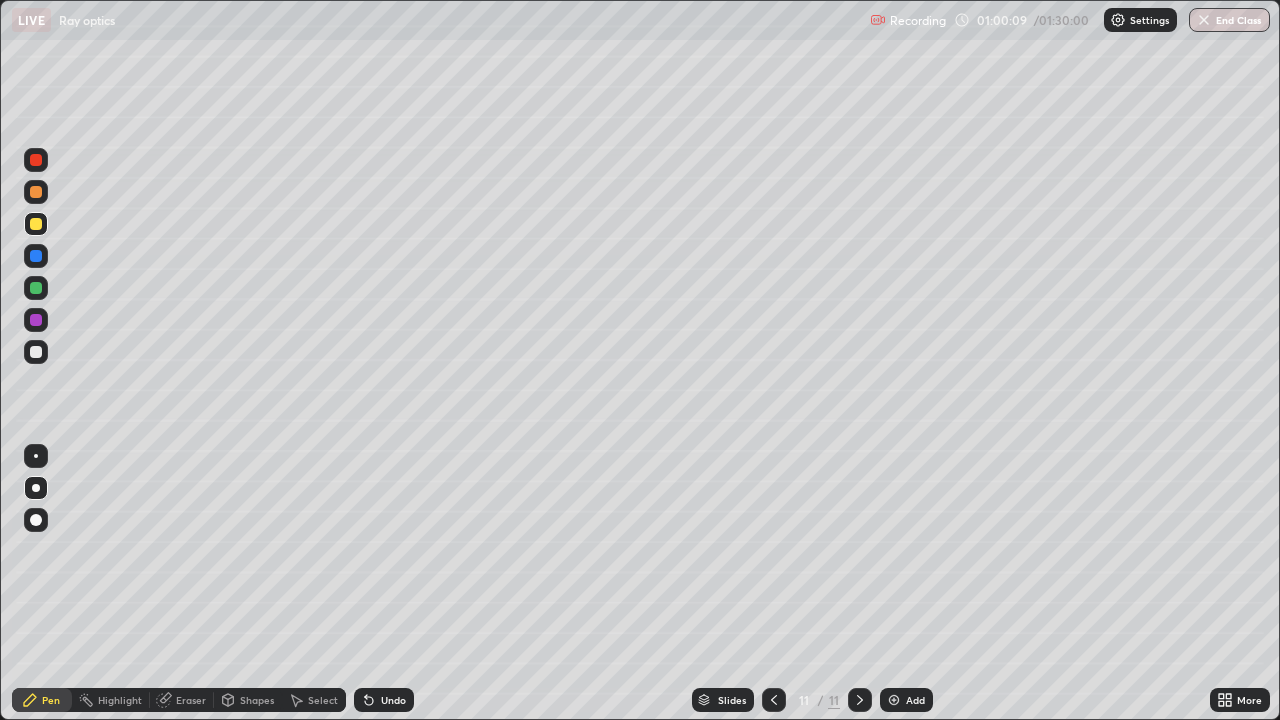 click on "Shapes" at bounding box center (257, 700) 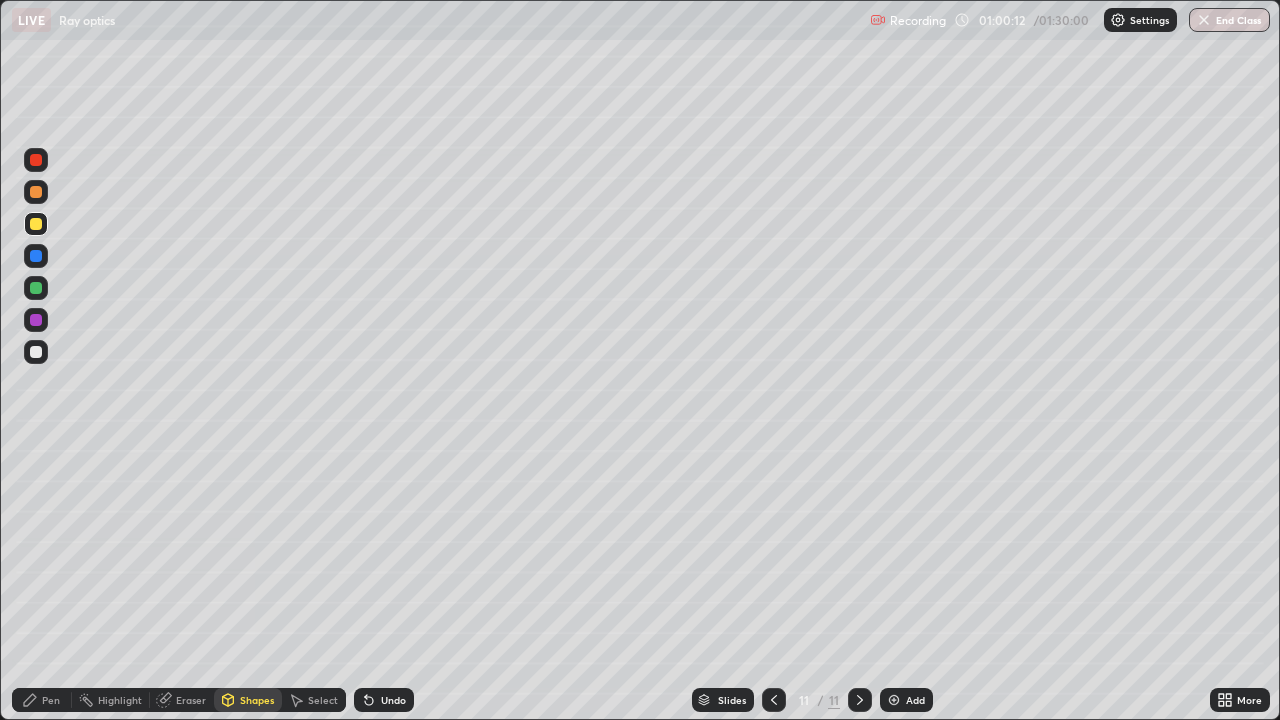 click on "Pen" at bounding box center [42, 700] 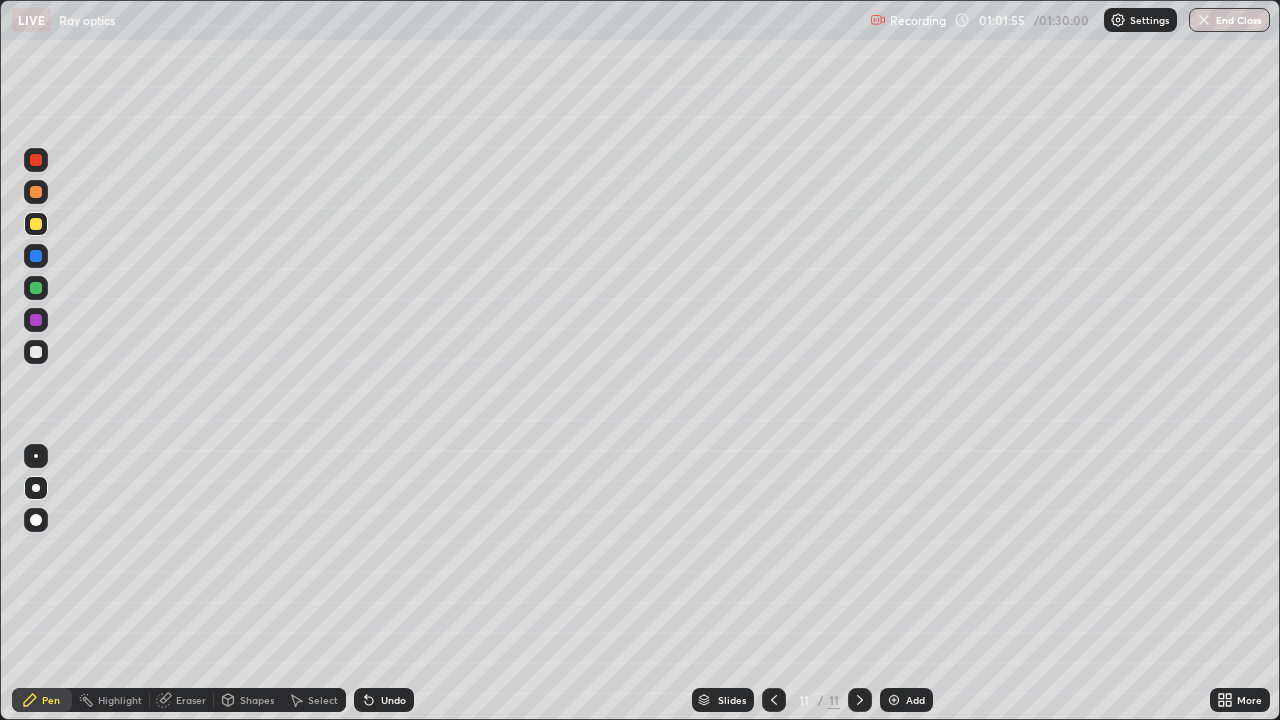 click on "Undo" at bounding box center [393, 700] 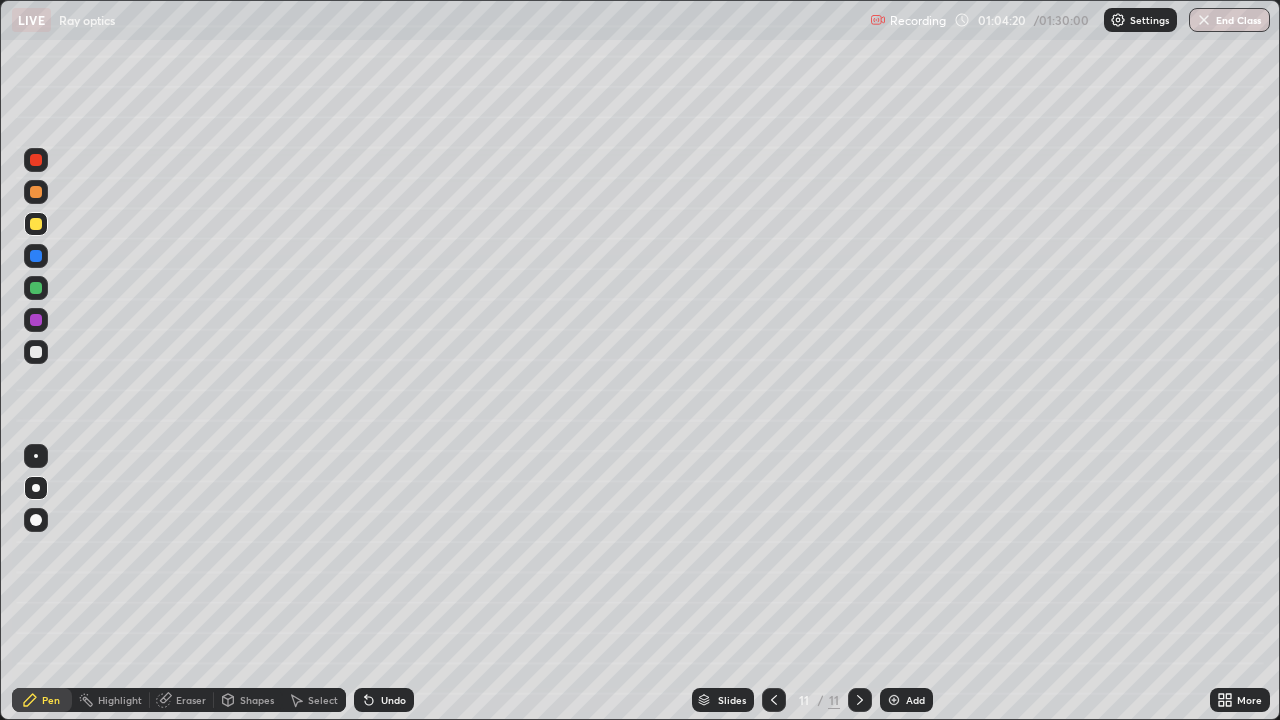 click on "Eraser" at bounding box center [191, 700] 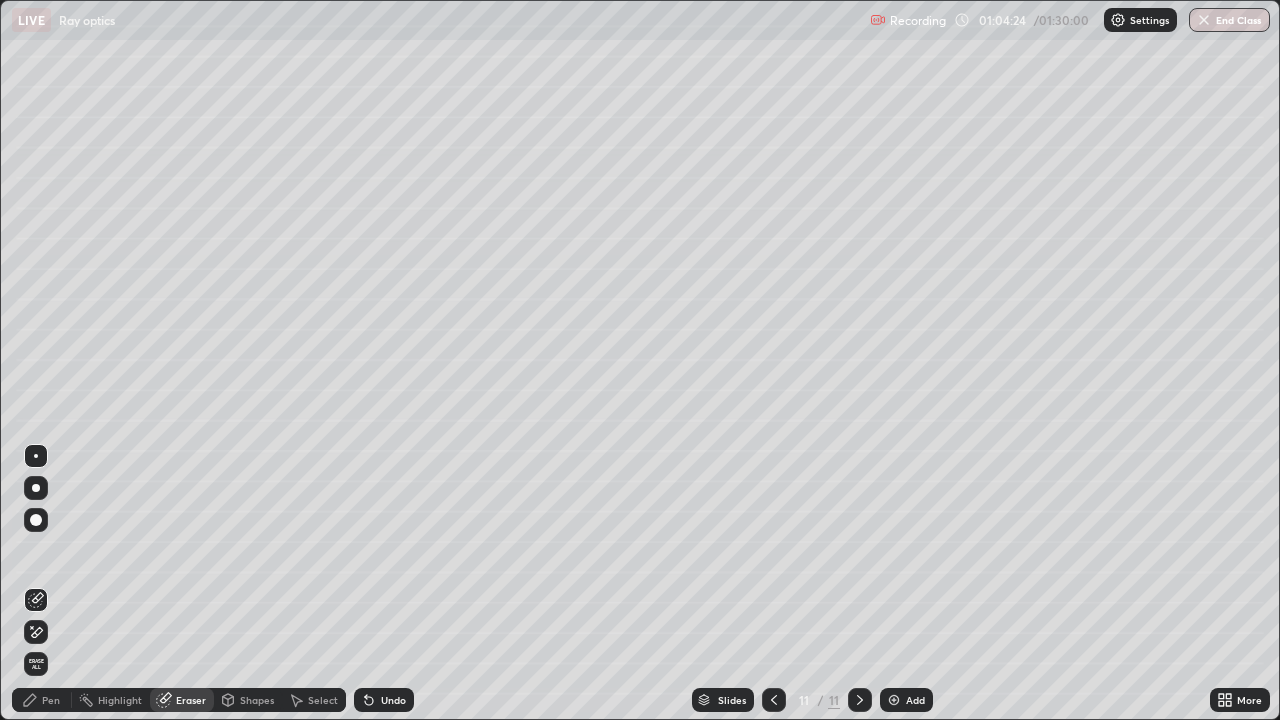 click on "Pen" at bounding box center [51, 700] 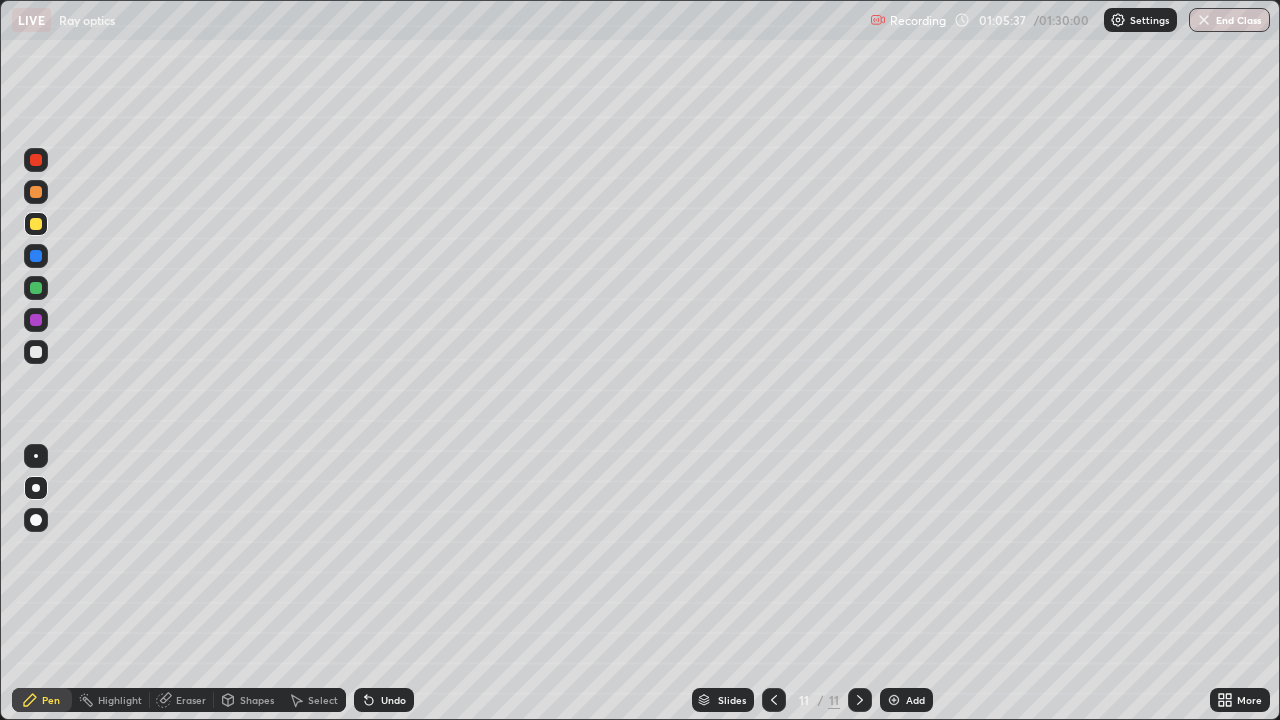 click at bounding box center [894, 700] 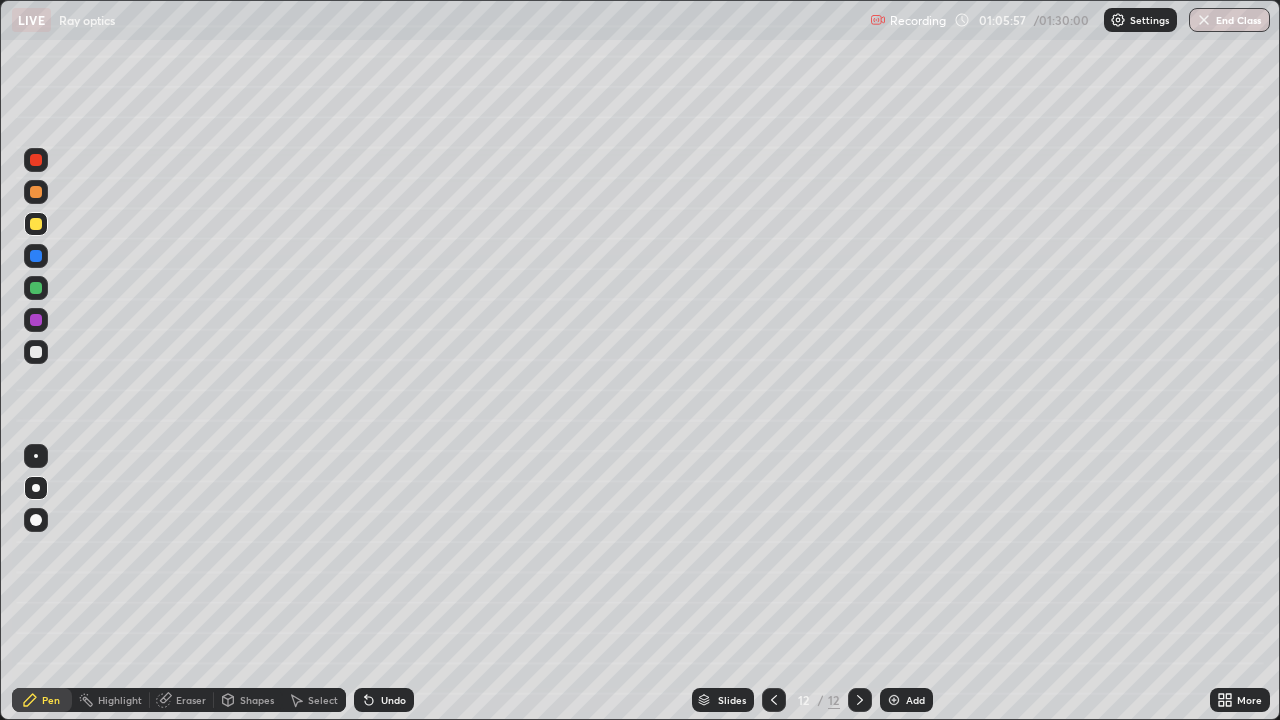 click 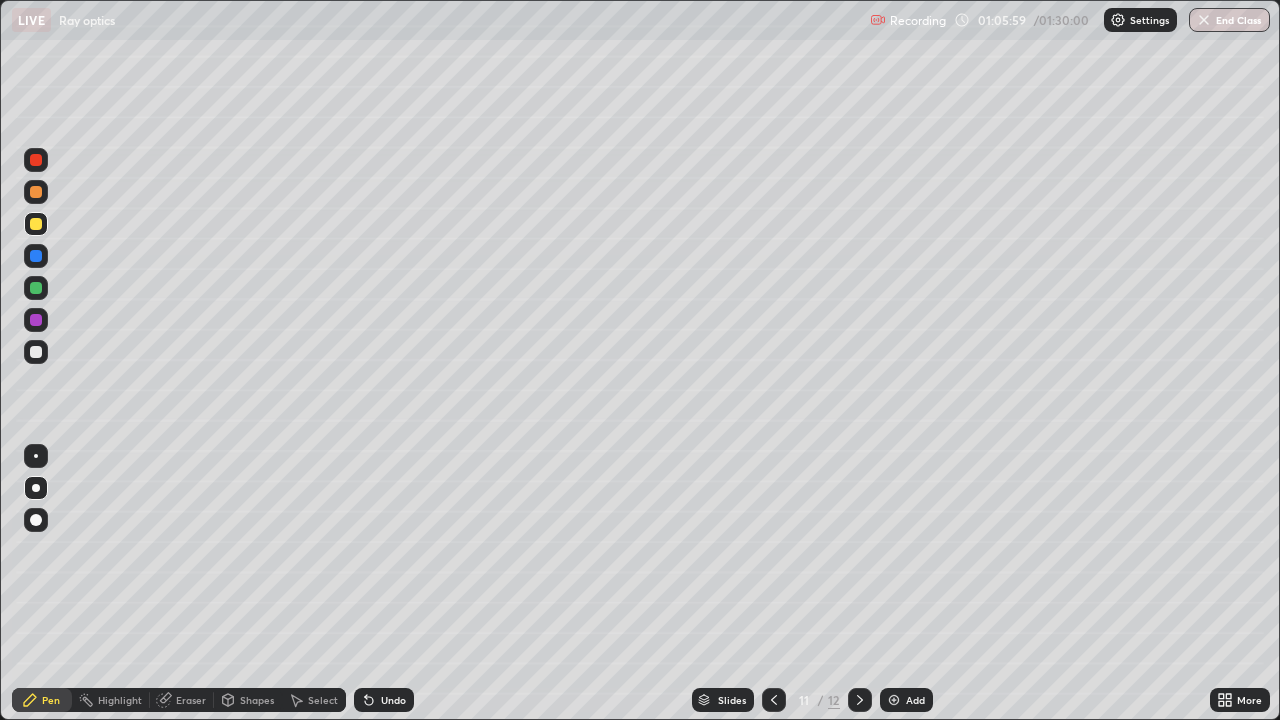 click 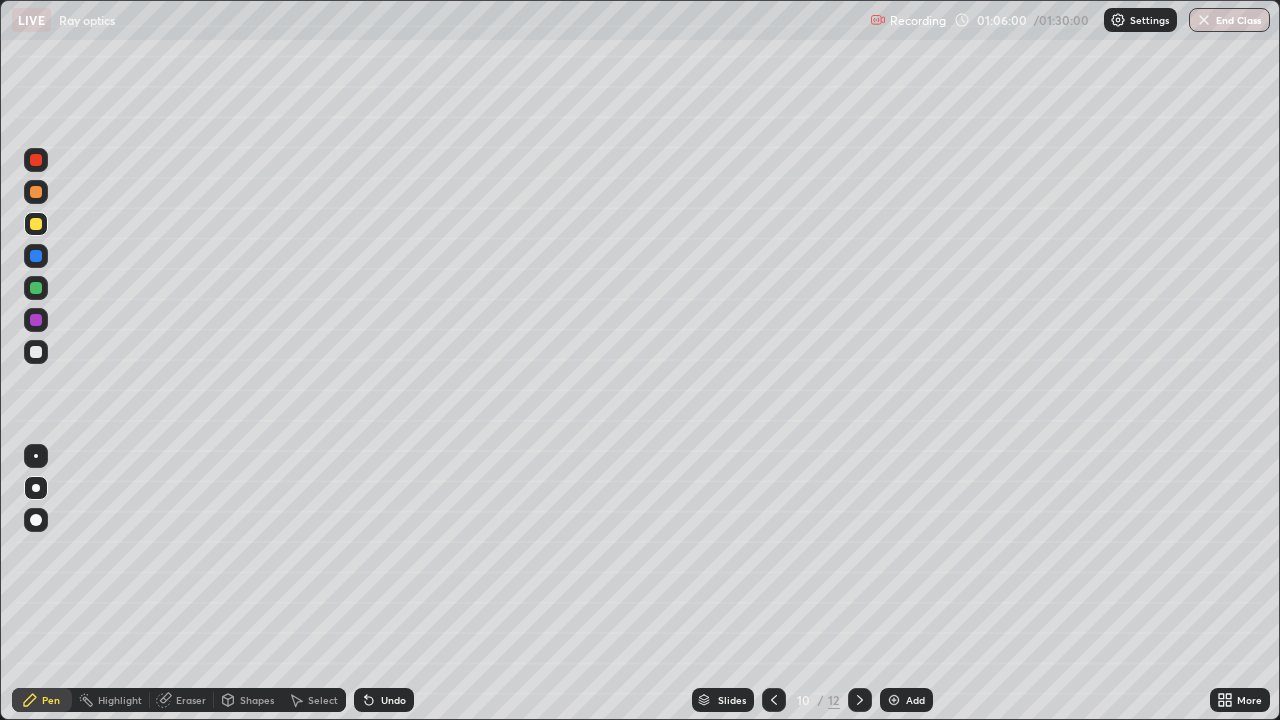 click 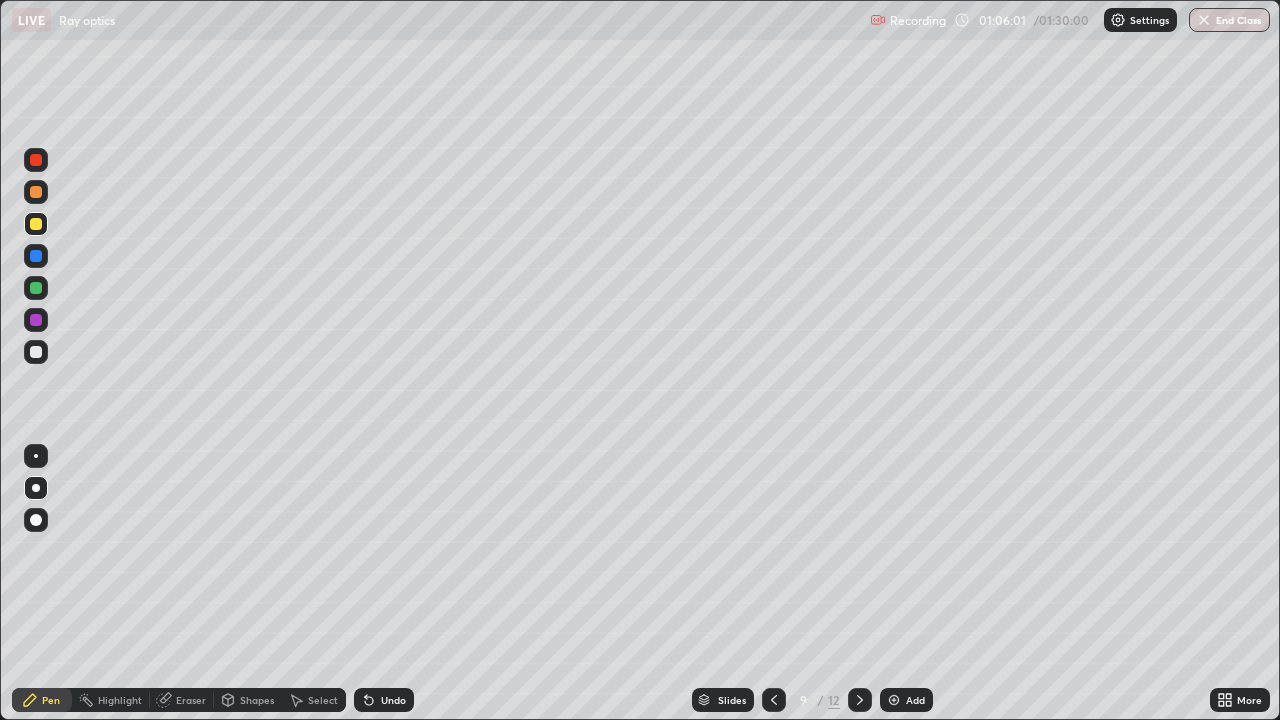 click 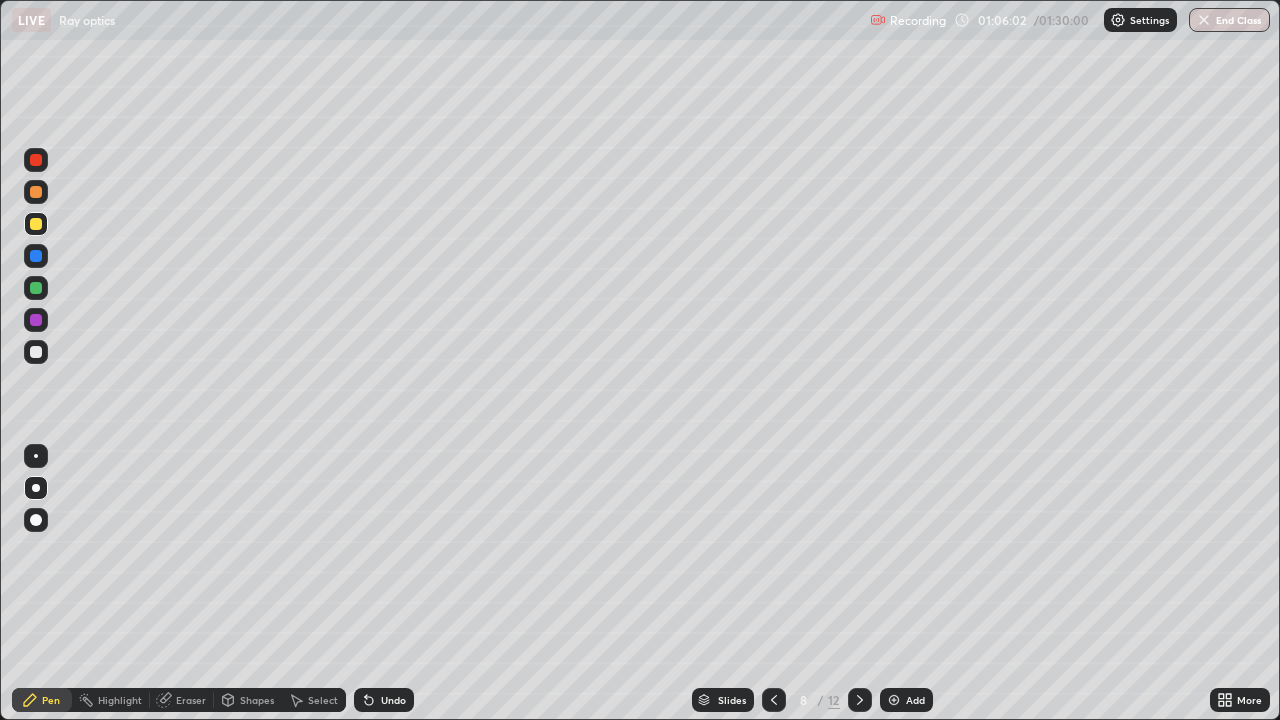 click 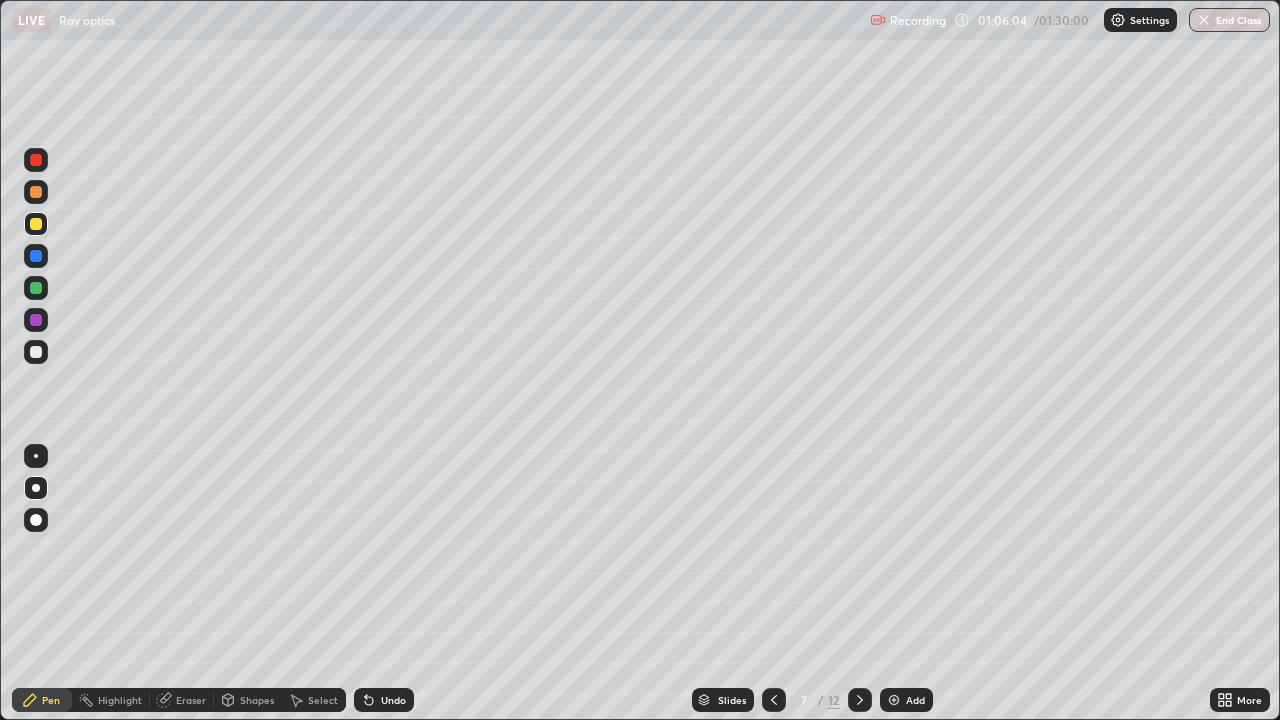 click 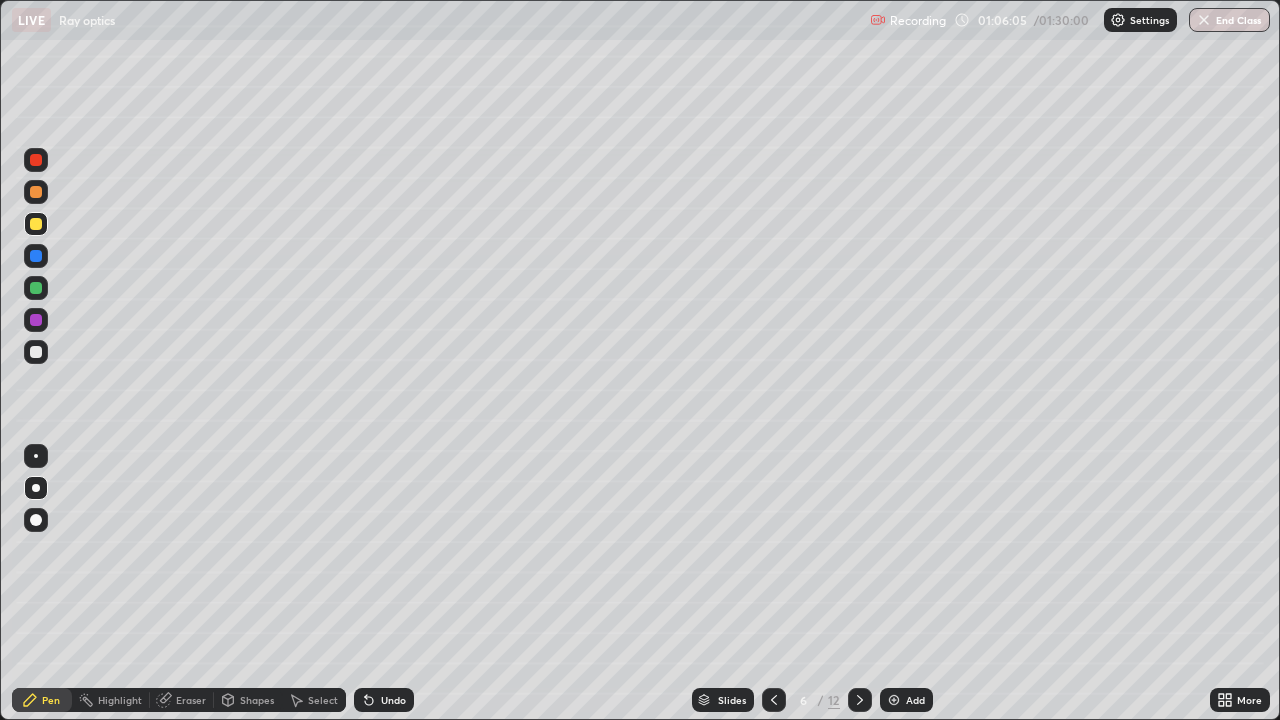 click 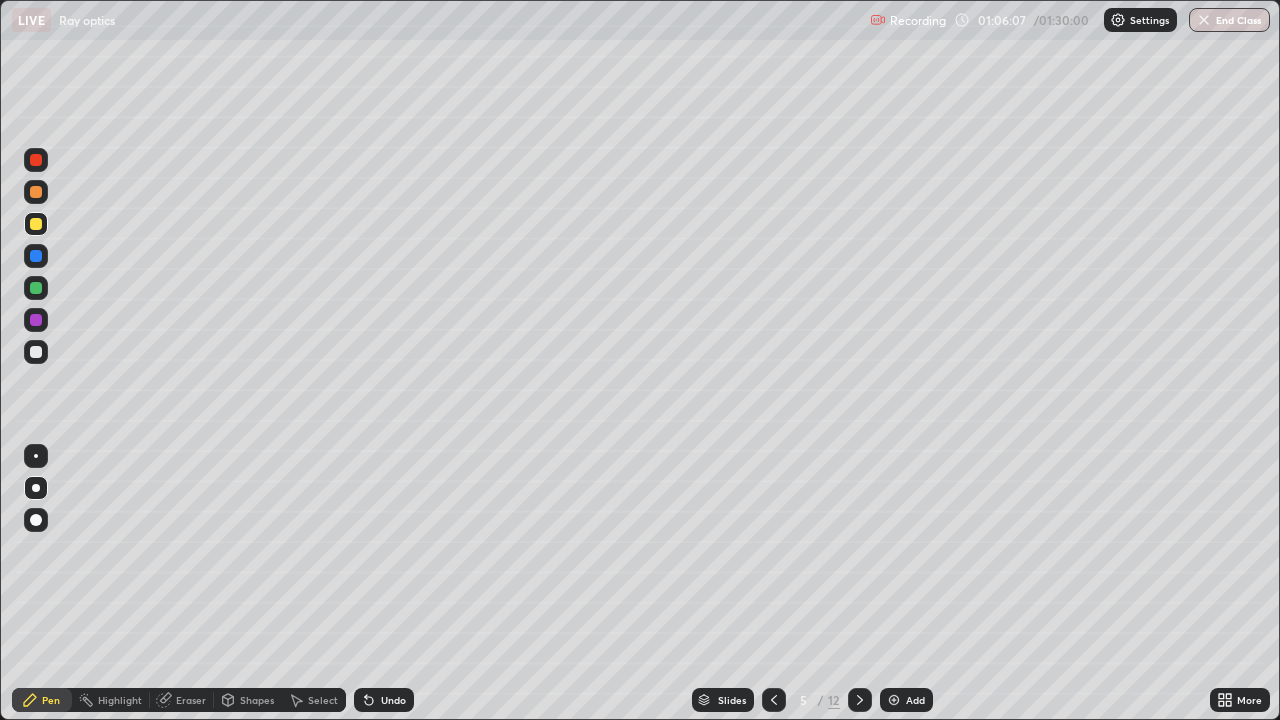 click 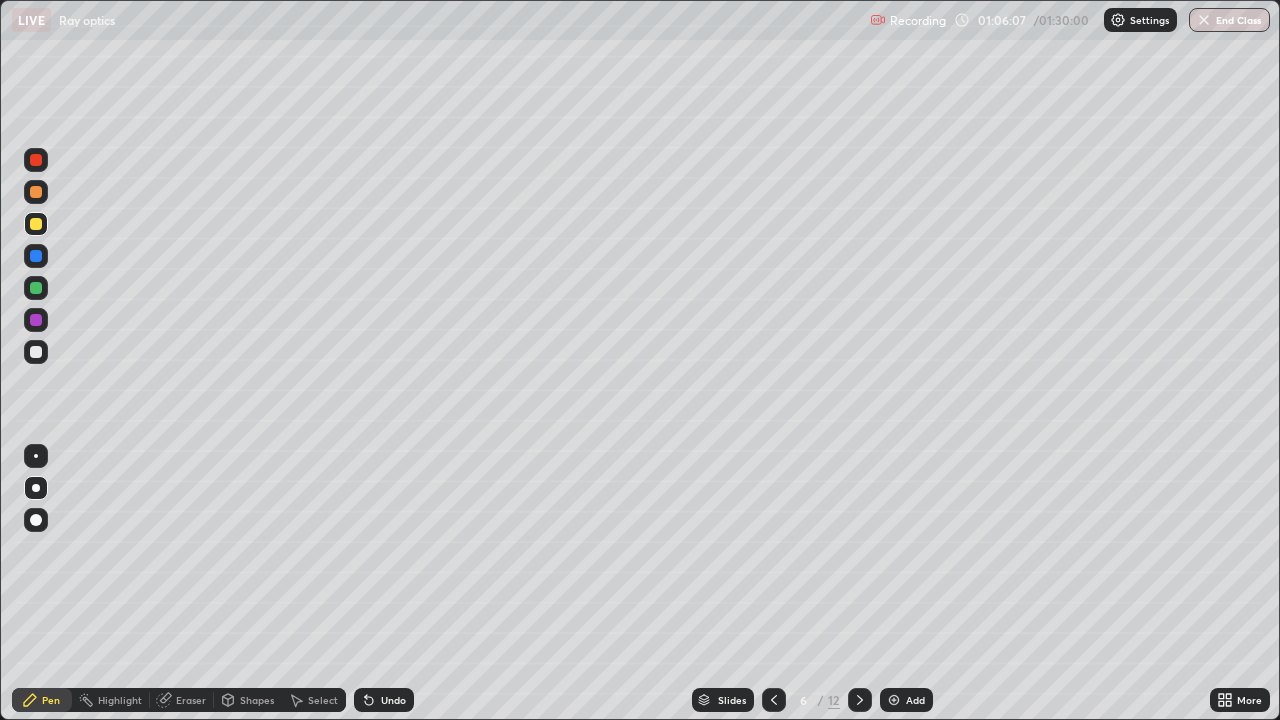 click 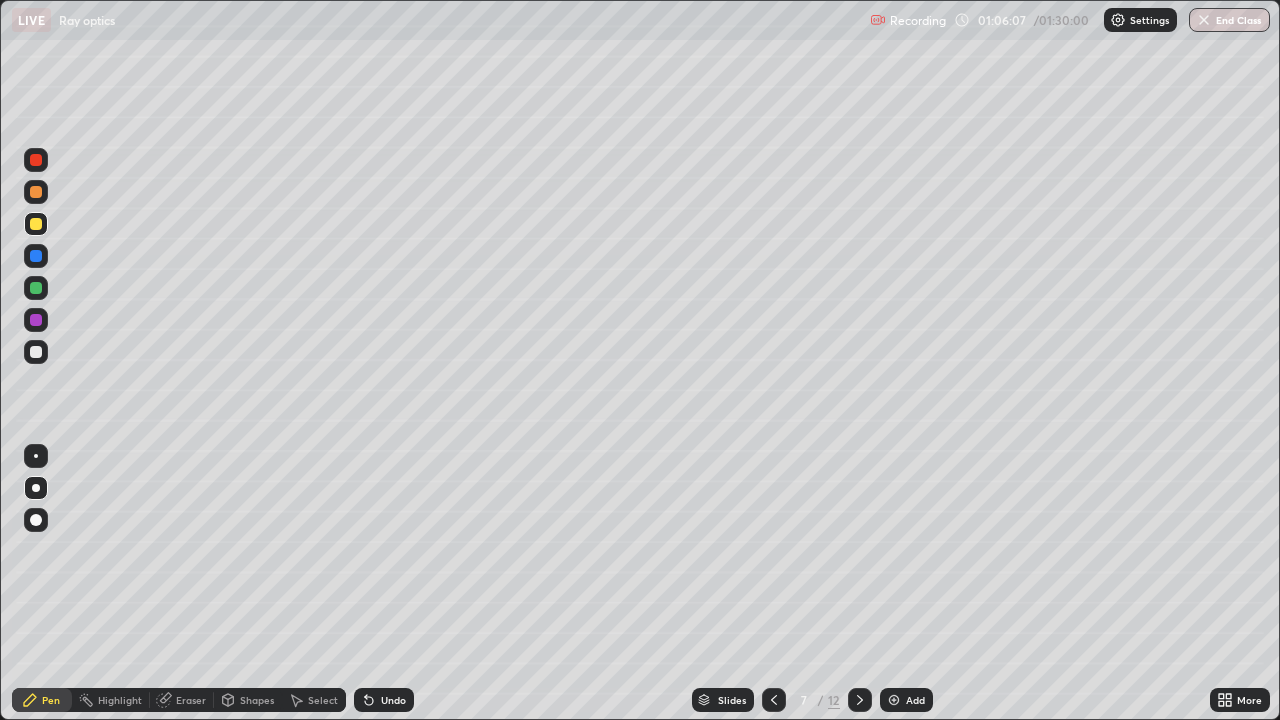 click 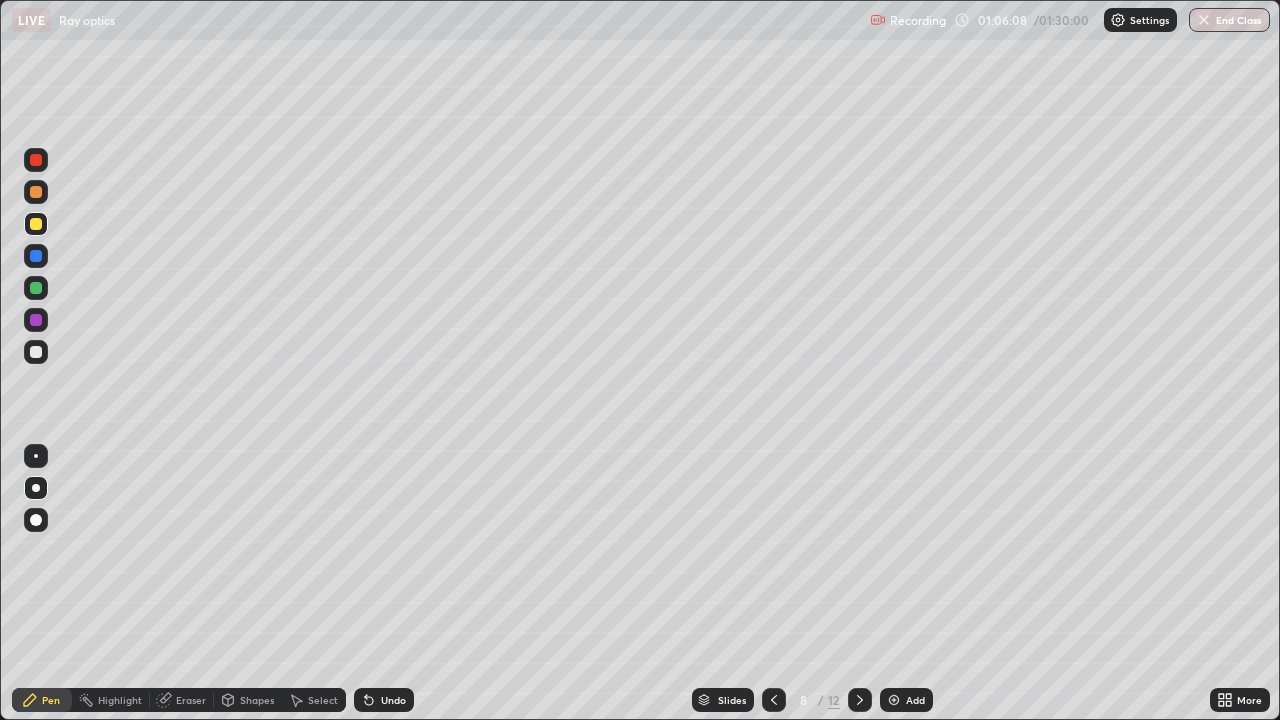 click 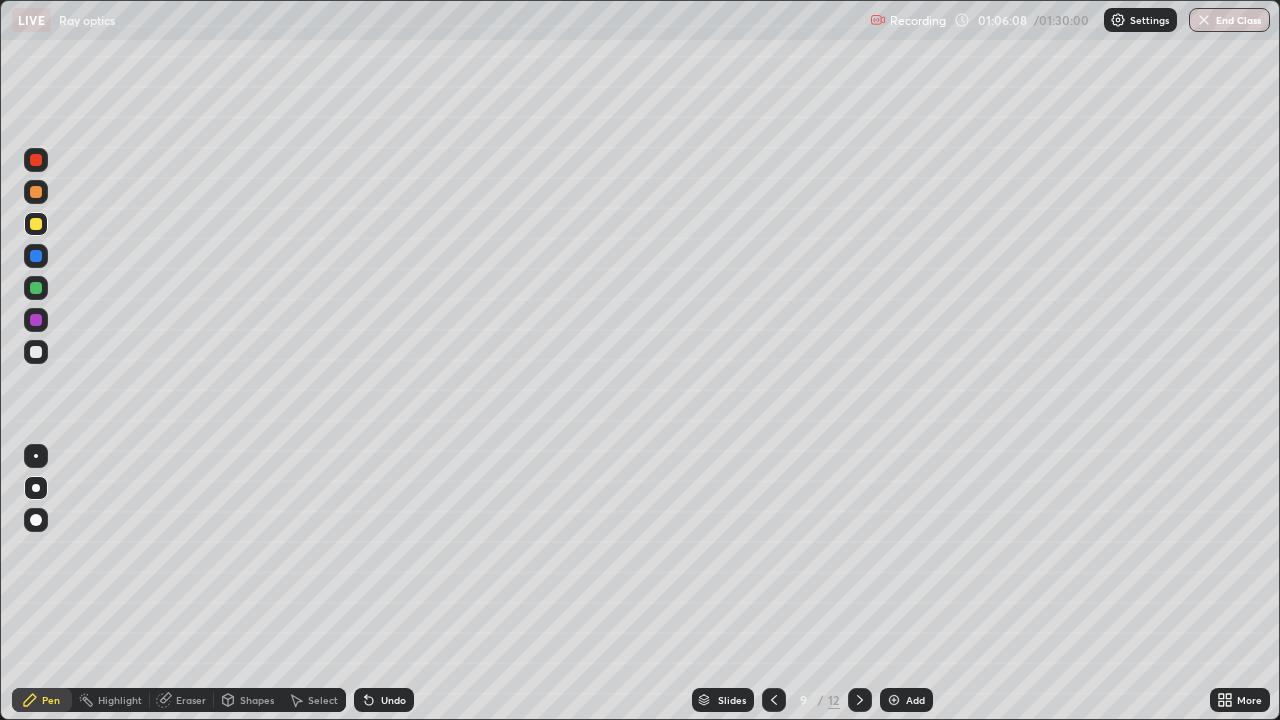 click 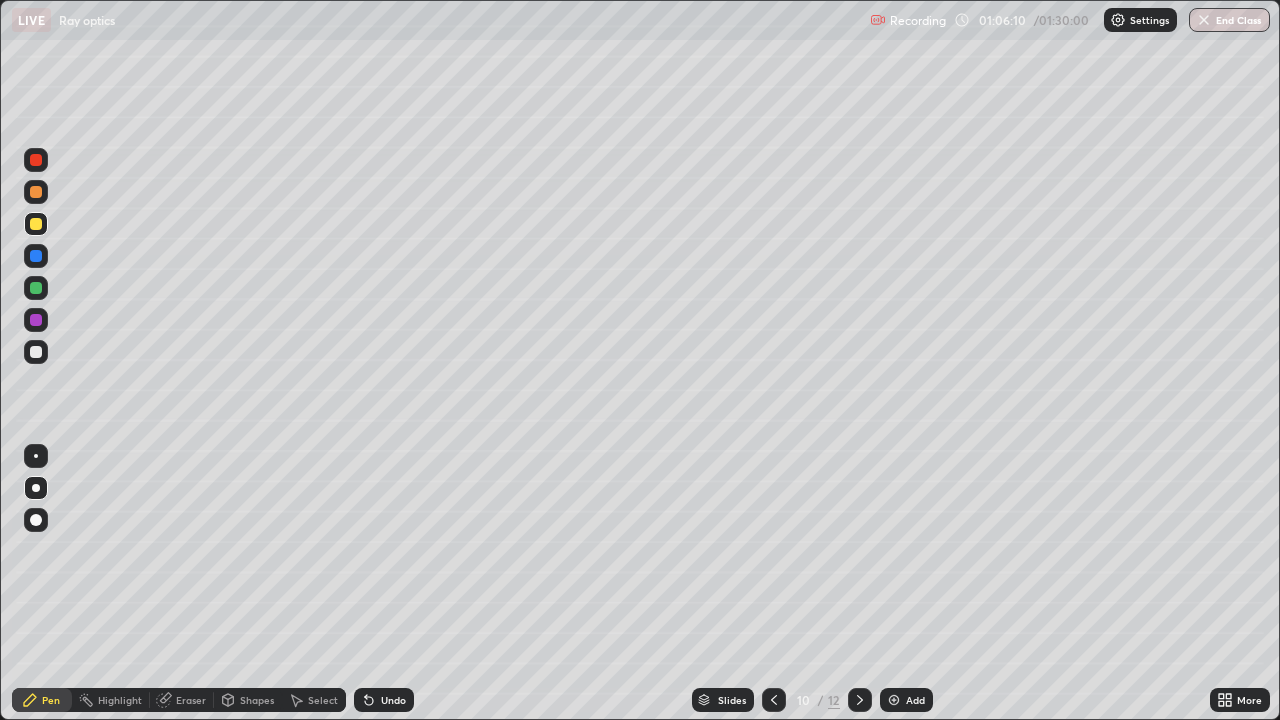 click 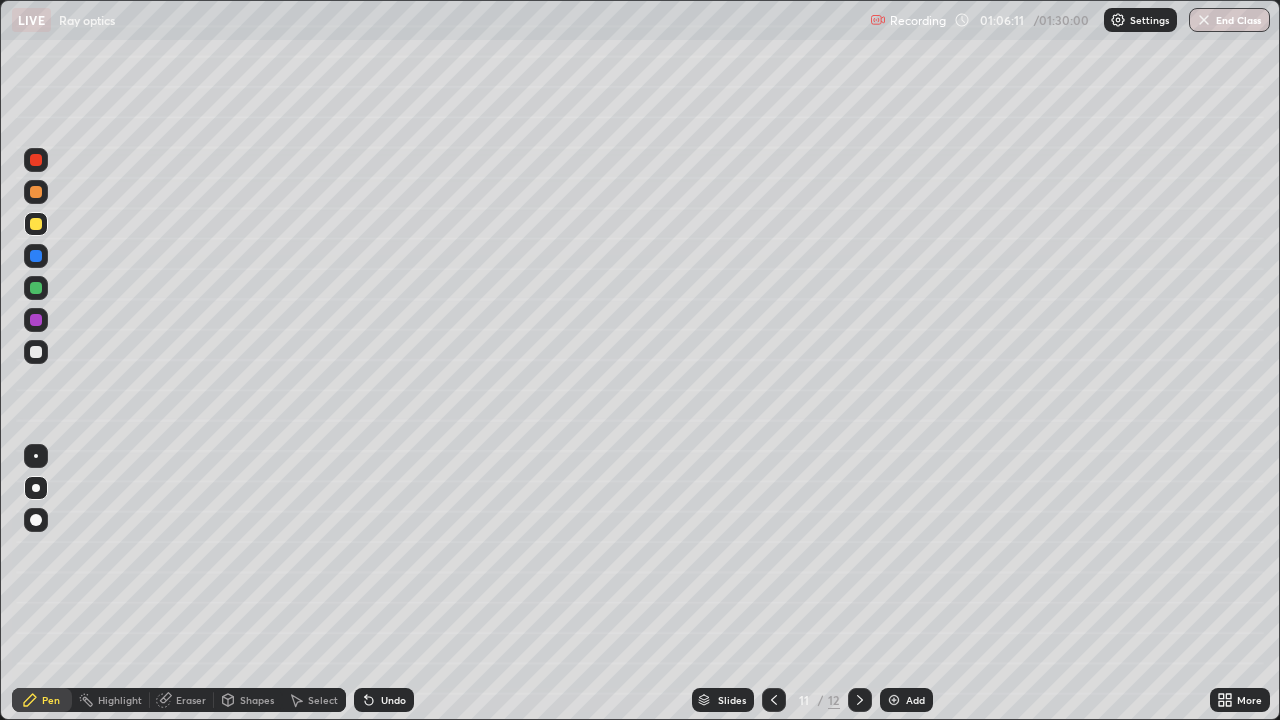 click 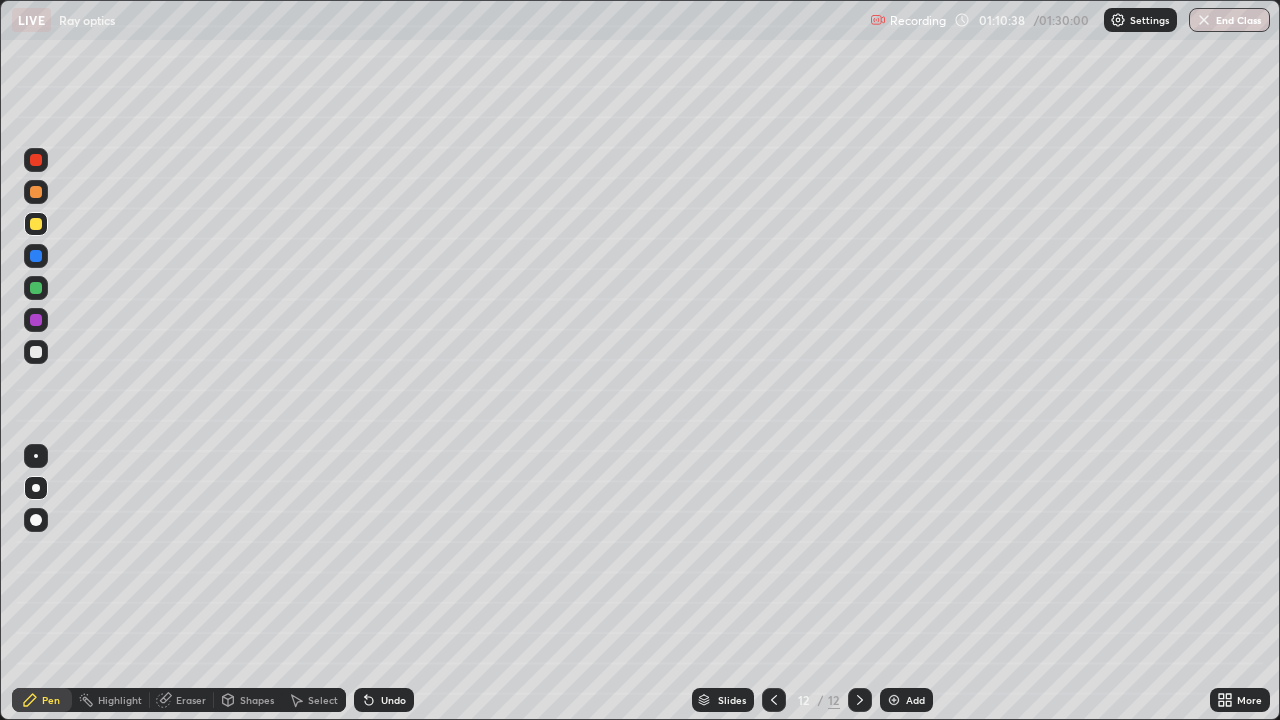 click at bounding box center (894, 700) 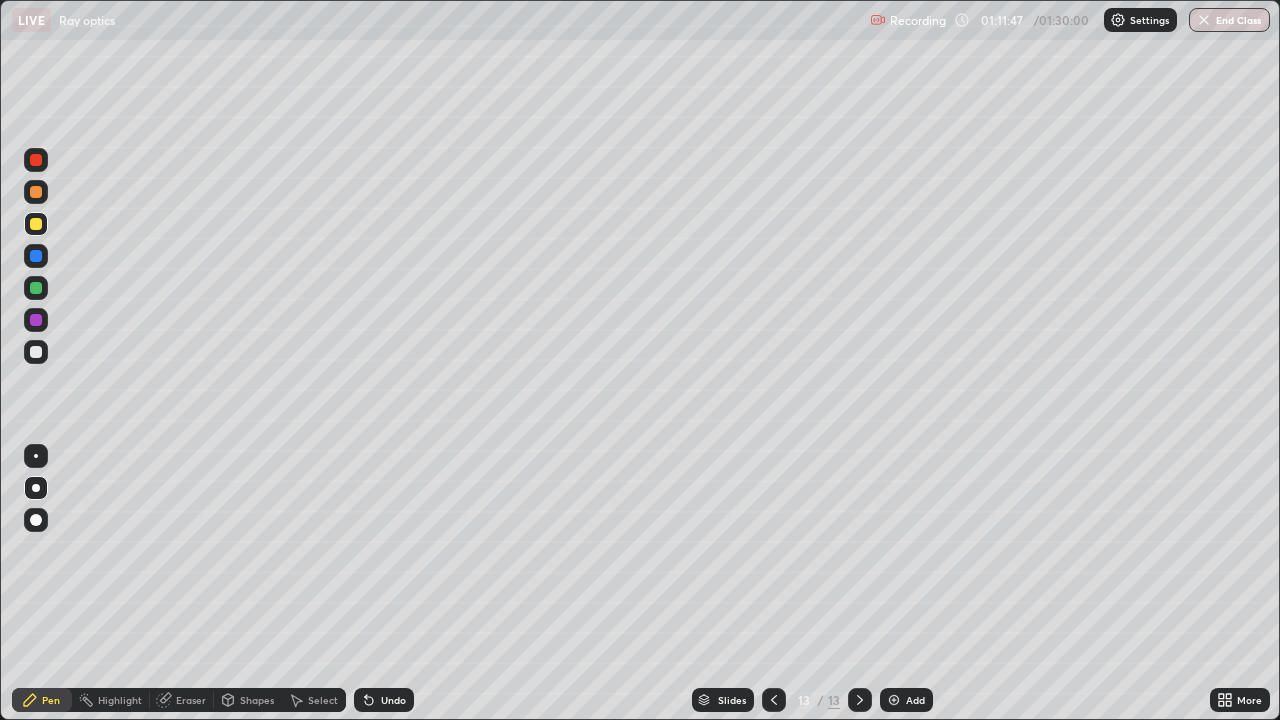 click on "Eraser" at bounding box center (191, 700) 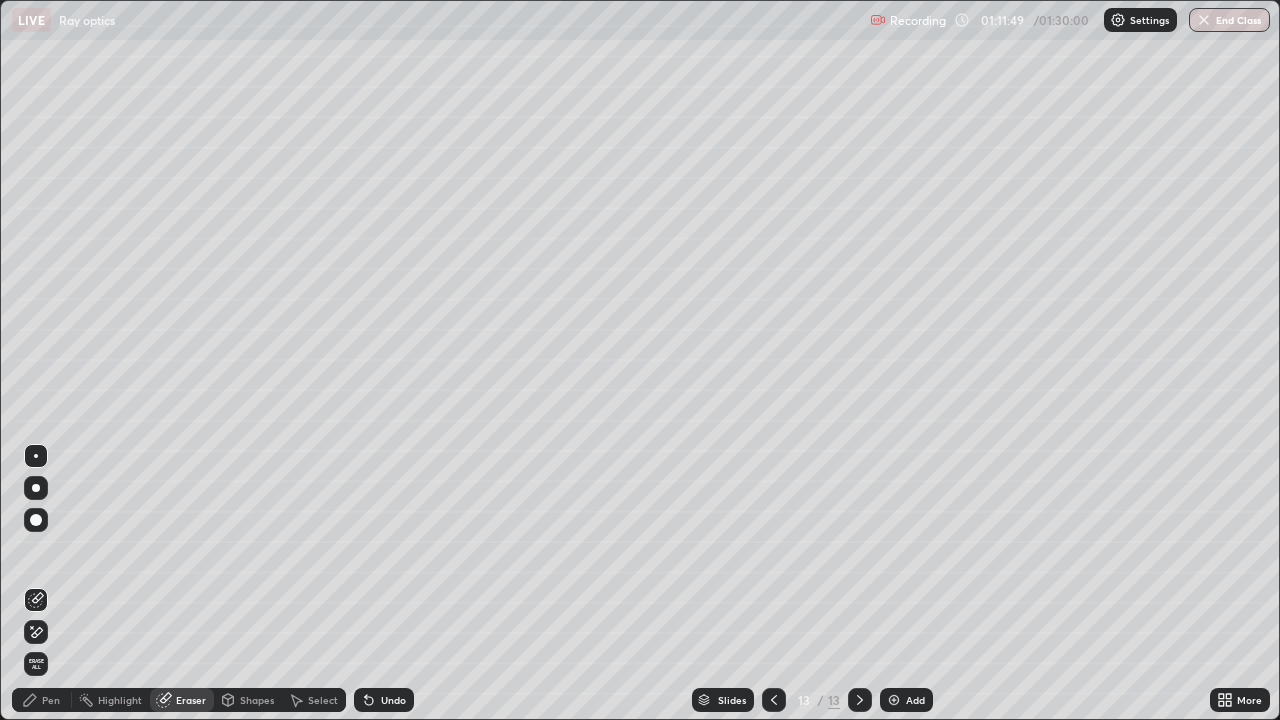 click on "Pen" at bounding box center (51, 700) 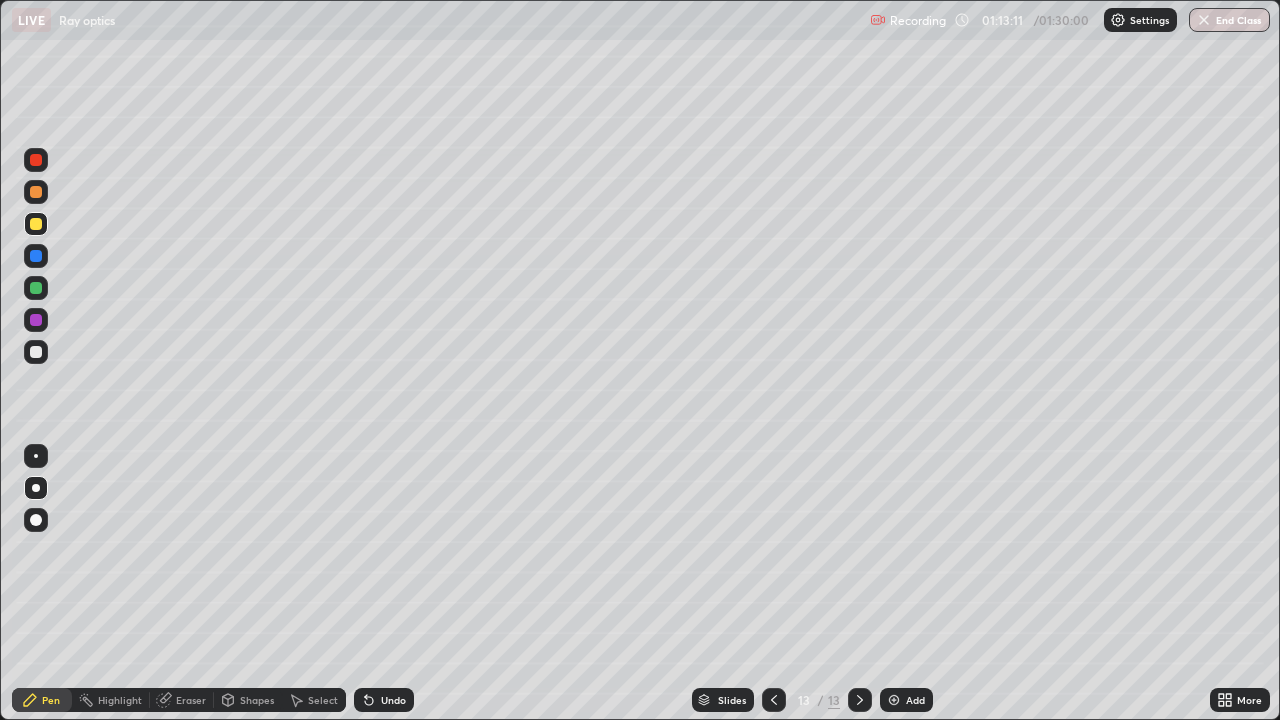 click on "Undo" at bounding box center (384, 700) 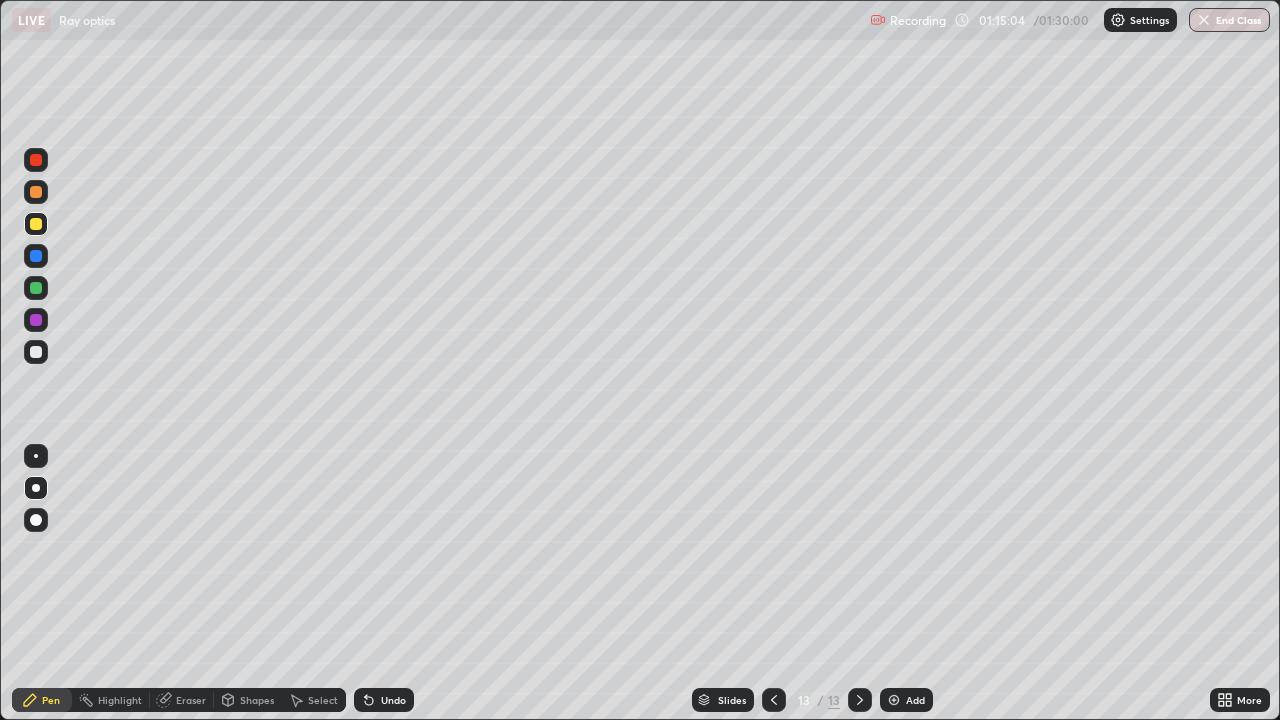 click on "Eraser" at bounding box center (182, 700) 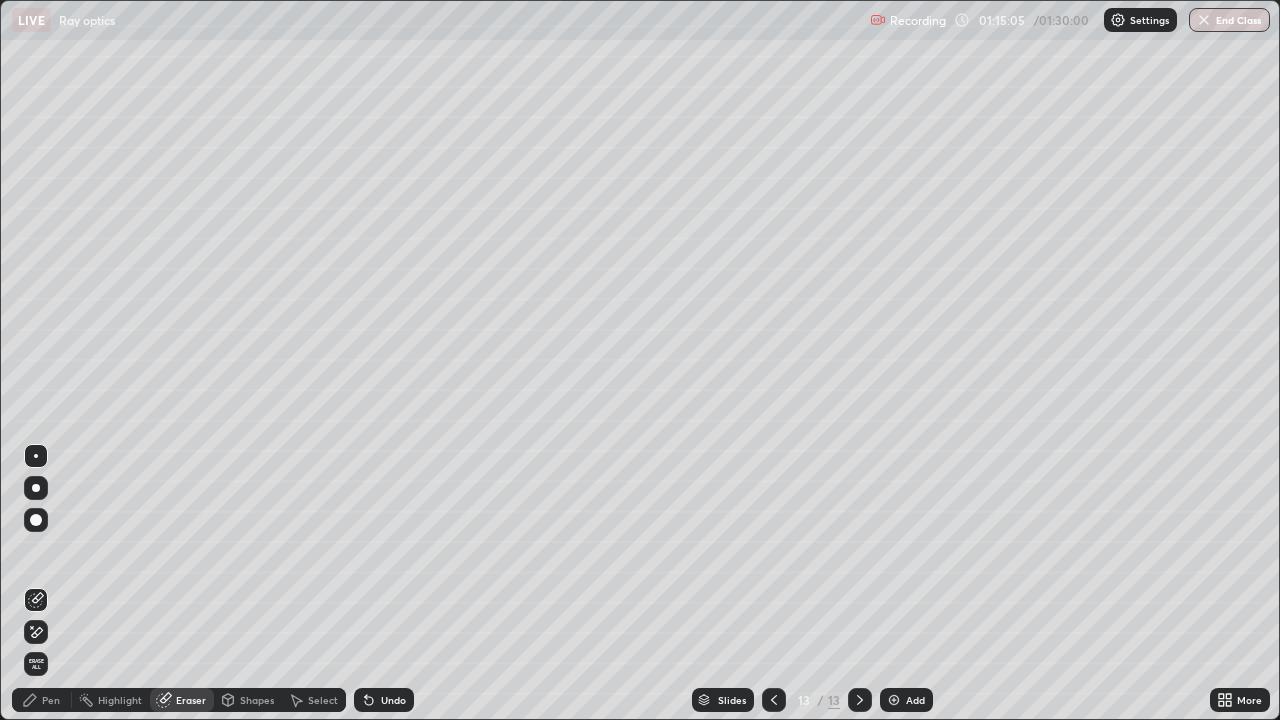 click 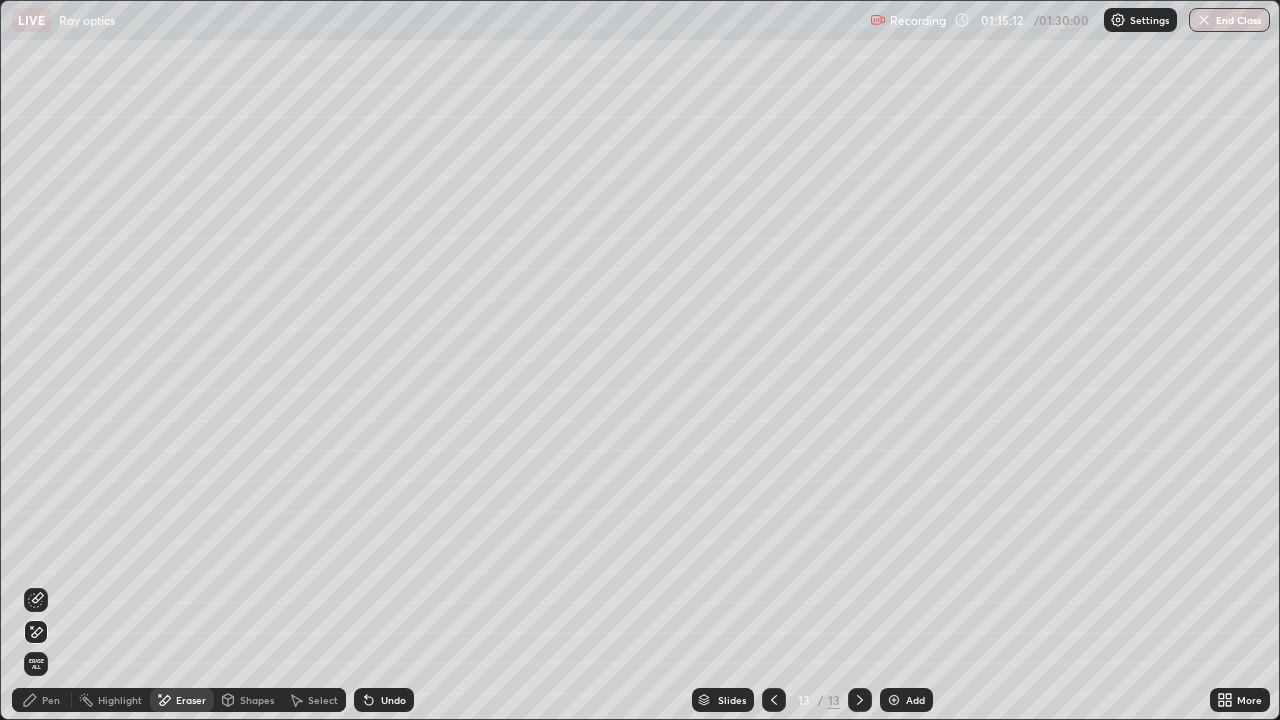 click on "Pen" at bounding box center [51, 700] 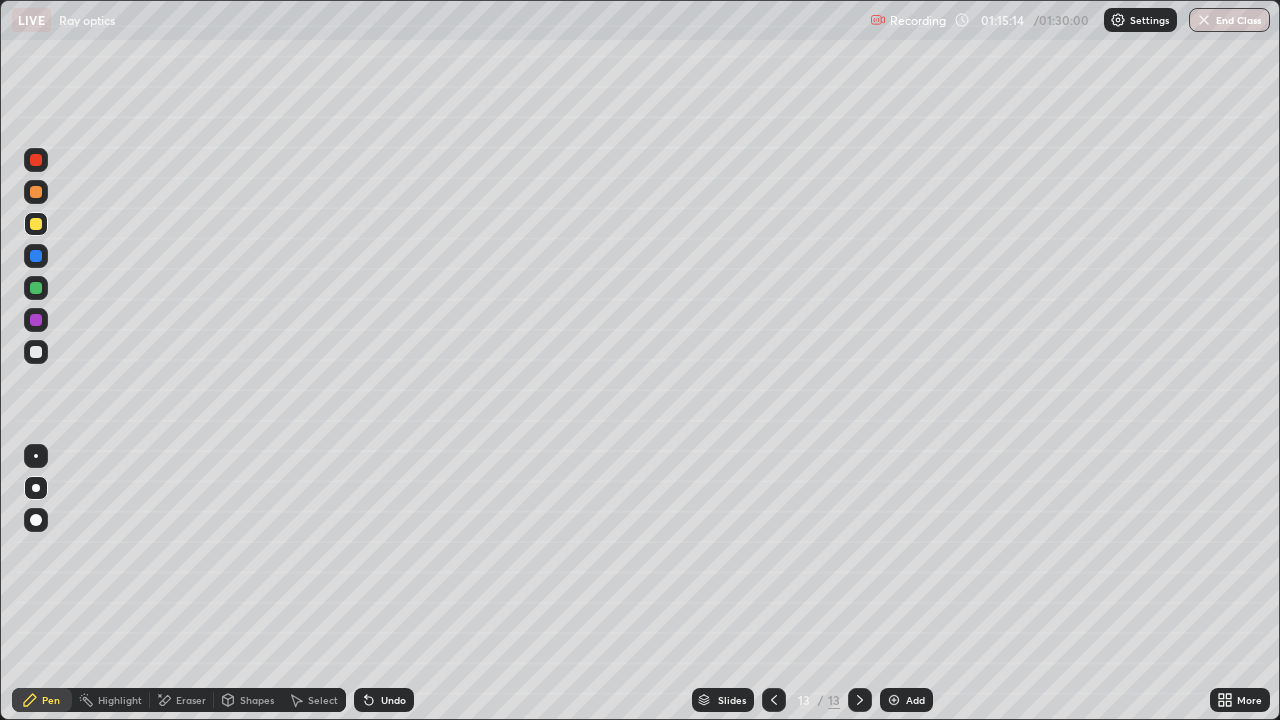 click 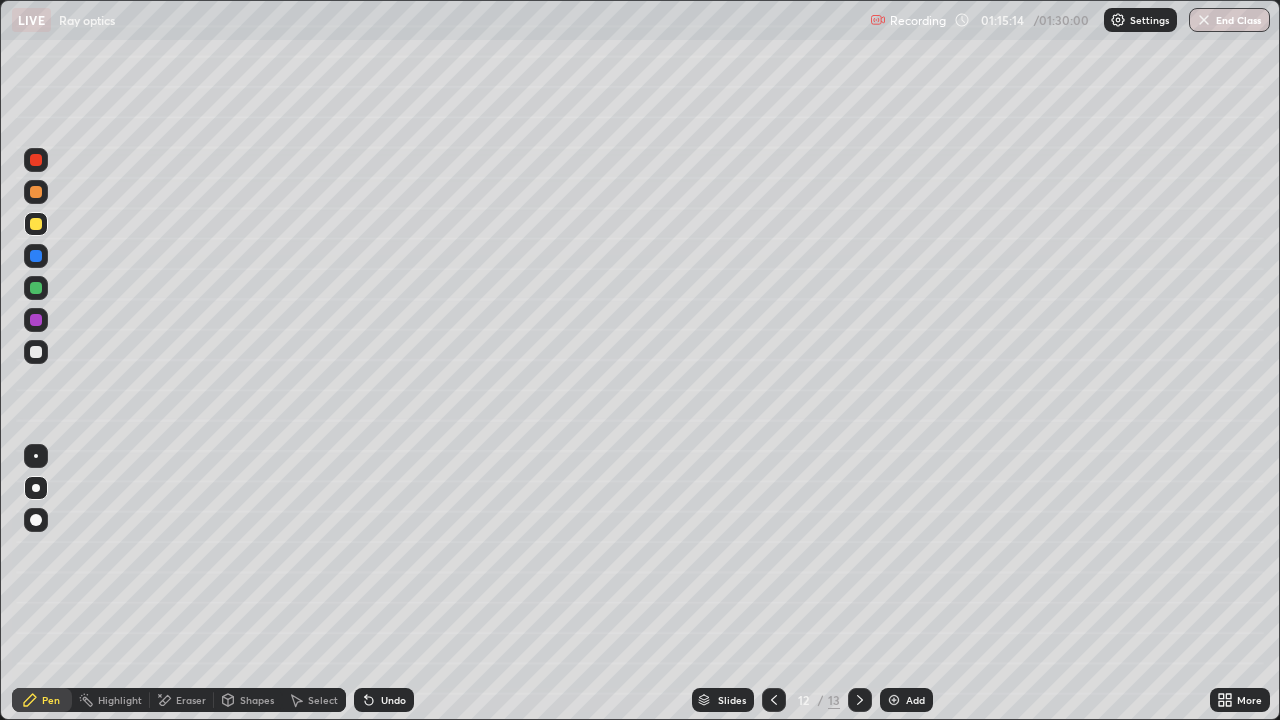 click 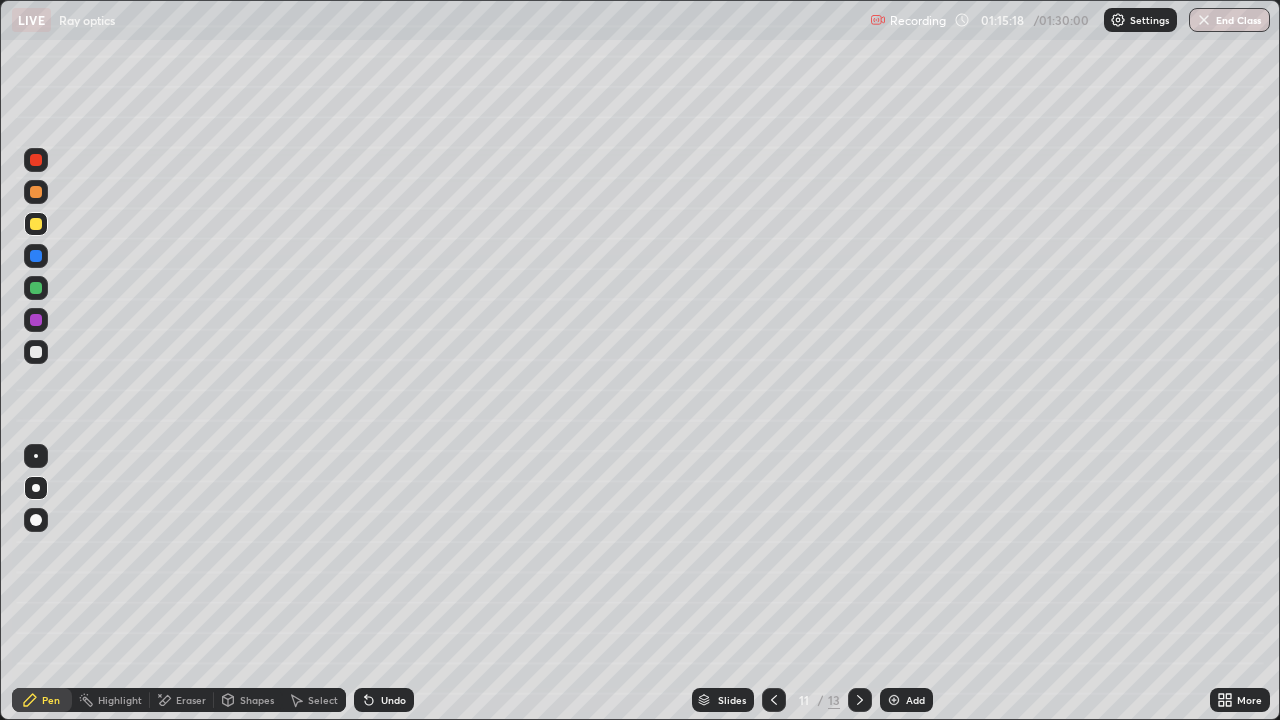 click at bounding box center [774, 700] 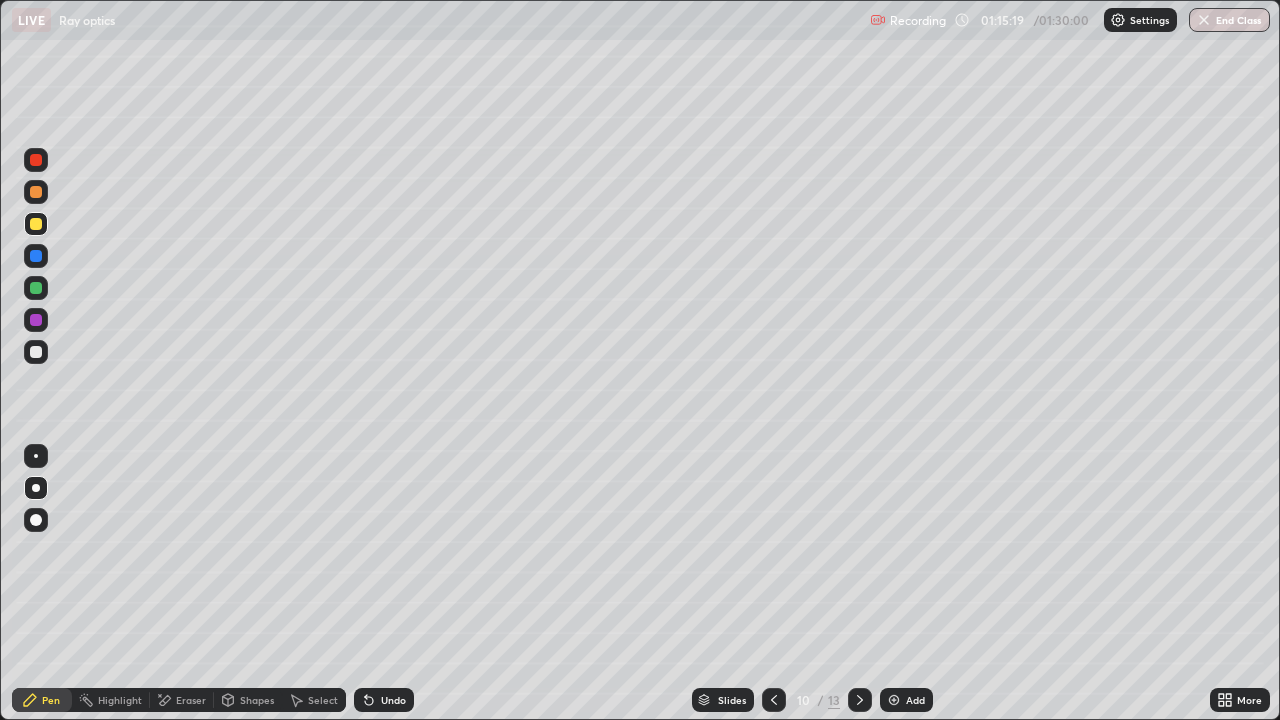 click at bounding box center (774, 700) 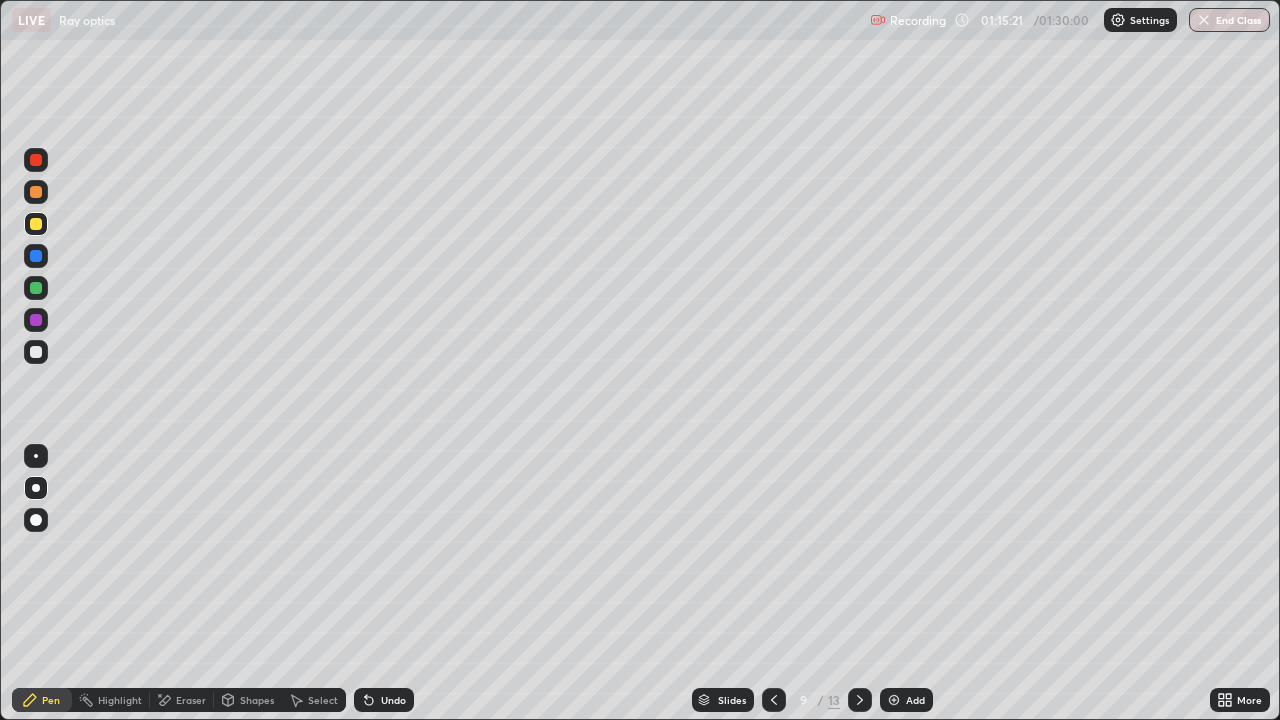 click 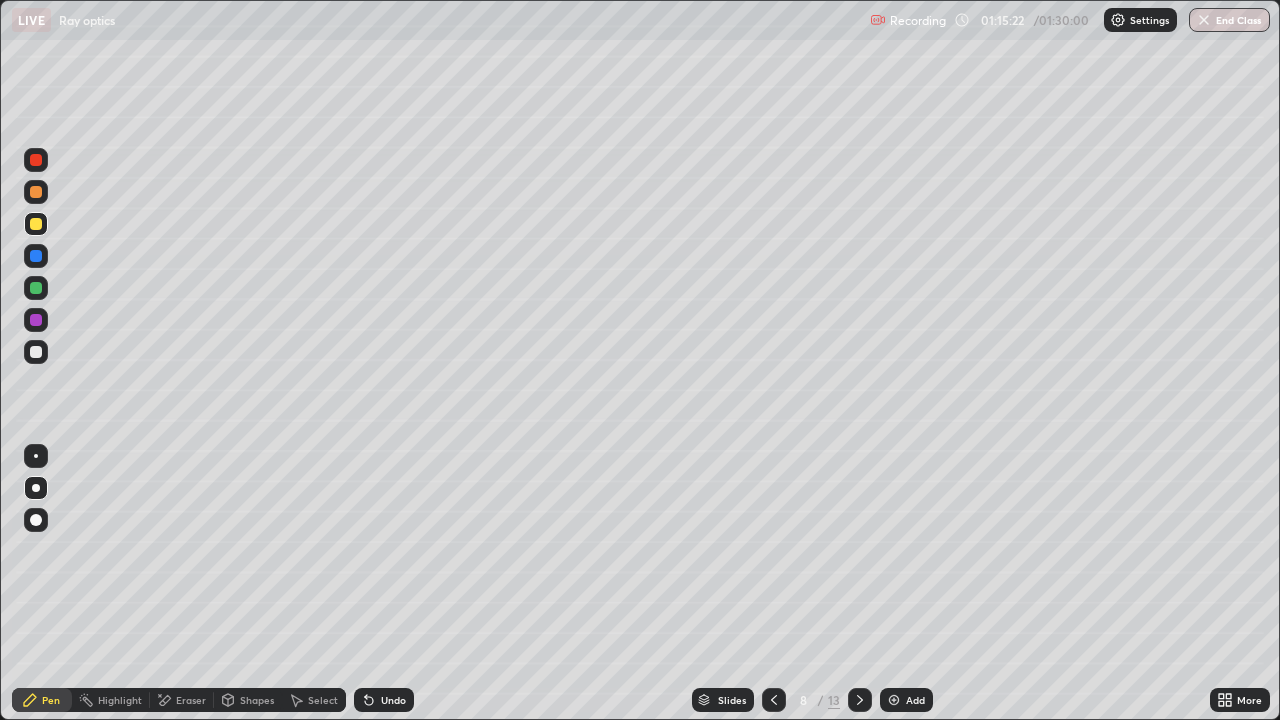 click 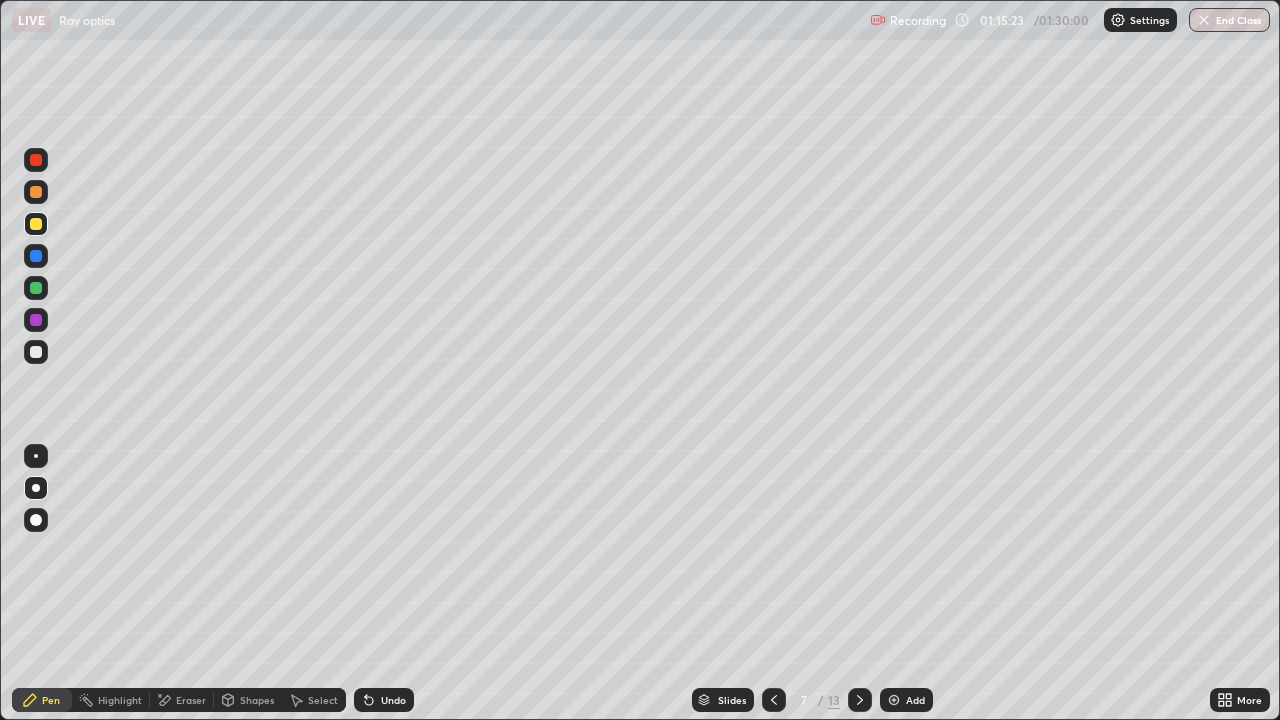 click at bounding box center (774, 700) 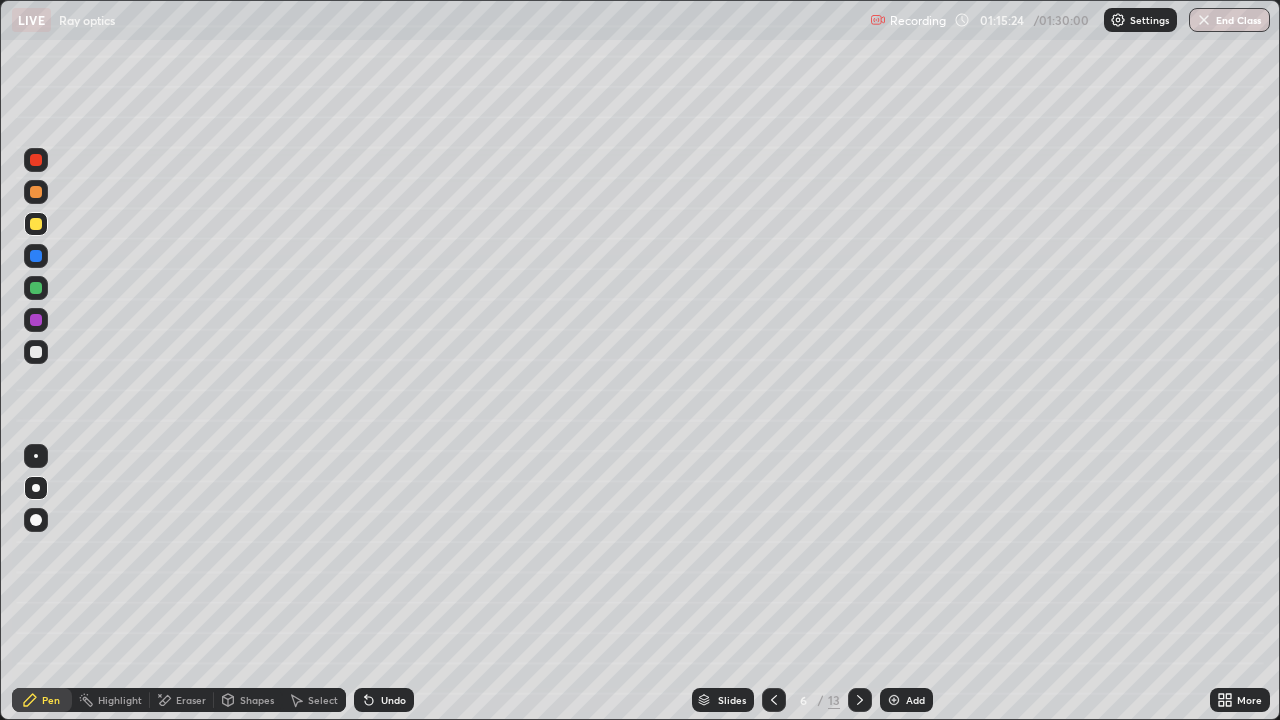 click at bounding box center [774, 700] 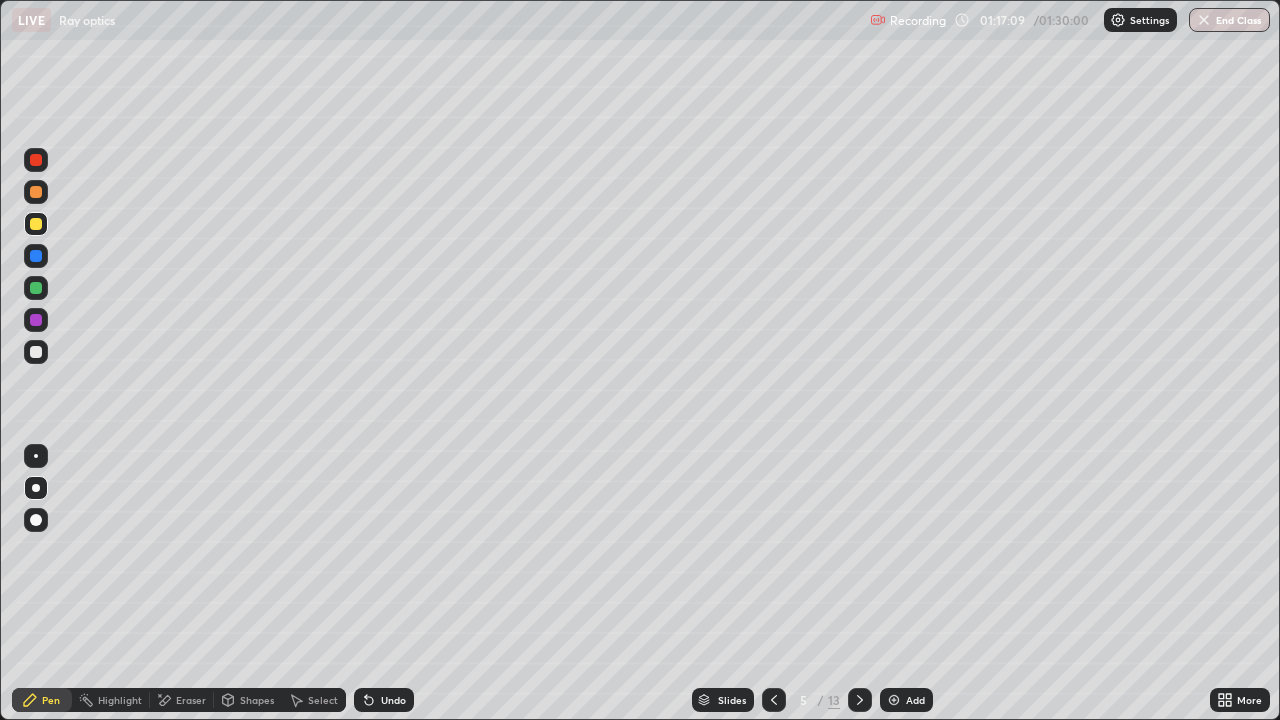 click 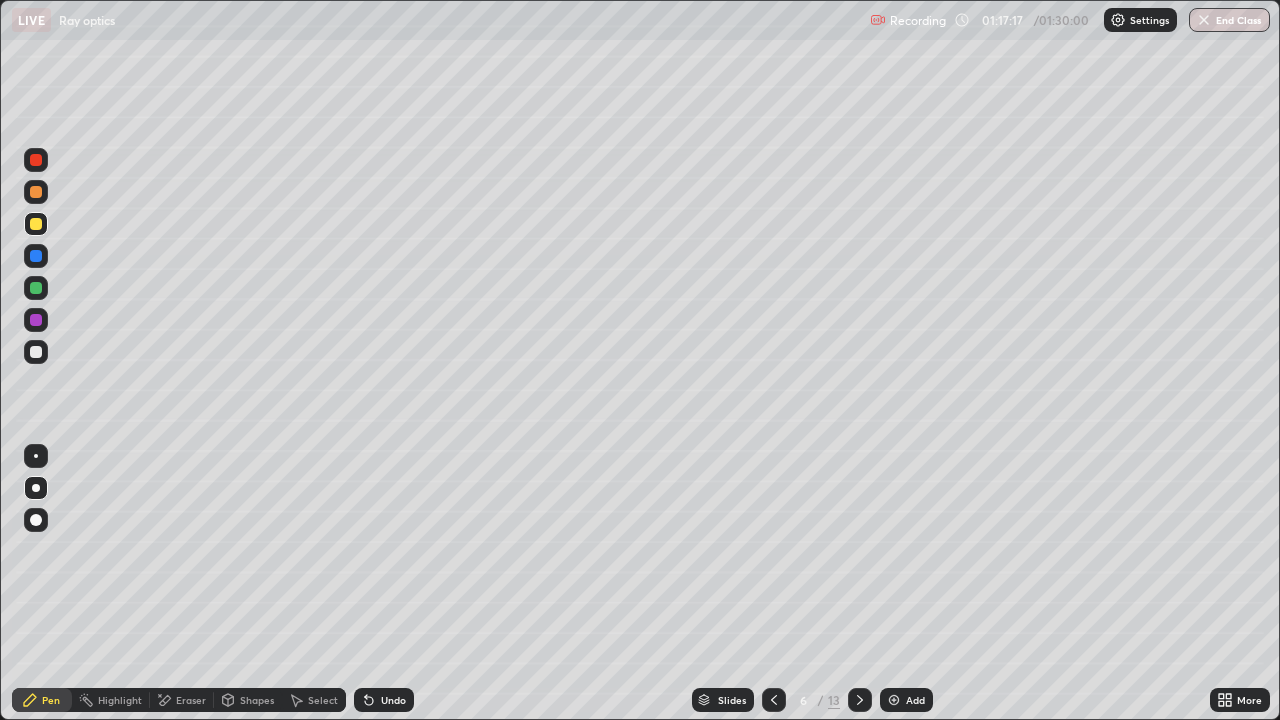 click on "Eraser" at bounding box center [191, 700] 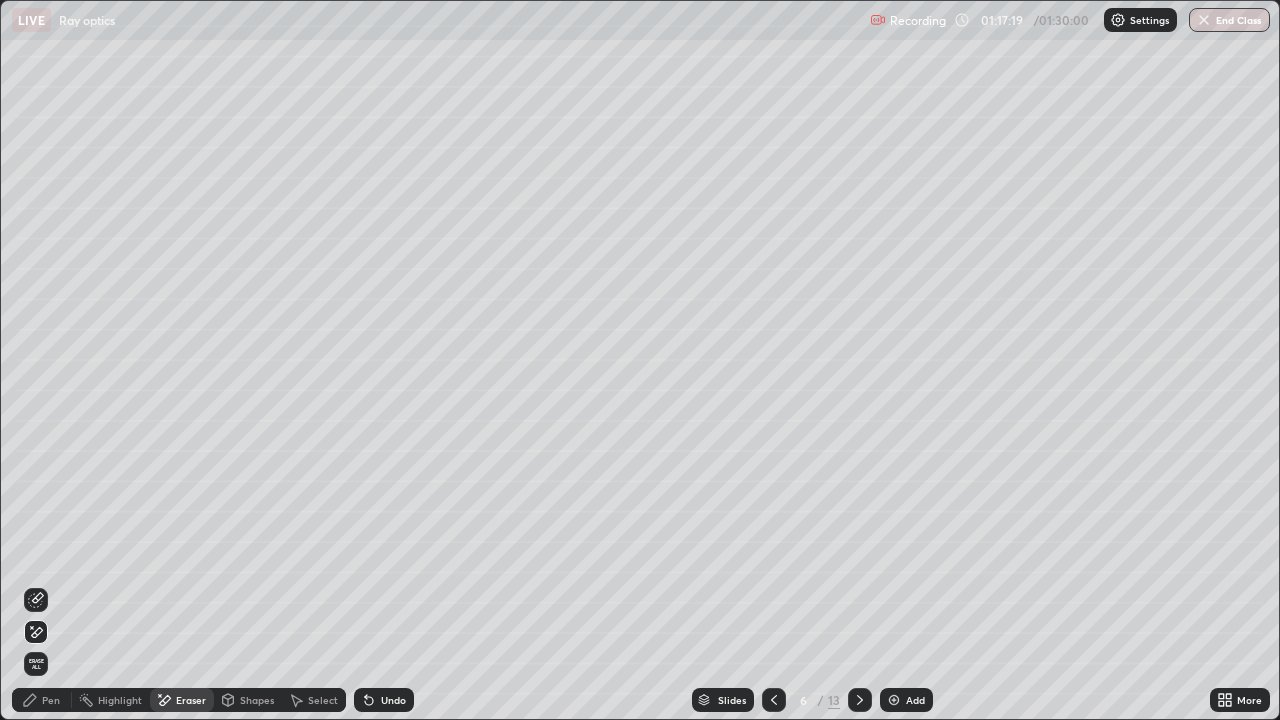 click on "Pen" at bounding box center (51, 700) 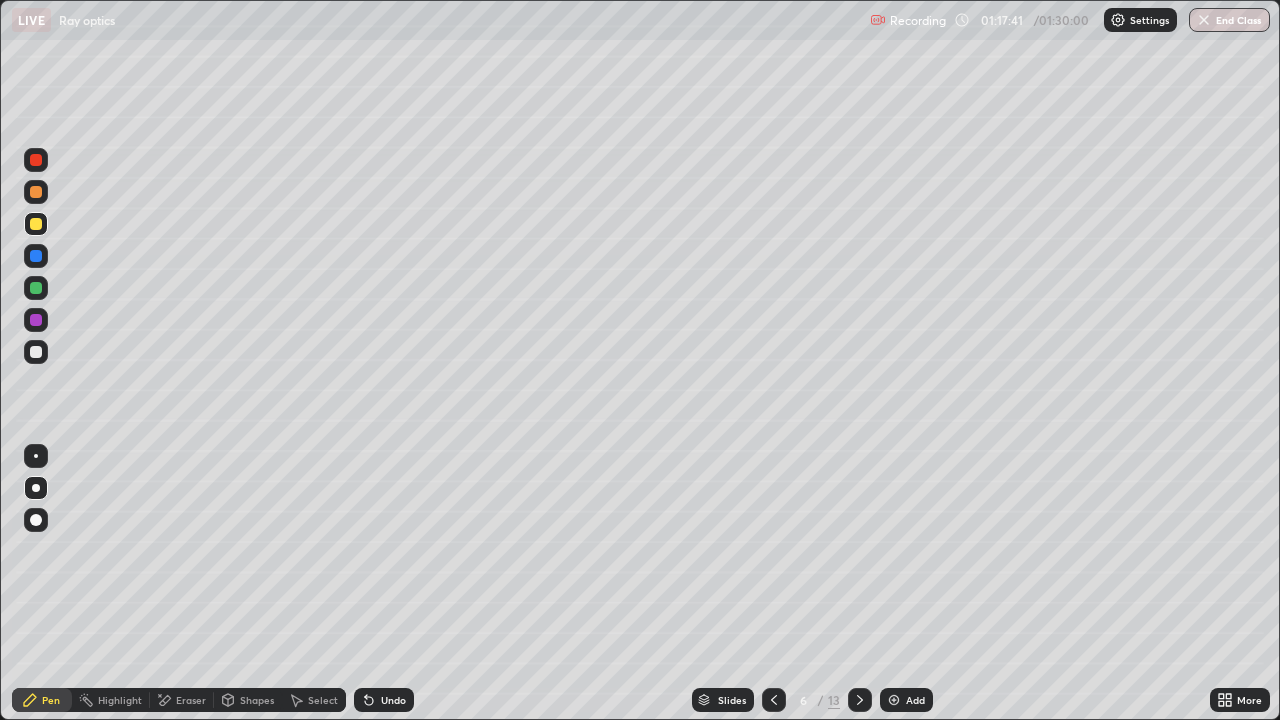 click on "Undo" at bounding box center [393, 700] 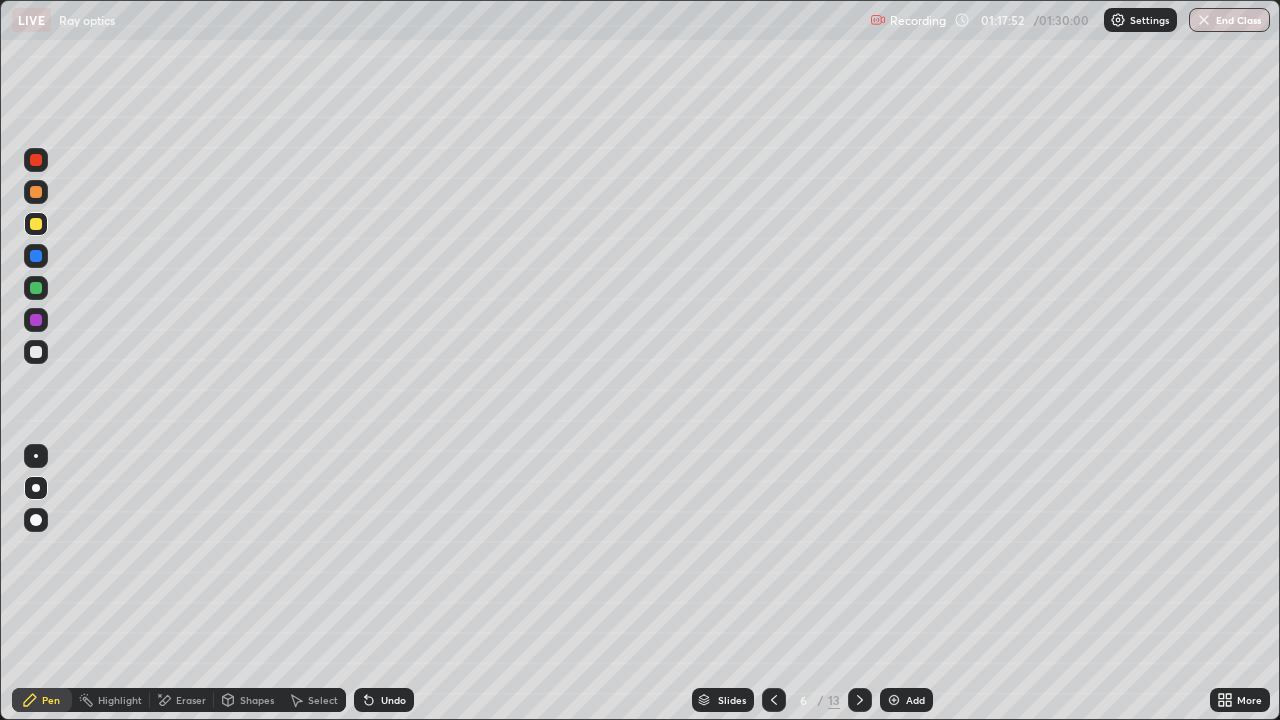 click on "Eraser" at bounding box center [191, 700] 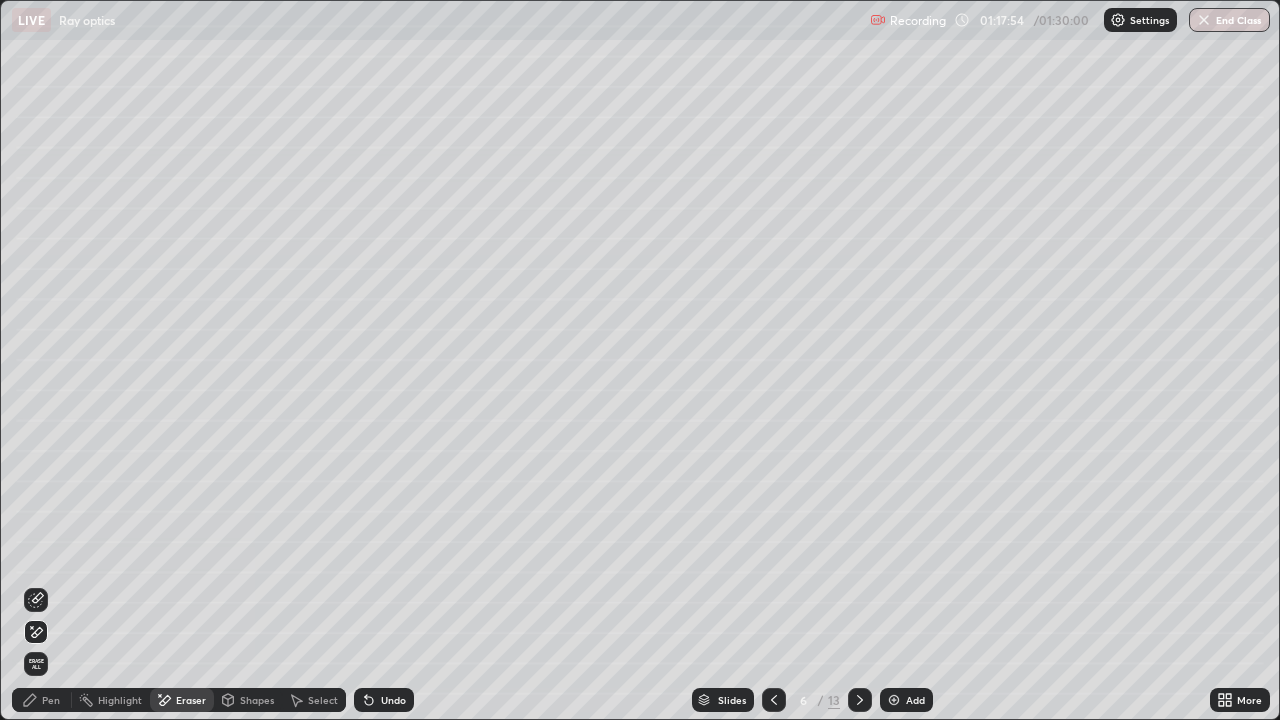 click on "Pen" at bounding box center [51, 700] 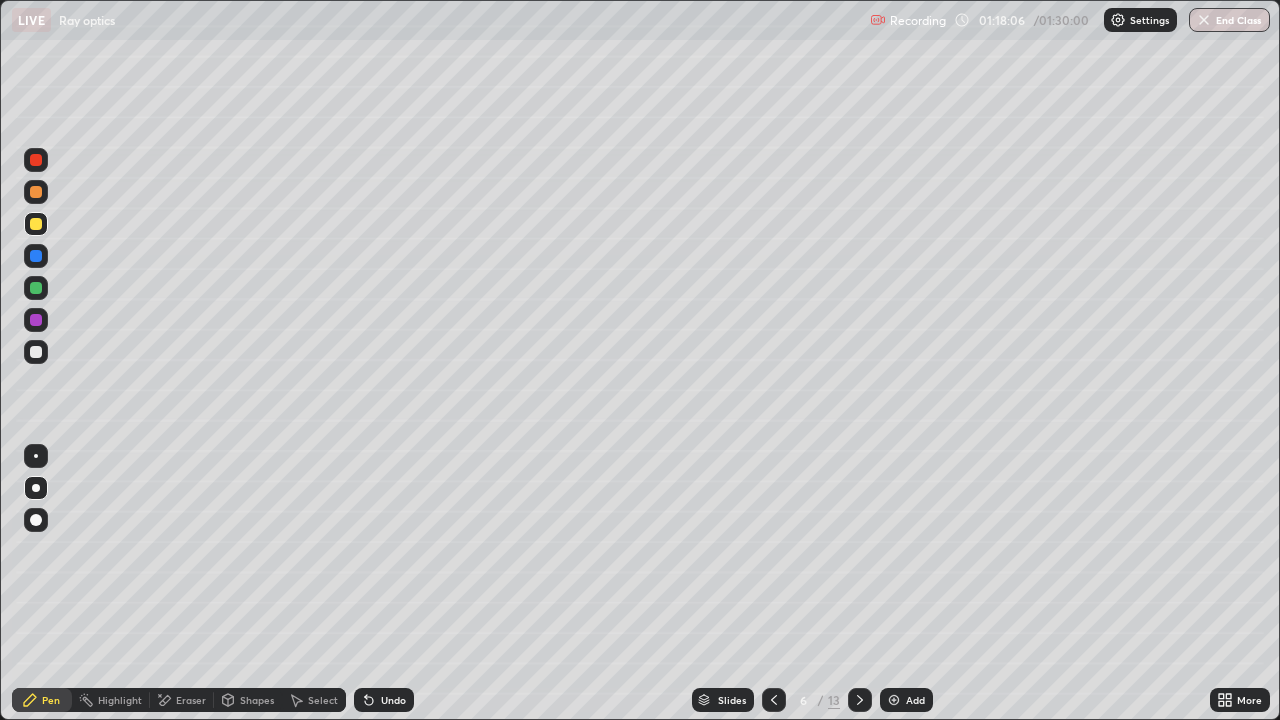 click on "Eraser" at bounding box center [191, 700] 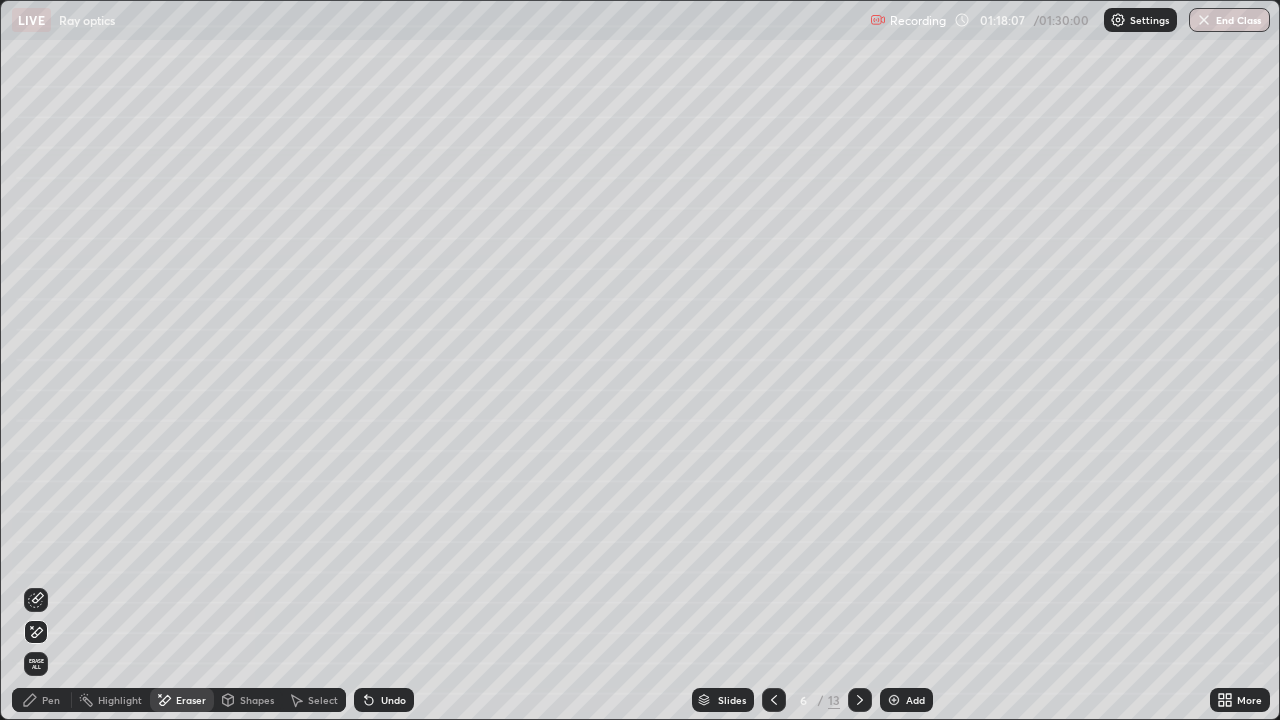 click 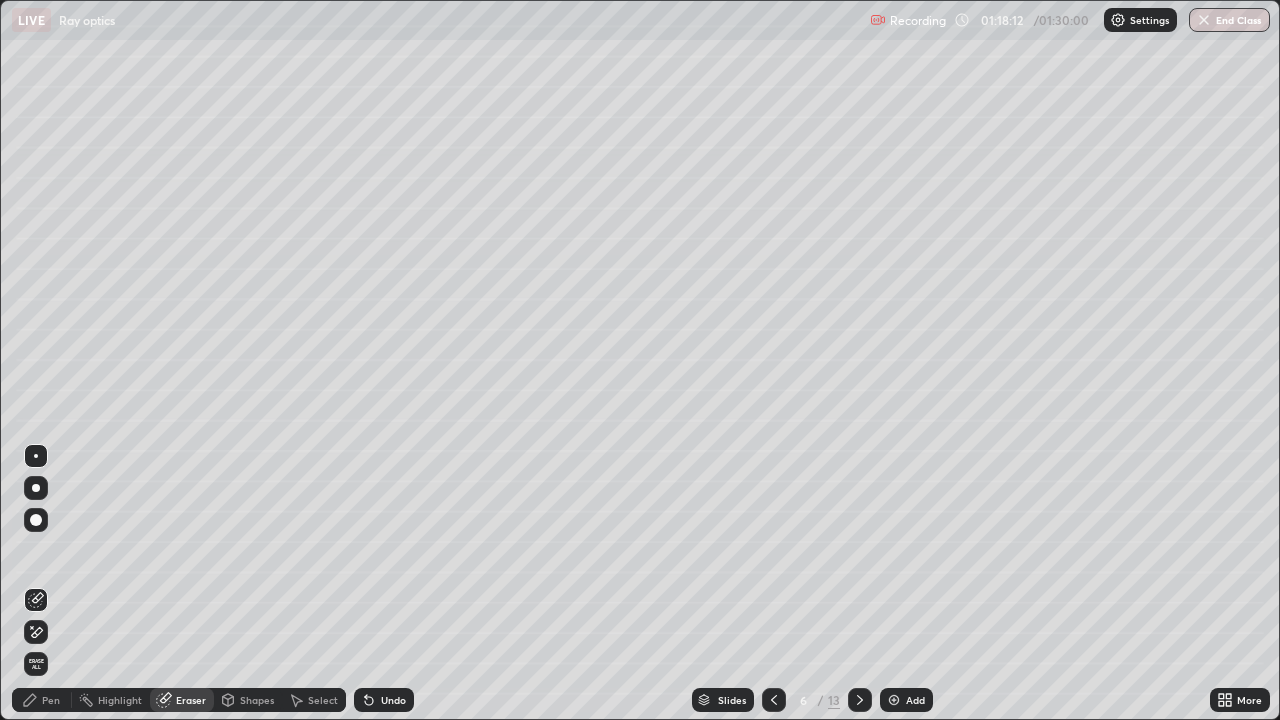 click on "Pen" at bounding box center (51, 700) 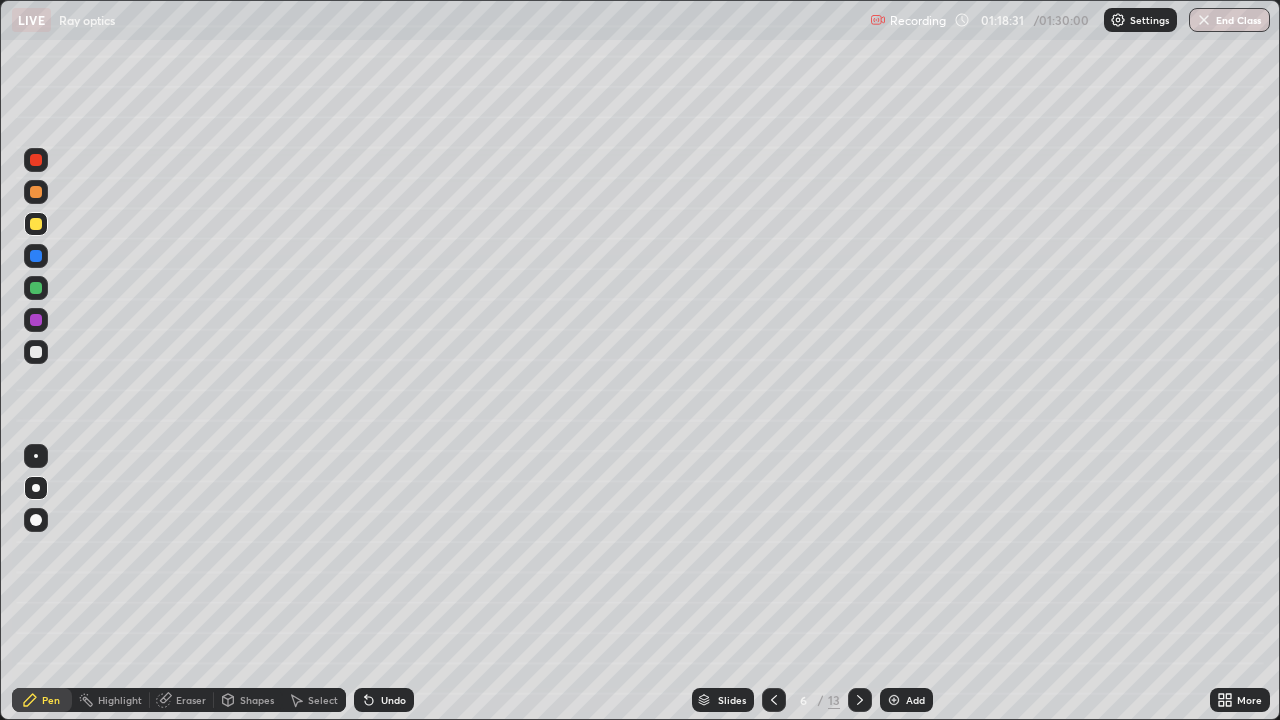 click on "Undo" at bounding box center (384, 700) 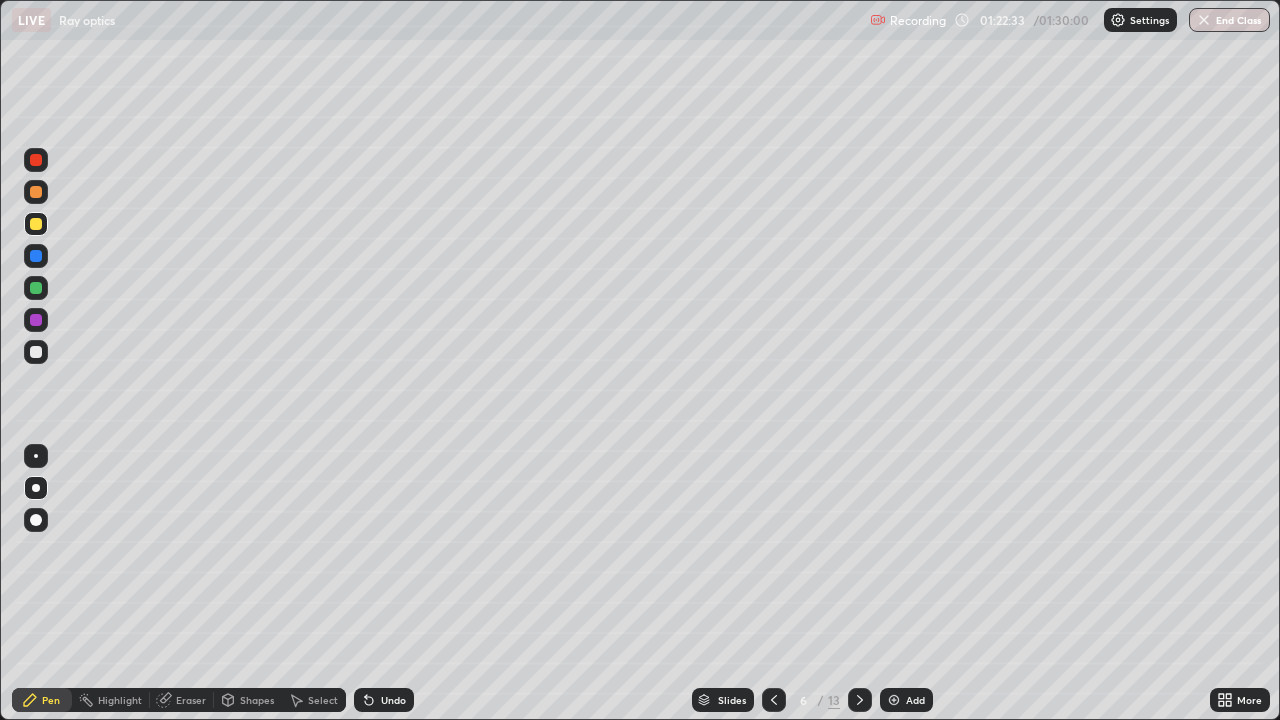 click 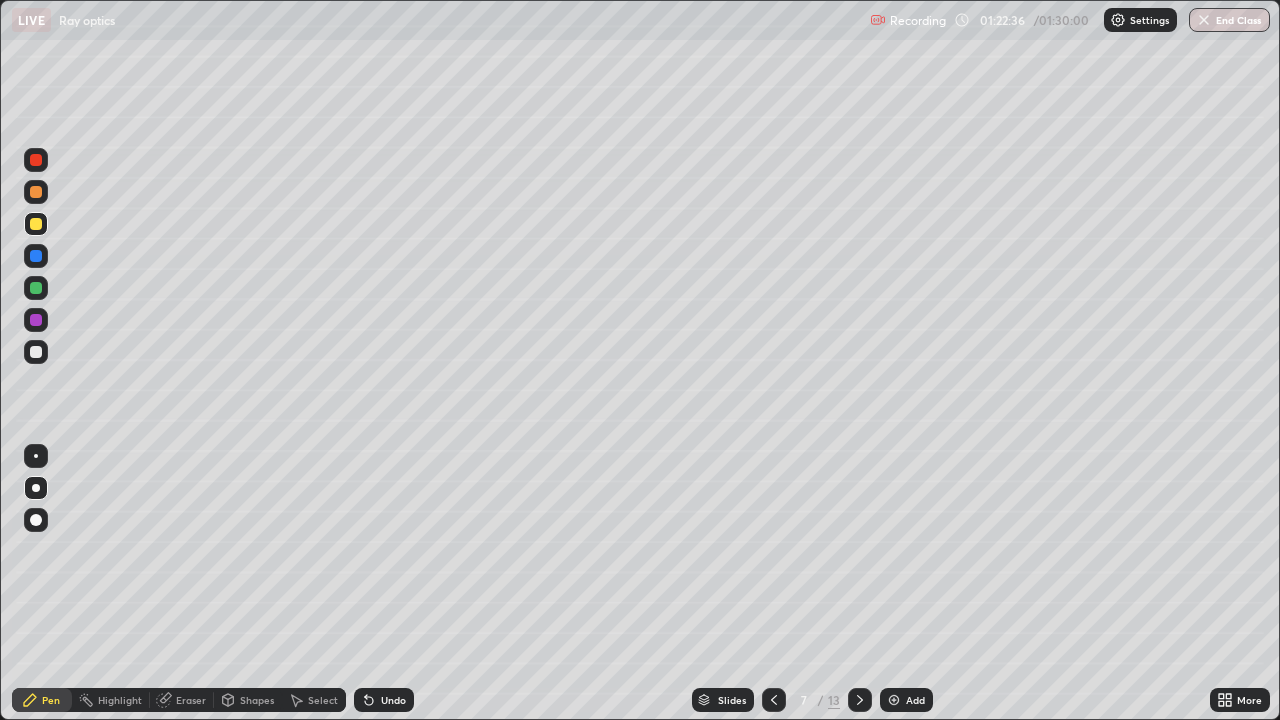 click 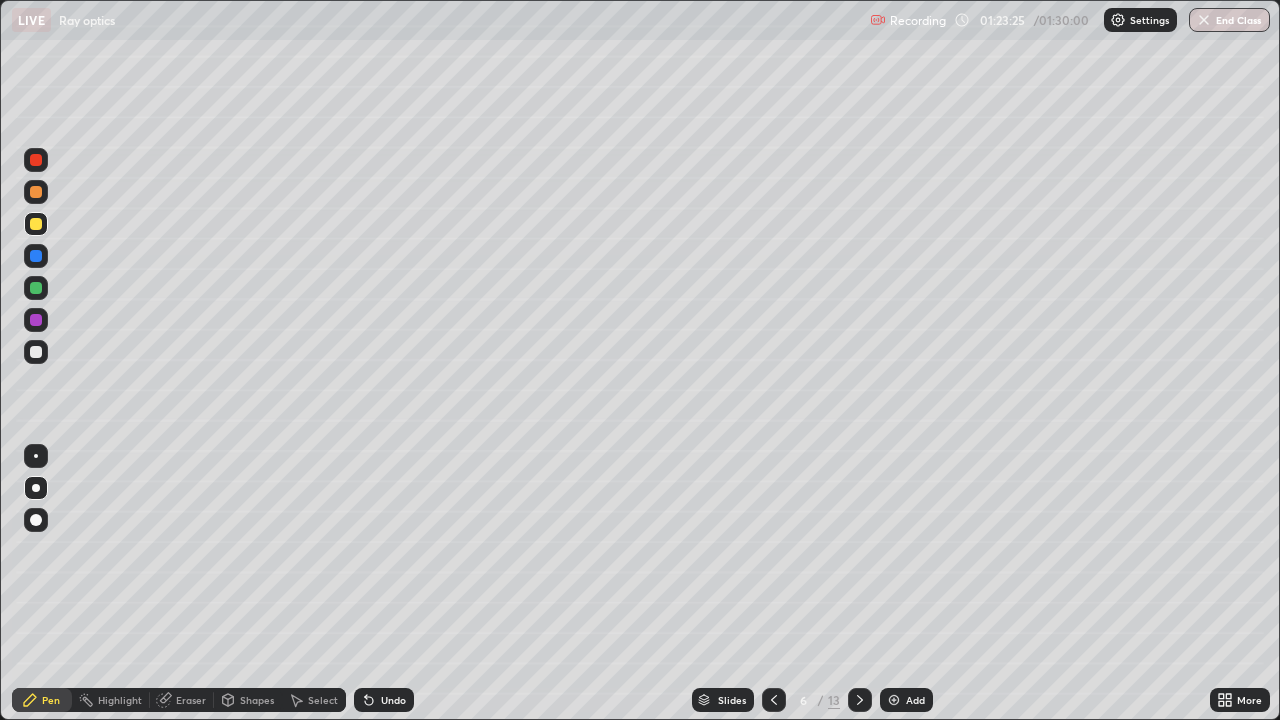 click 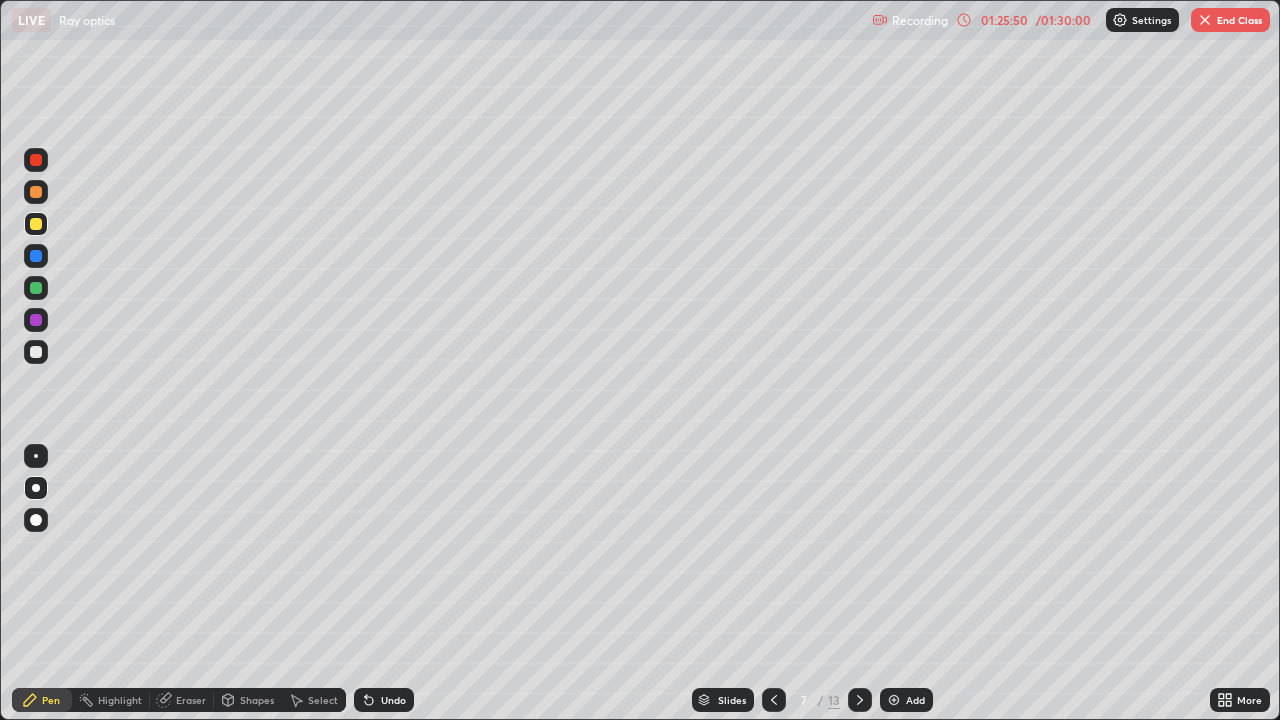 click 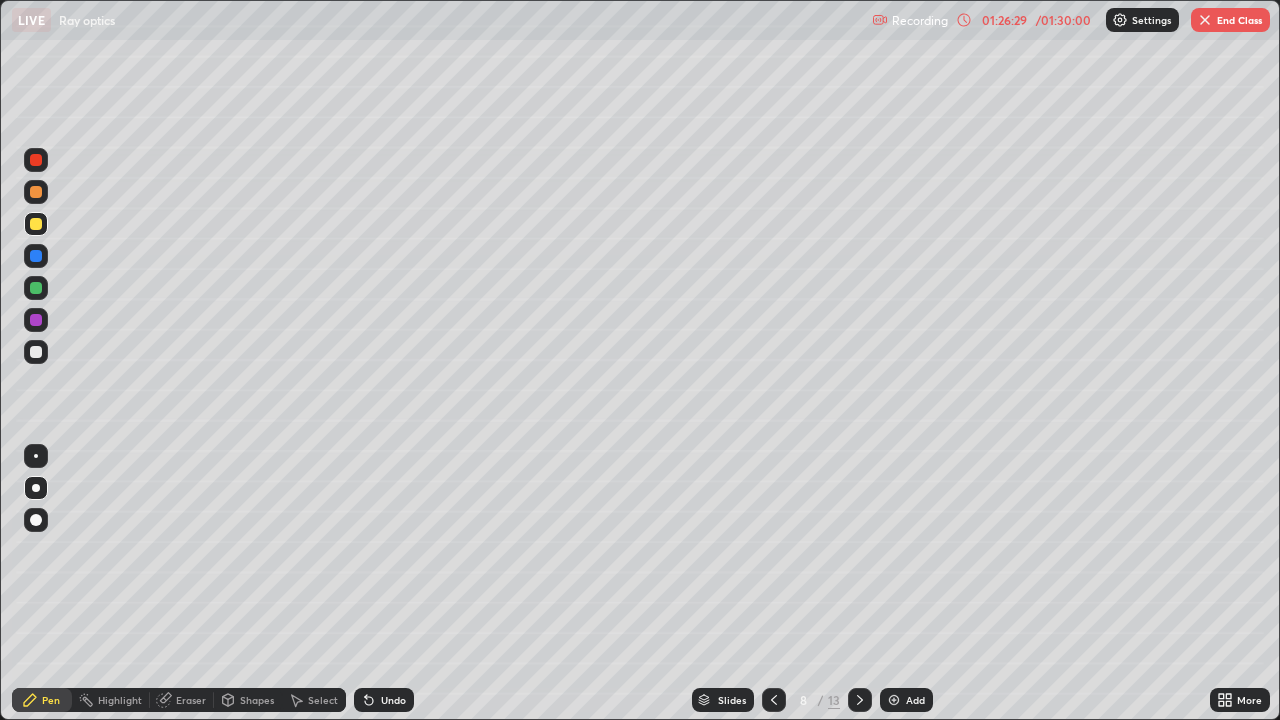 click on "End Class" at bounding box center (1230, 20) 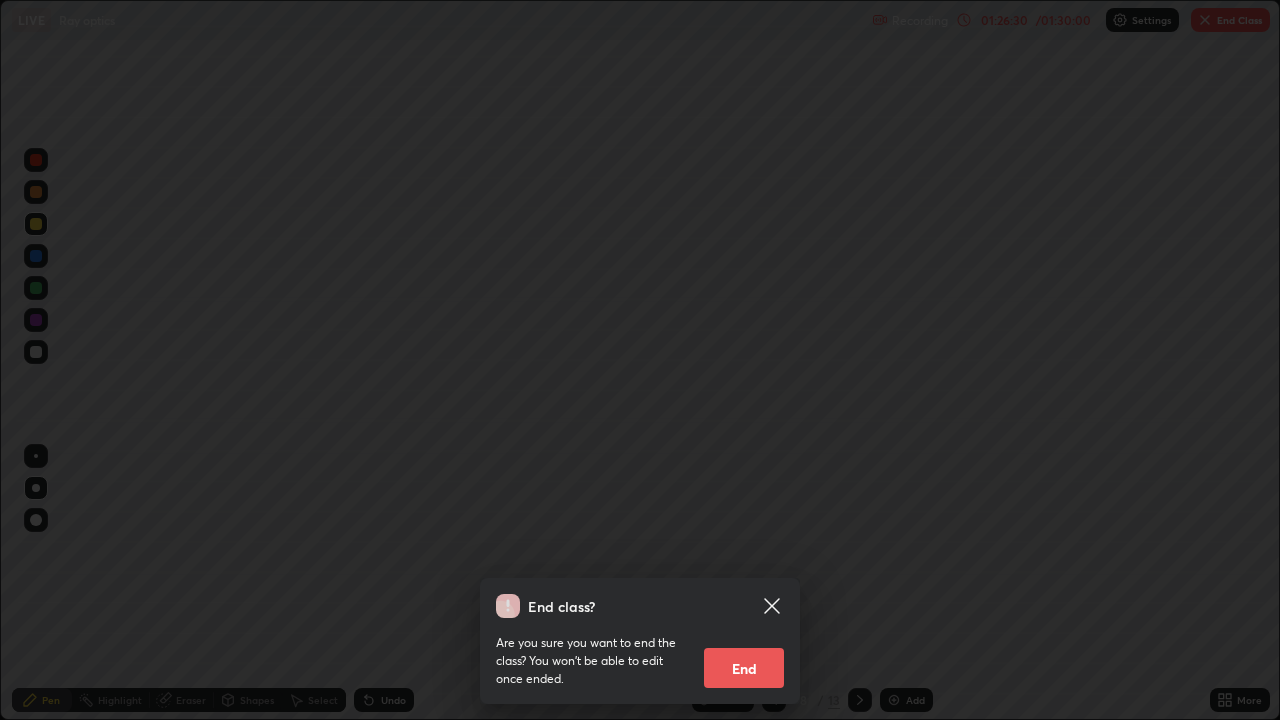 click on "End class? Are you sure you want to end the class? You won’t be able to edit once ended. End" at bounding box center (640, 360) 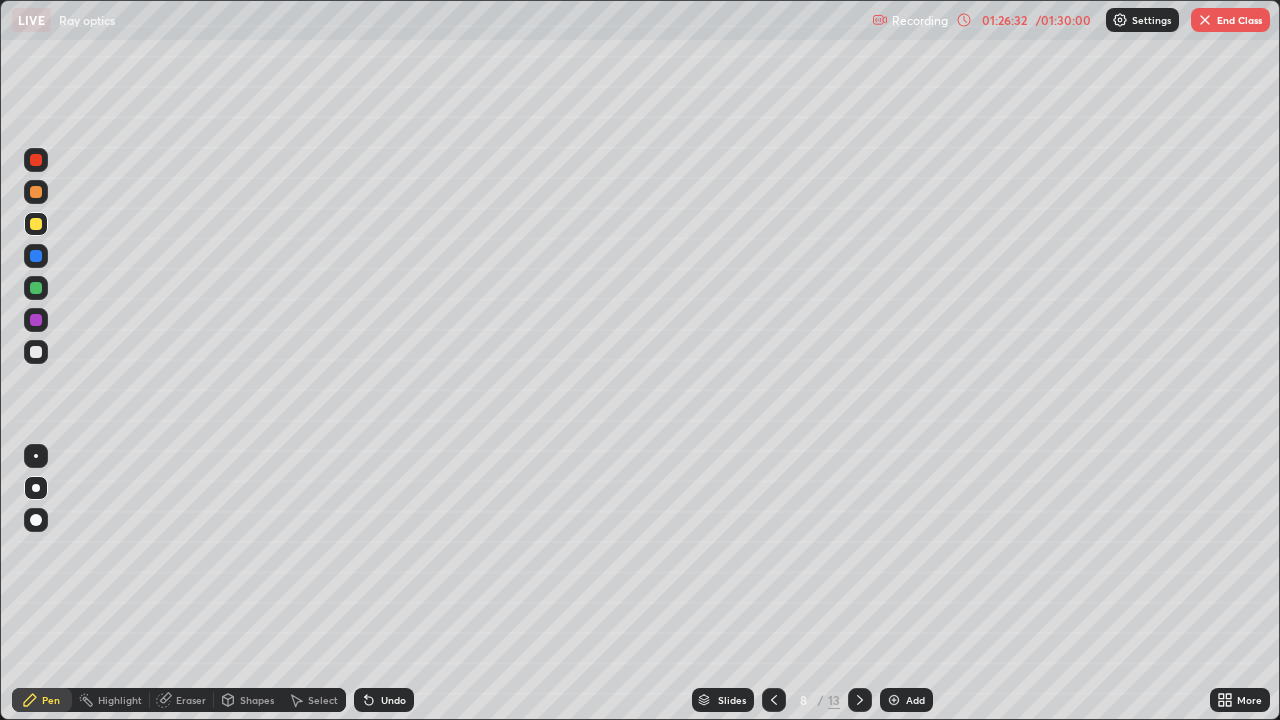 click on "End Class" at bounding box center (1230, 20) 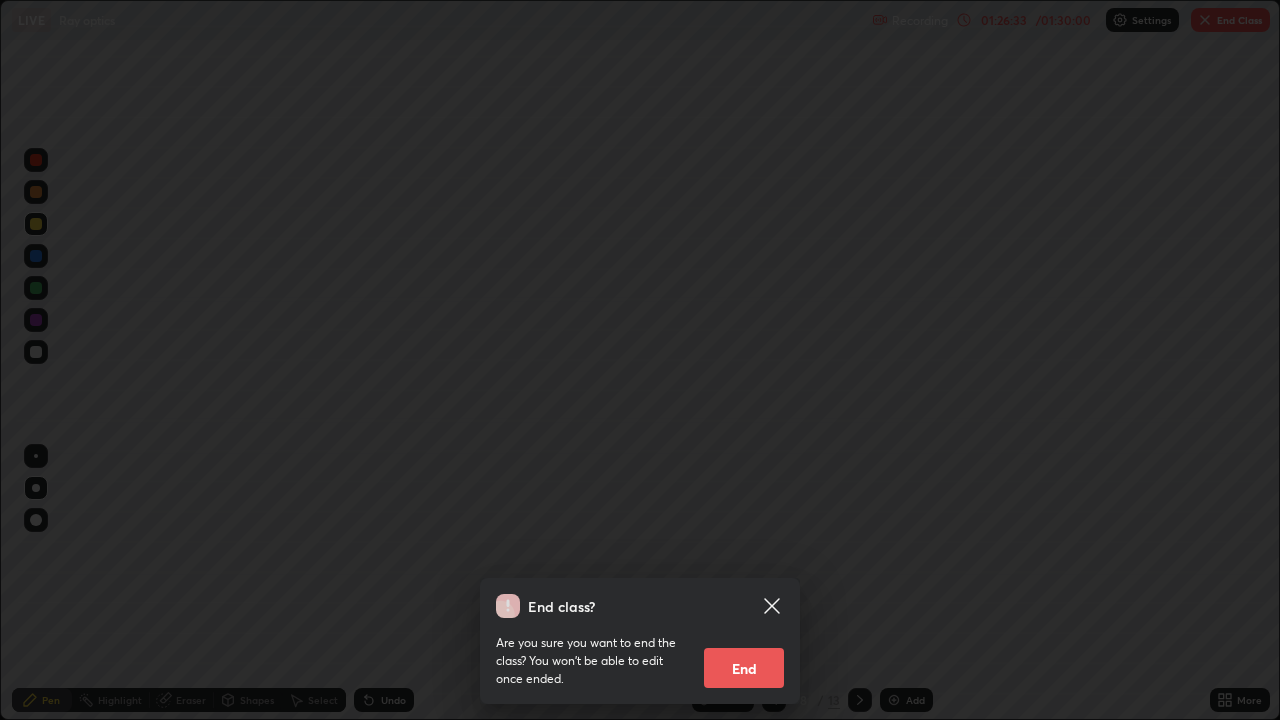 click on "End" at bounding box center [744, 668] 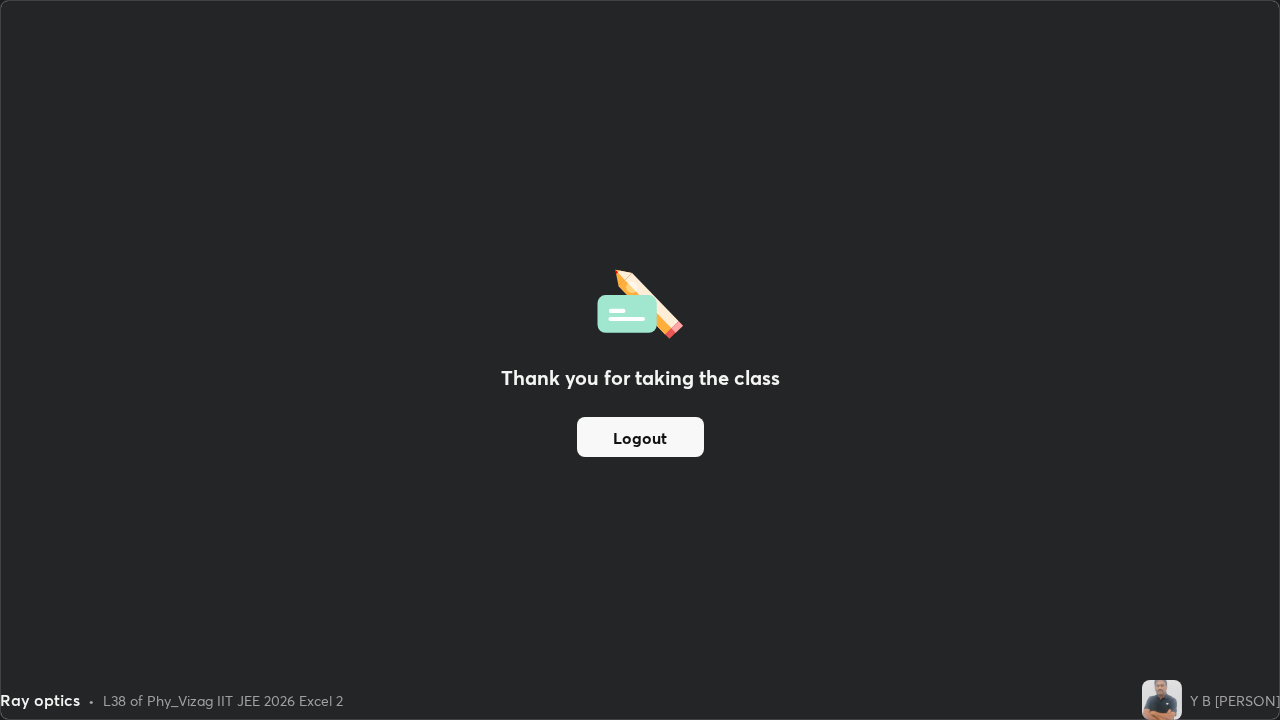 click on "Logout" at bounding box center (640, 437) 